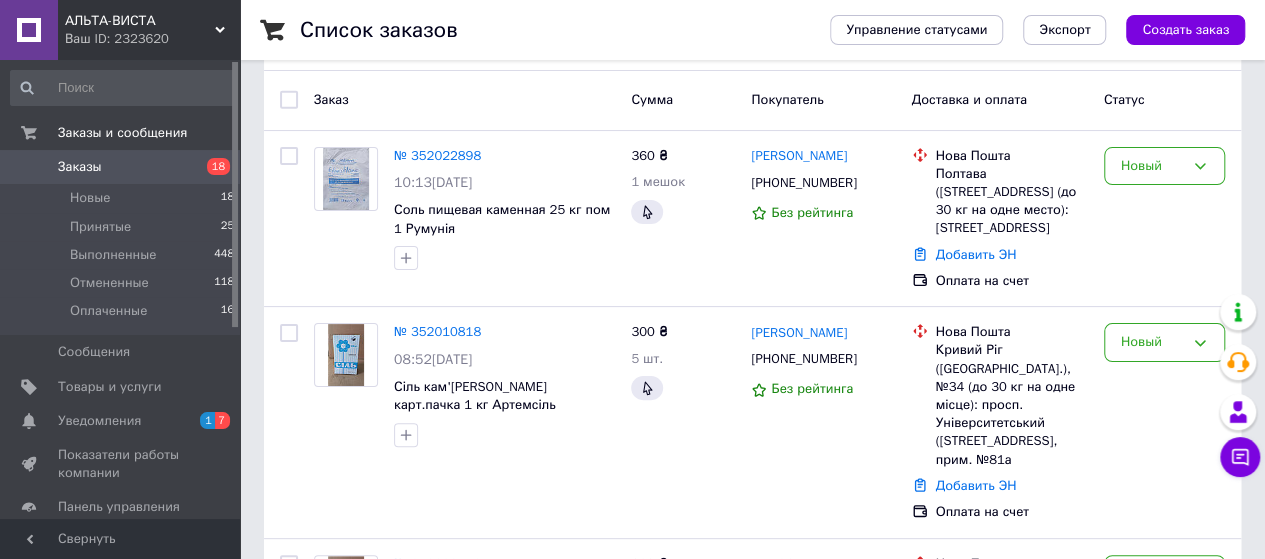 scroll, scrollTop: 0, scrollLeft: 0, axis: both 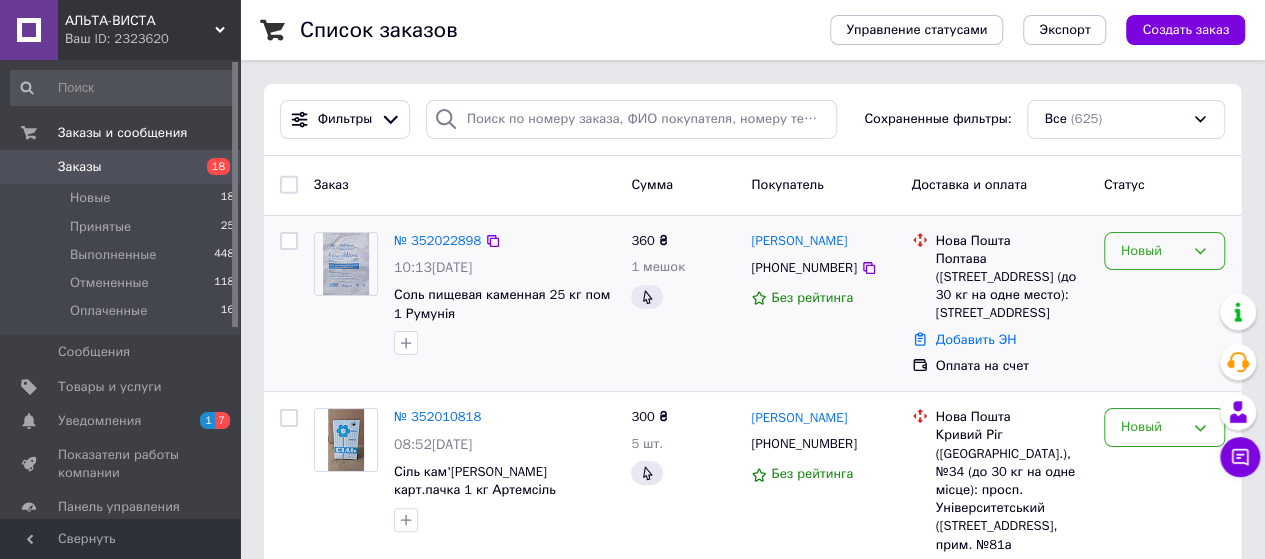 click 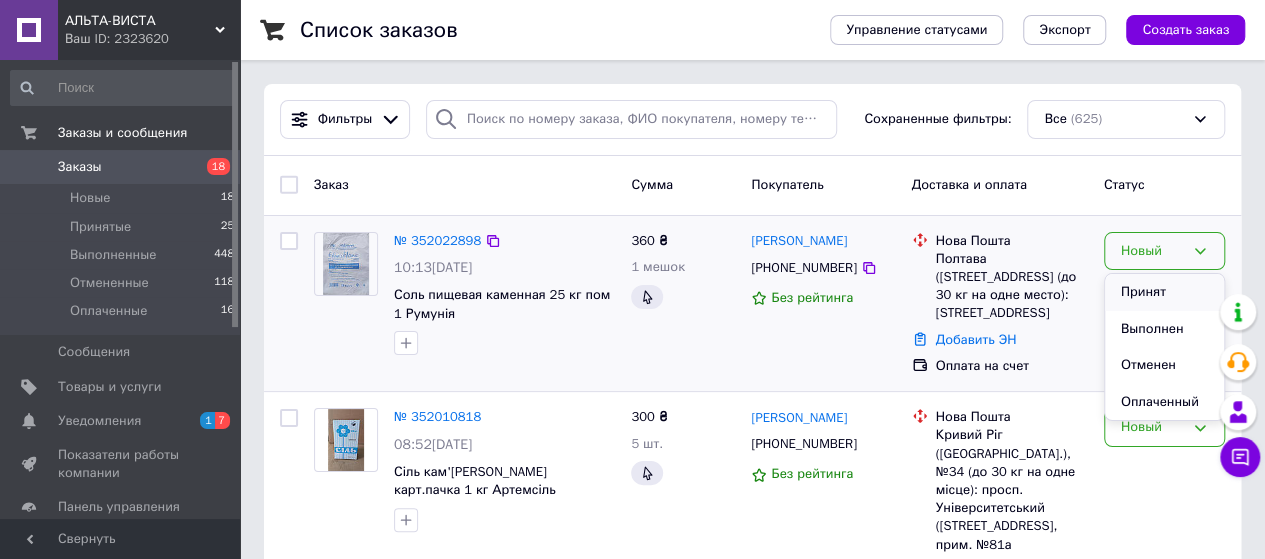 click on "Принят" at bounding box center (1164, 292) 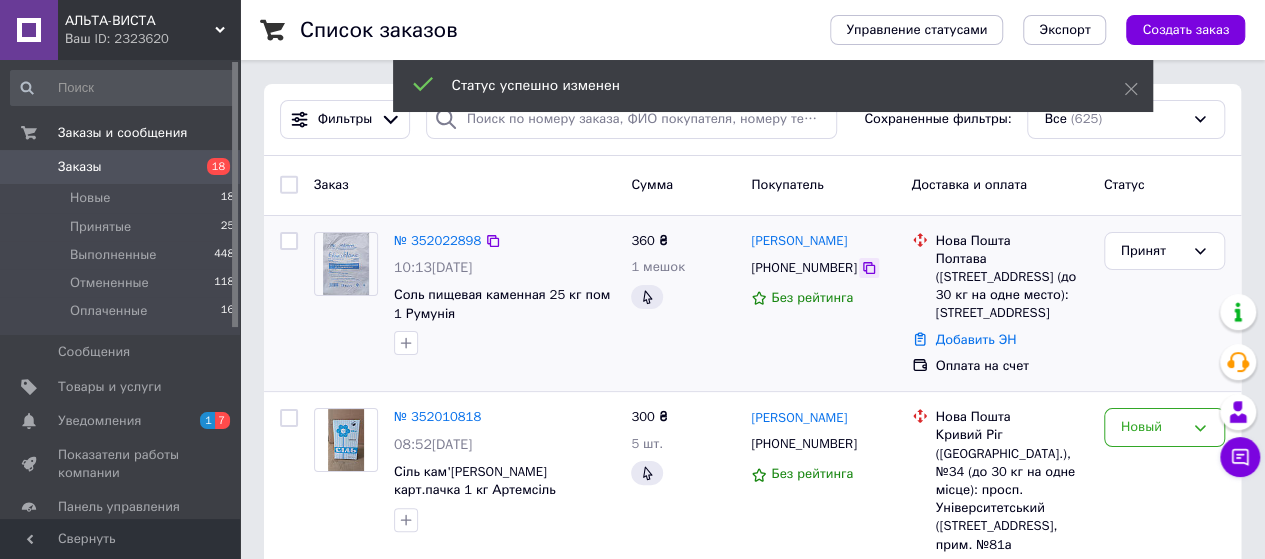 click 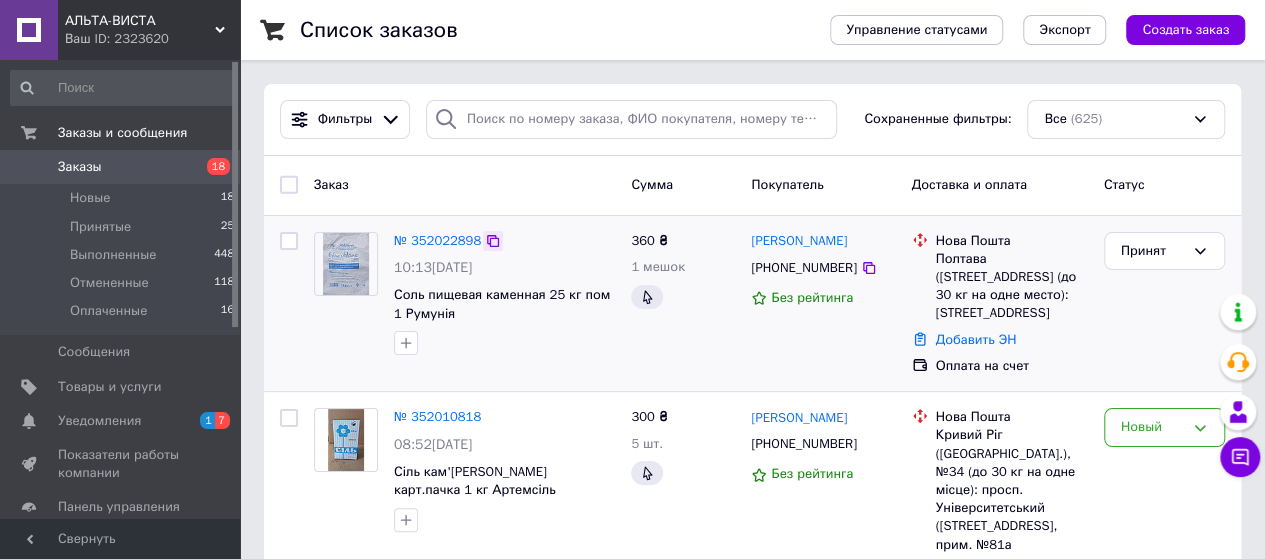 click 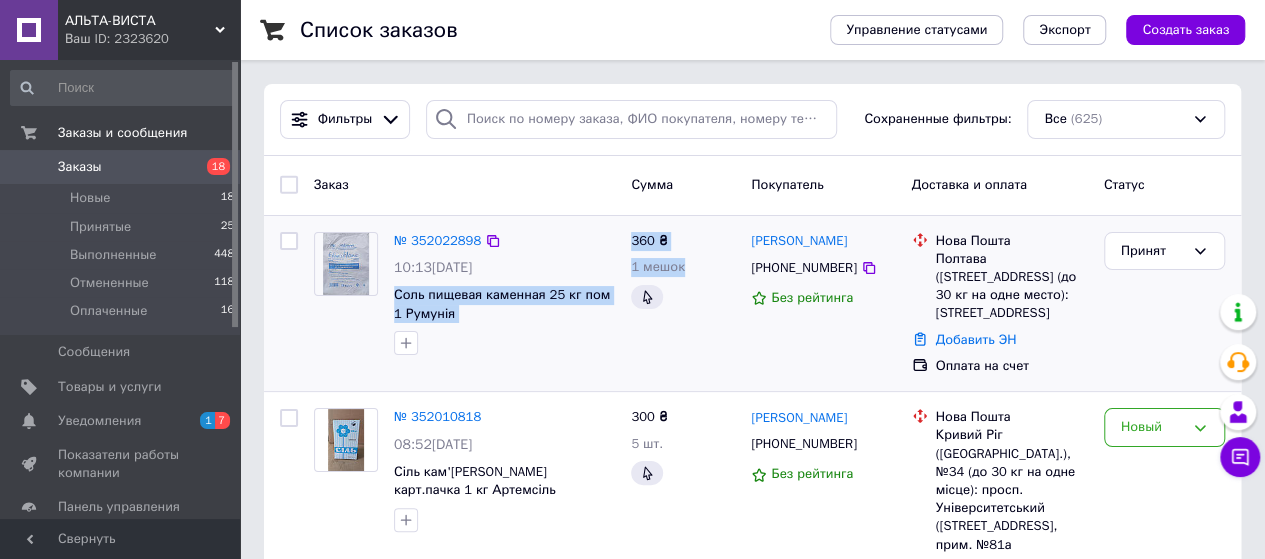 drag, startPoint x: 390, startPoint y: 280, endPoint x: 707, endPoint y: 283, distance: 317.0142 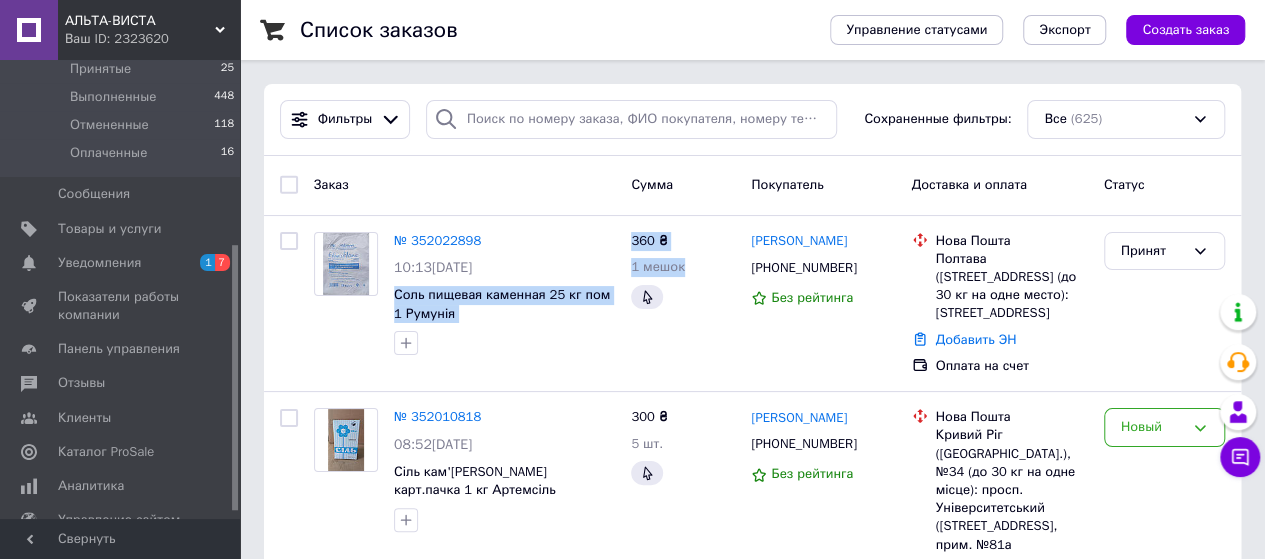 scroll, scrollTop: 331, scrollLeft: 0, axis: vertical 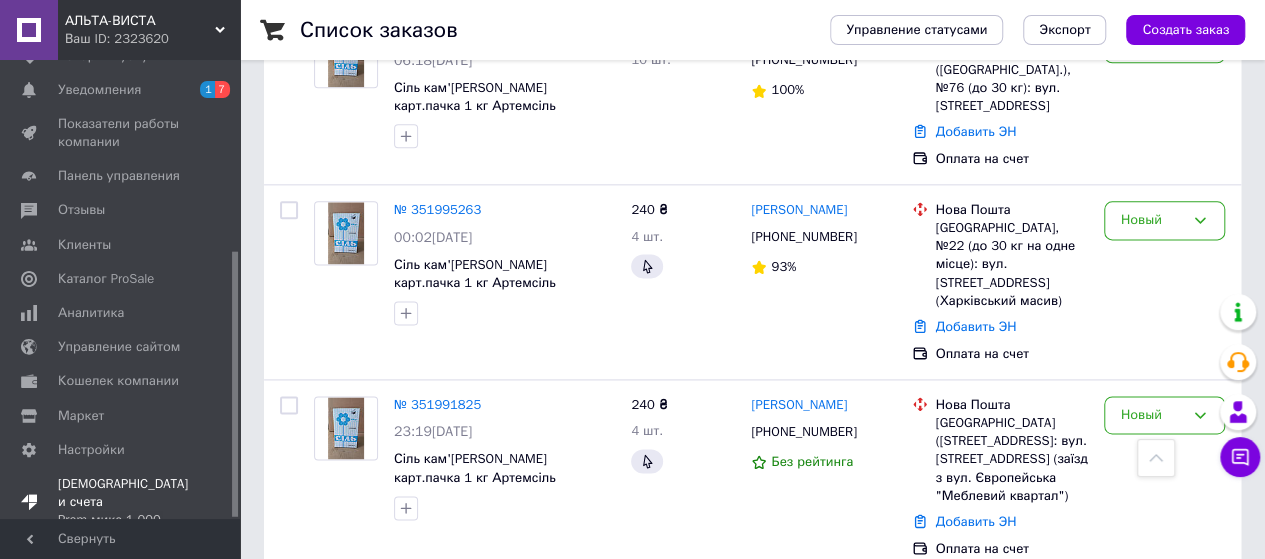 click on "Тарифы и счета Prom микс 1 000" at bounding box center [123, 502] 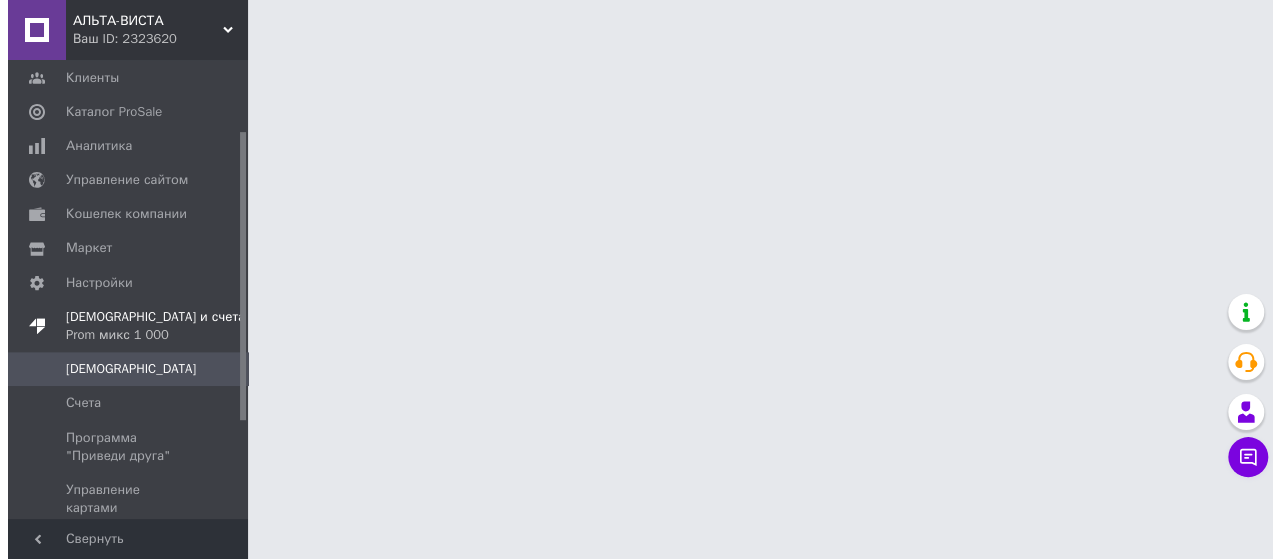 scroll, scrollTop: 0, scrollLeft: 0, axis: both 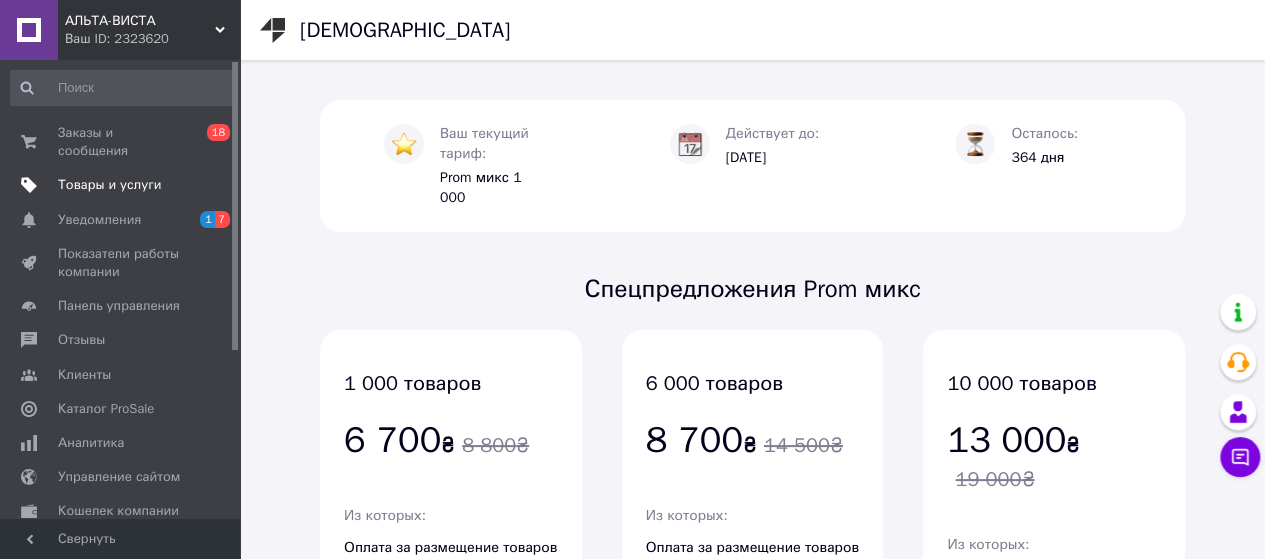 click on "Товары и услуги" at bounding box center [110, 185] 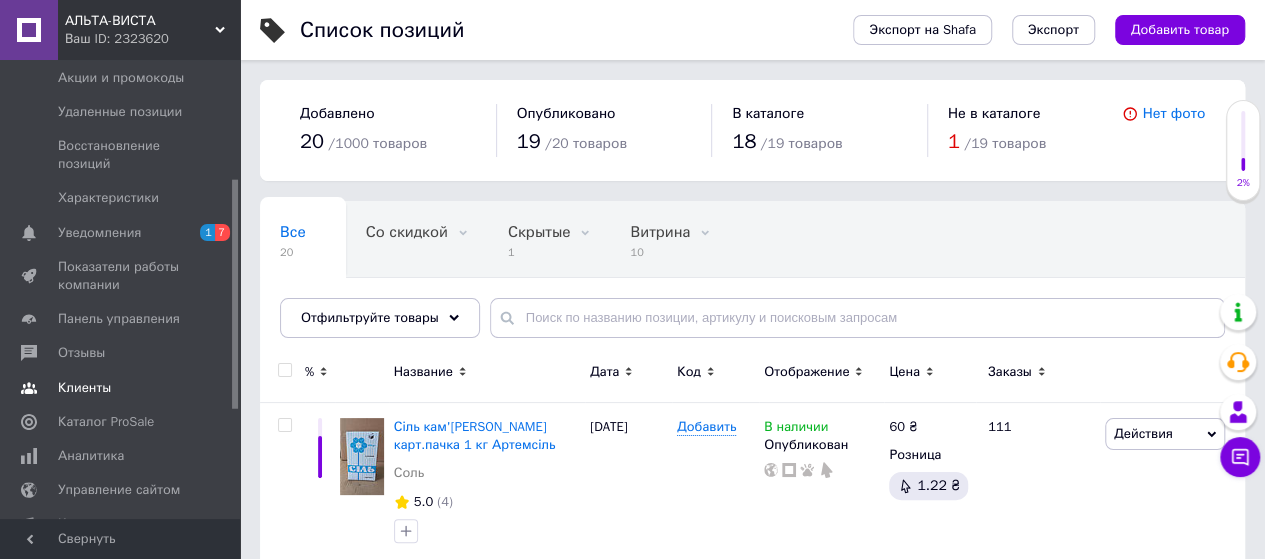 scroll, scrollTop: 456, scrollLeft: 0, axis: vertical 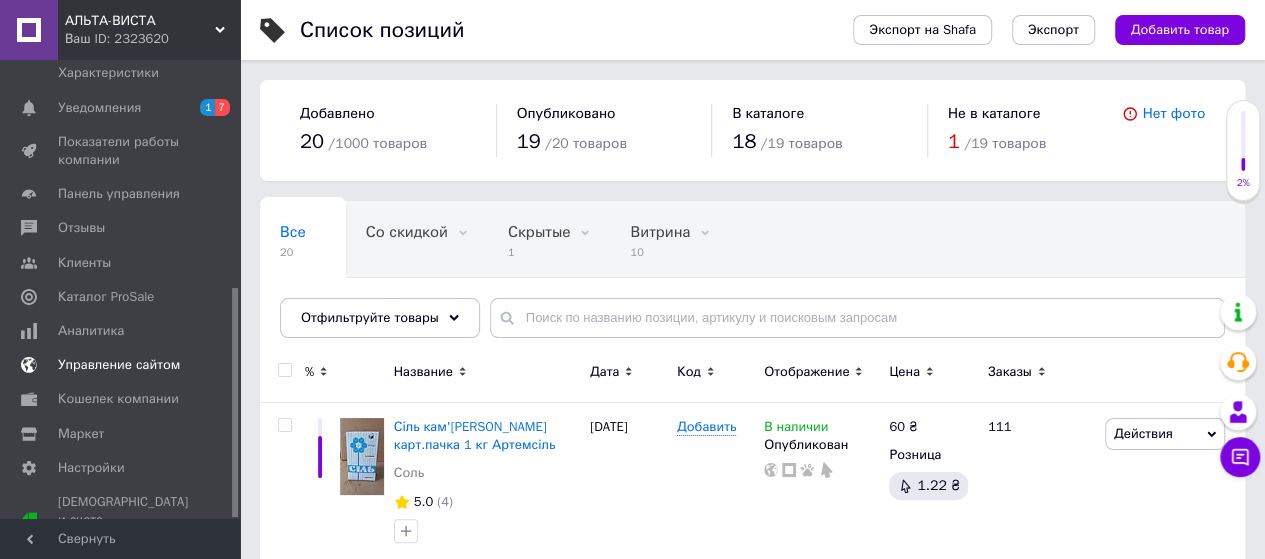 click on "Управление сайтом" at bounding box center [119, 365] 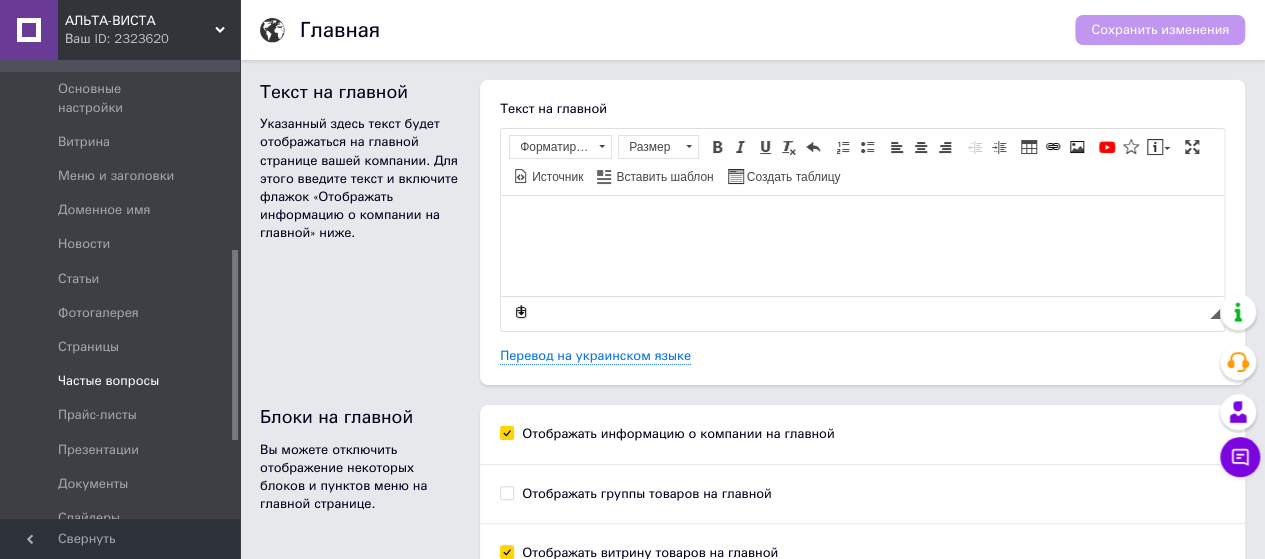 scroll, scrollTop: 0, scrollLeft: 0, axis: both 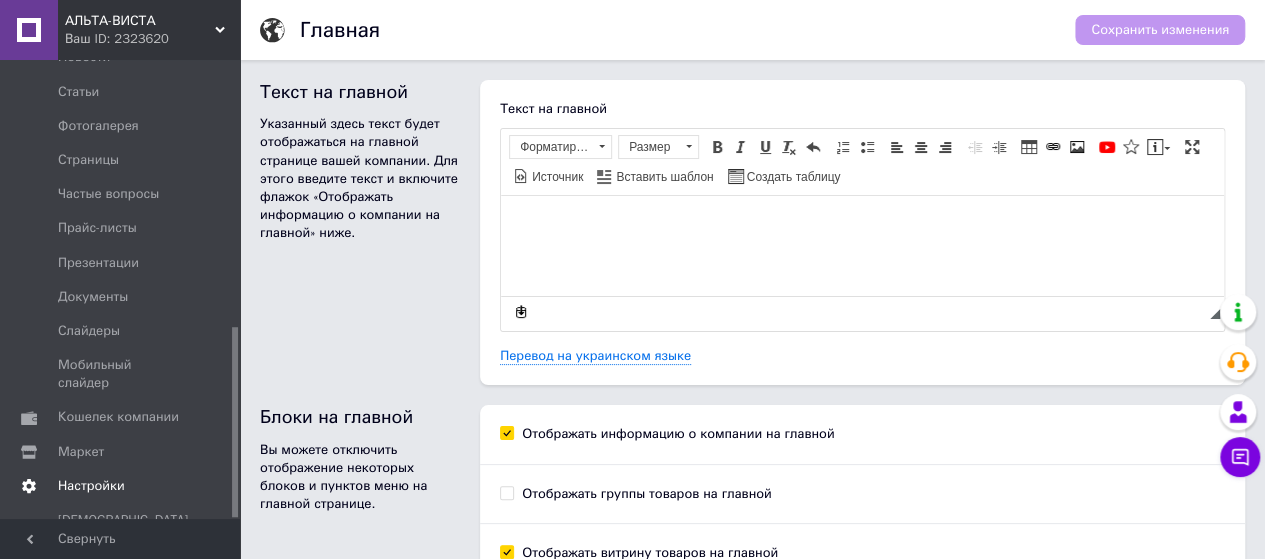 click on "Настройки" at bounding box center [91, 486] 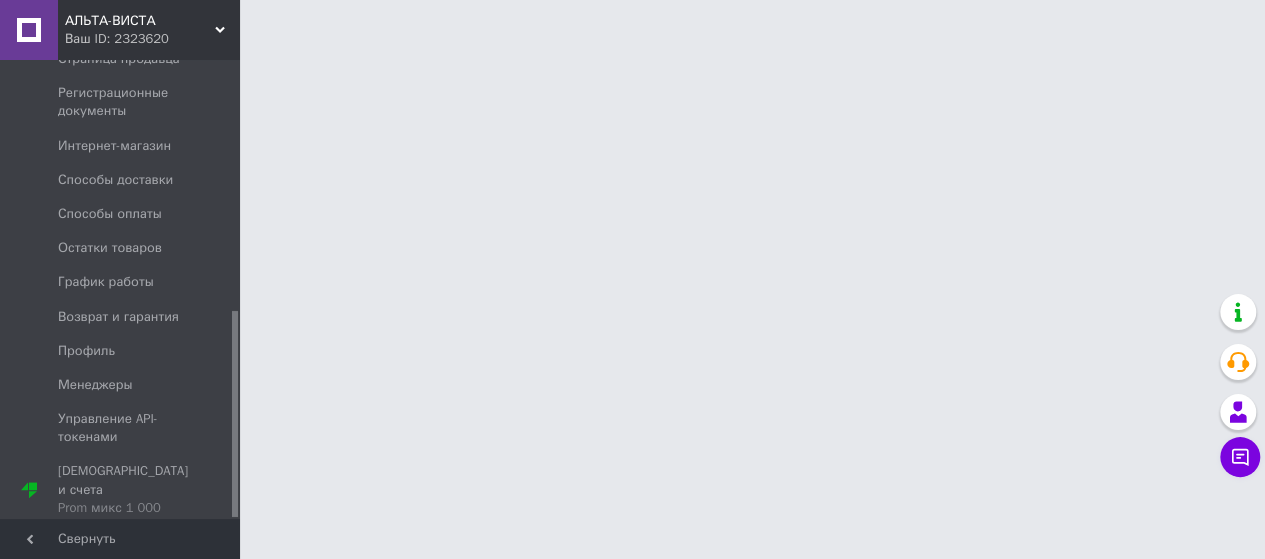 scroll, scrollTop: 558, scrollLeft: 0, axis: vertical 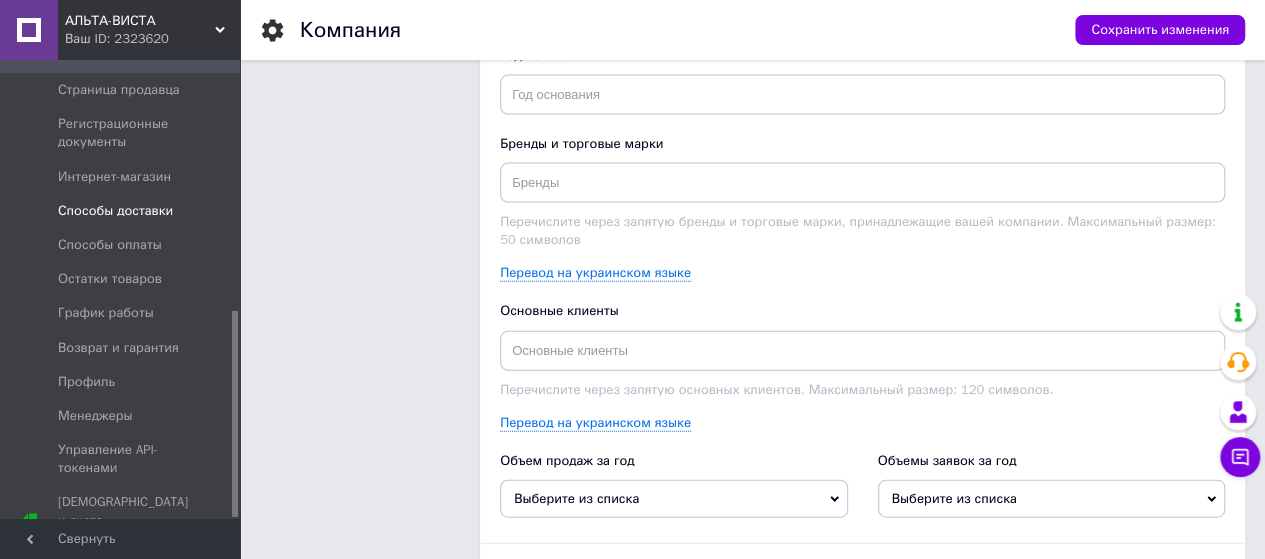 click on "Способы доставки" at bounding box center (115, 211) 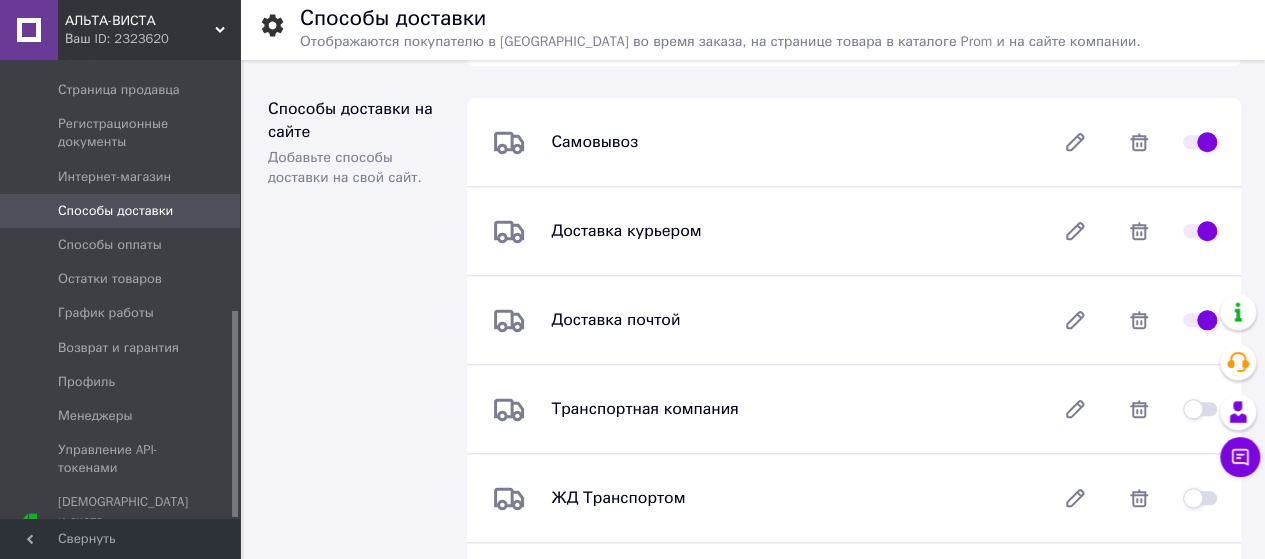 scroll, scrollTop: 878, scrollLeft: 0, axis: vertical 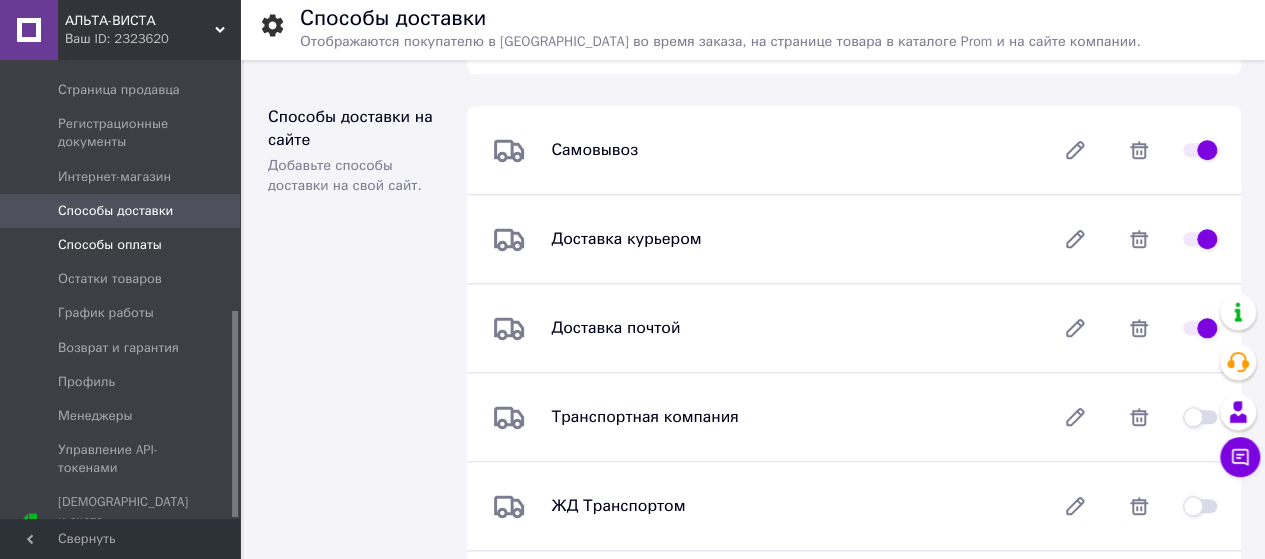 click on "Способы оплаты" at bounding box center (110, 245) 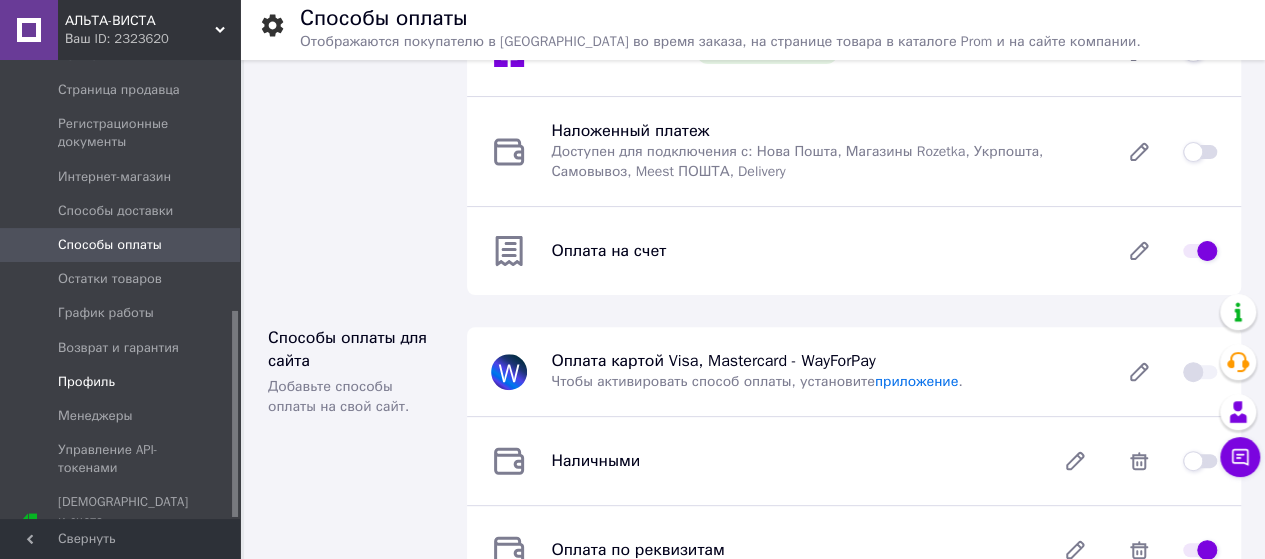 scroll, scrollTop: 300, scrollLeft: 0, axis: vertical 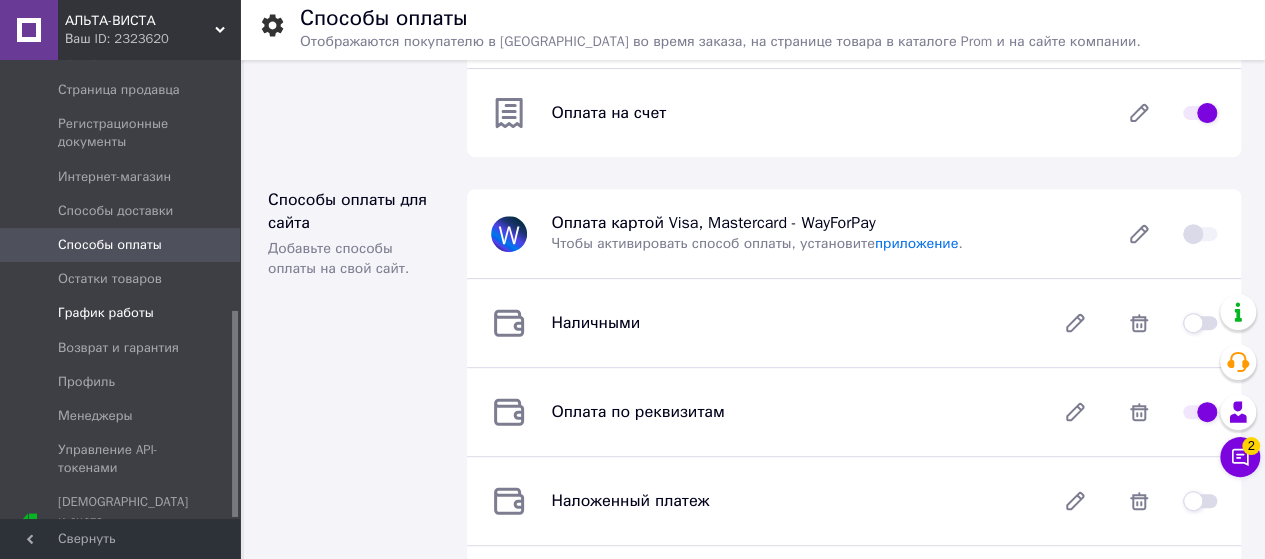 click on "График работы" at bounding box center [106, 313] 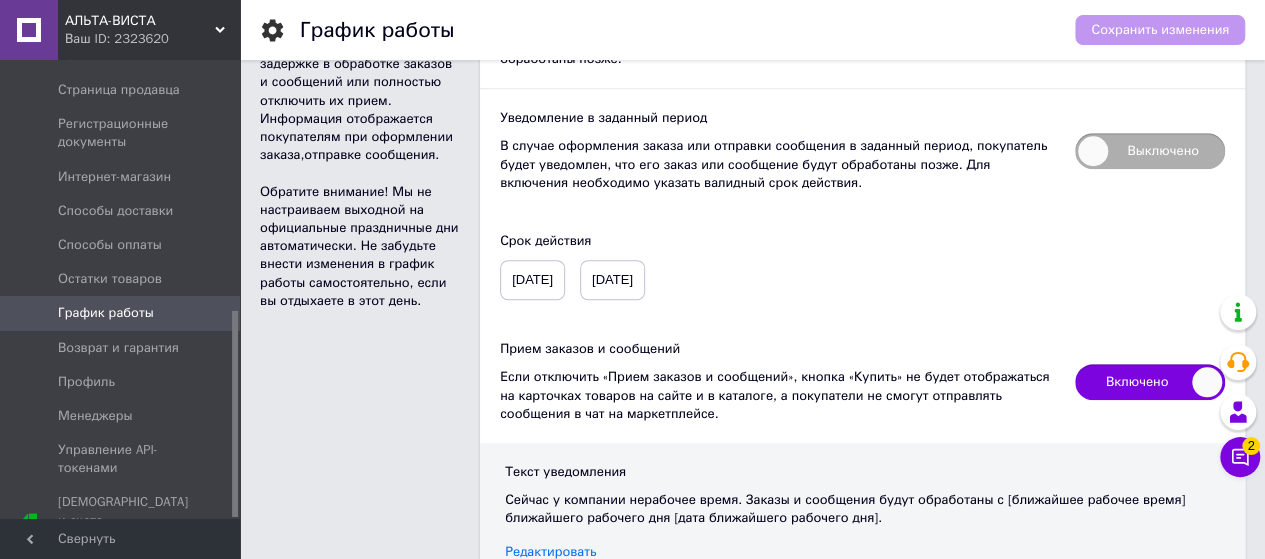 scroll, scrollTop: 895, scrollLeft: 0, axis: vertical 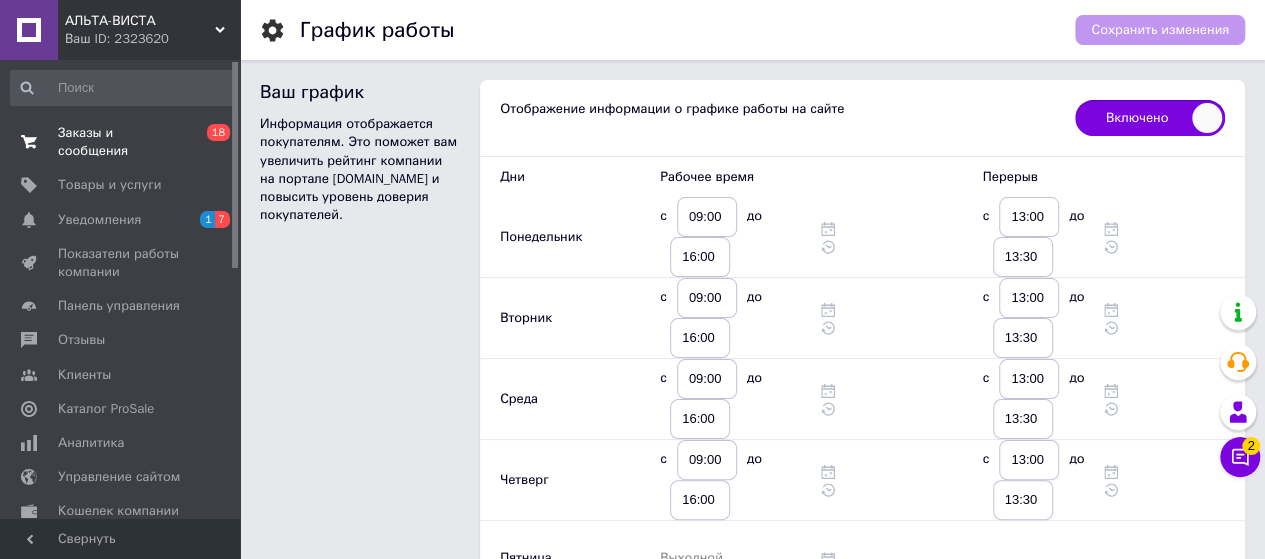 click on "Заказы и сообщения" at bounding box center [121, 142] 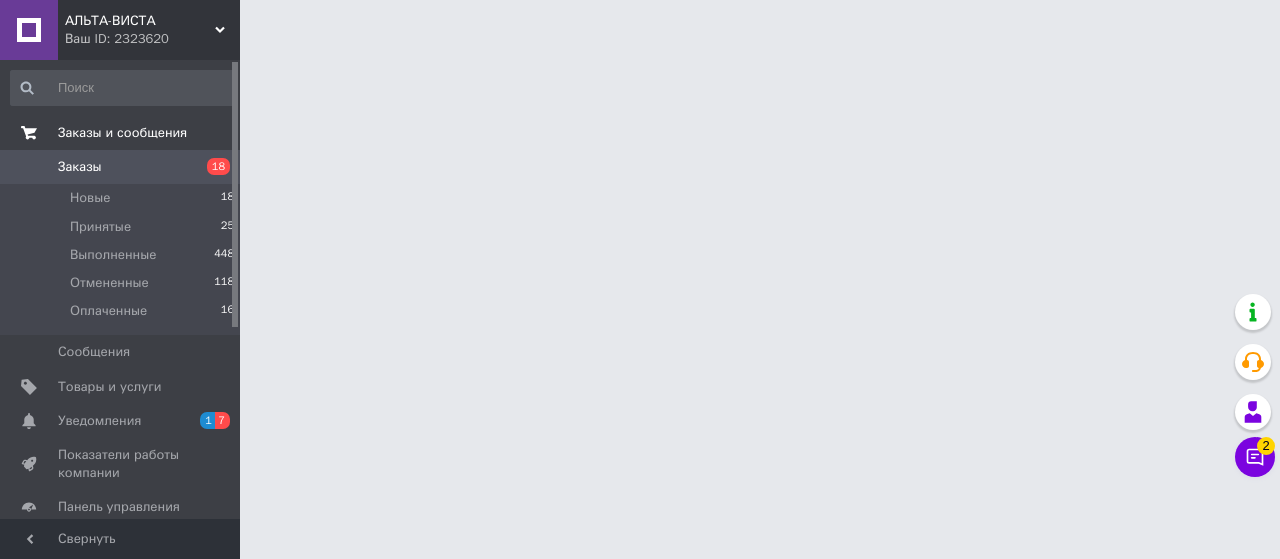 click on "Заказы и сообщения" at bounding box center (122, 133) 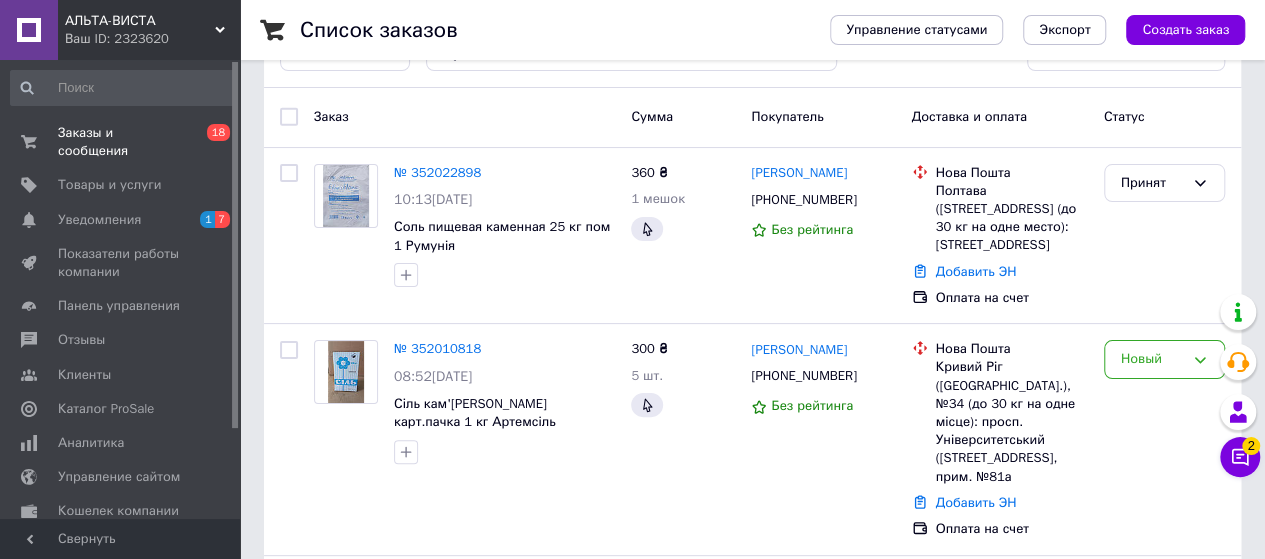 scroll, scrollTop: 100, scrollLeft: 0, axis: vertical 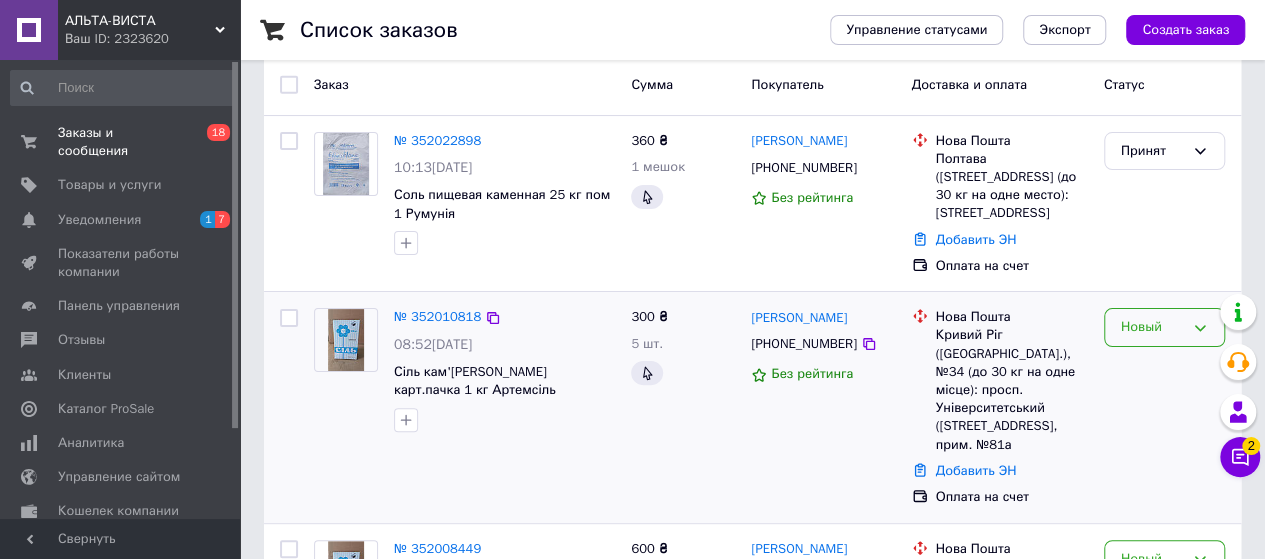 click 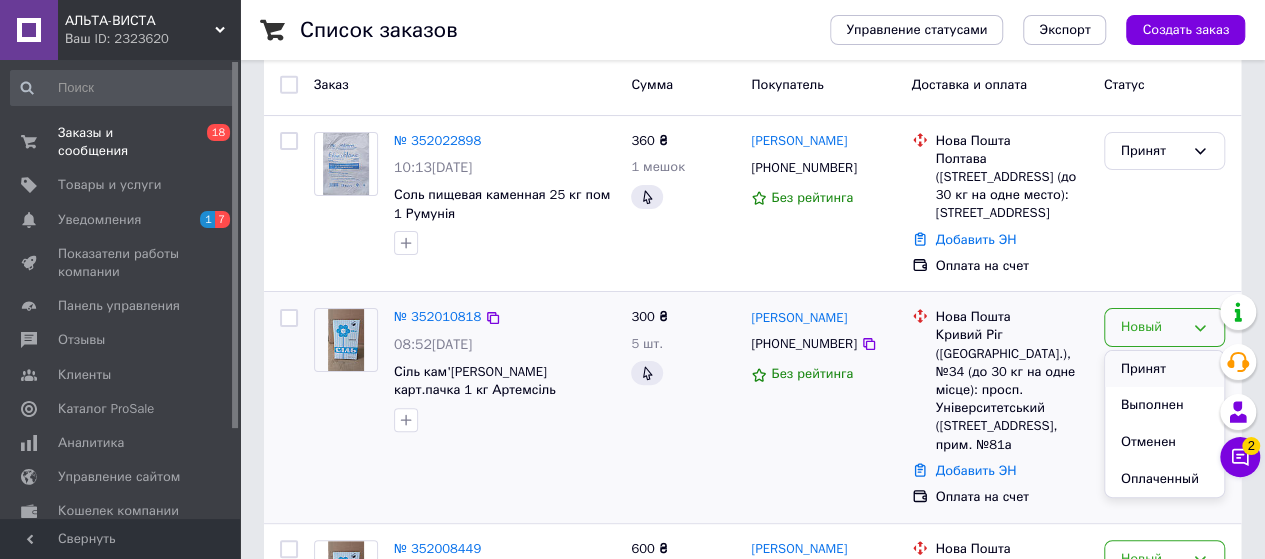click on "Принят" at bounding box center (1164, 369) 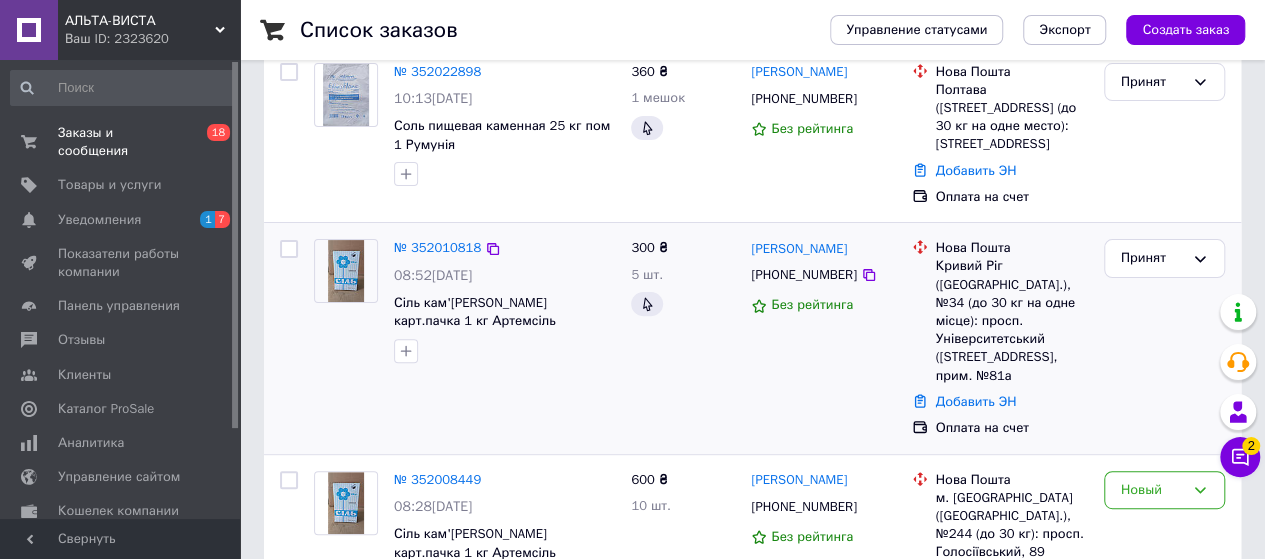 scroll, scrollTop: 200, scrollLeft: 0, axis: vertical 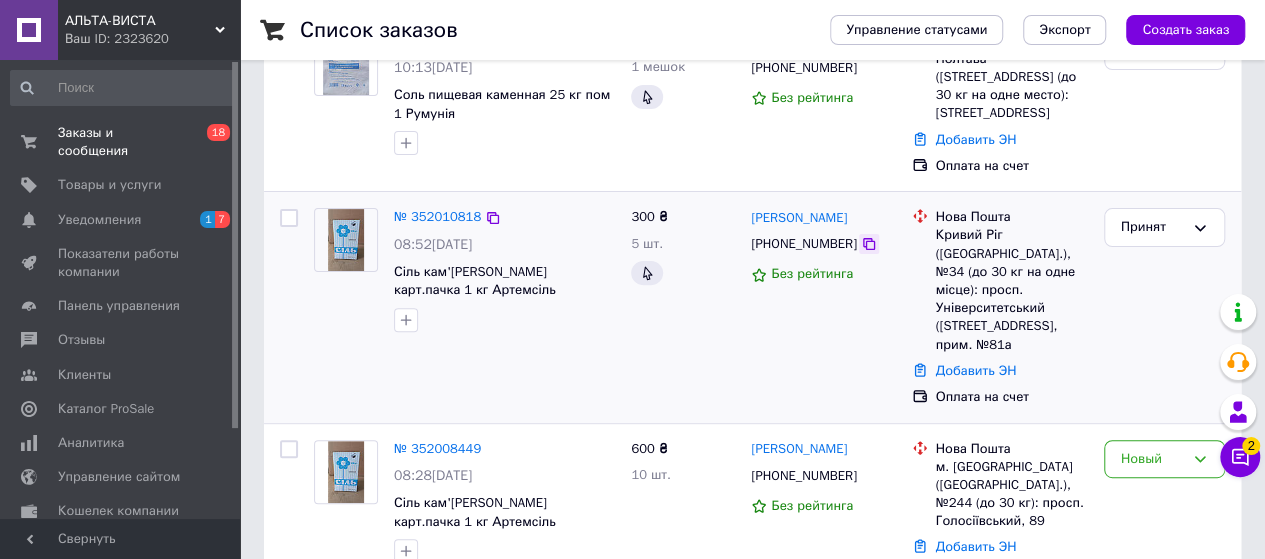 click 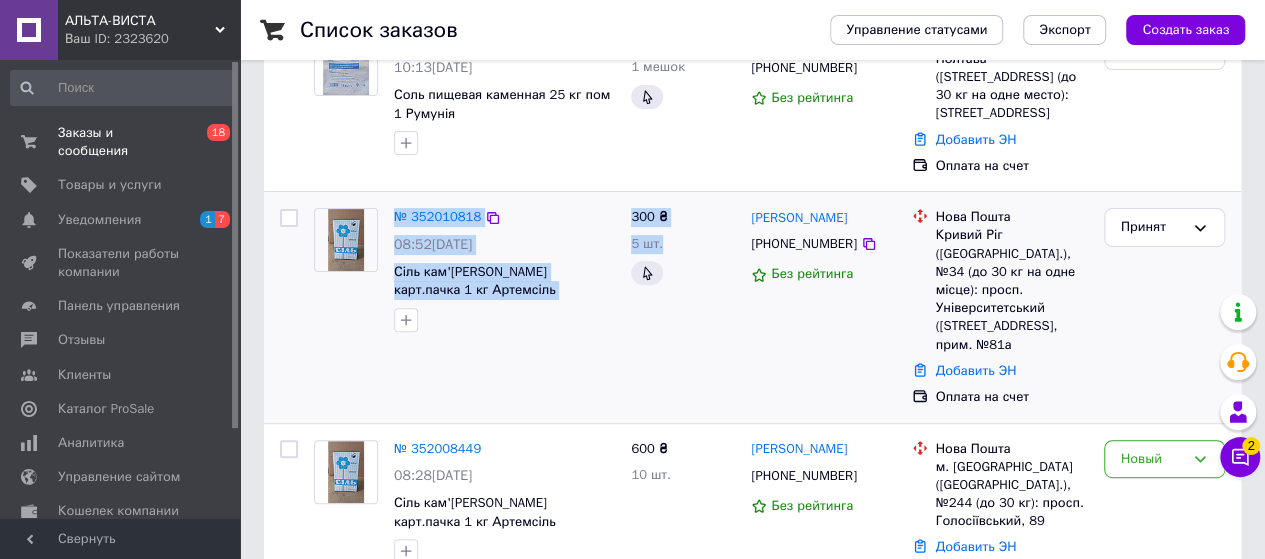 drag, startPoint x: 393, startPoint y: 201, endPoint x: 676, endPoint y: 257, distance: 288.48743 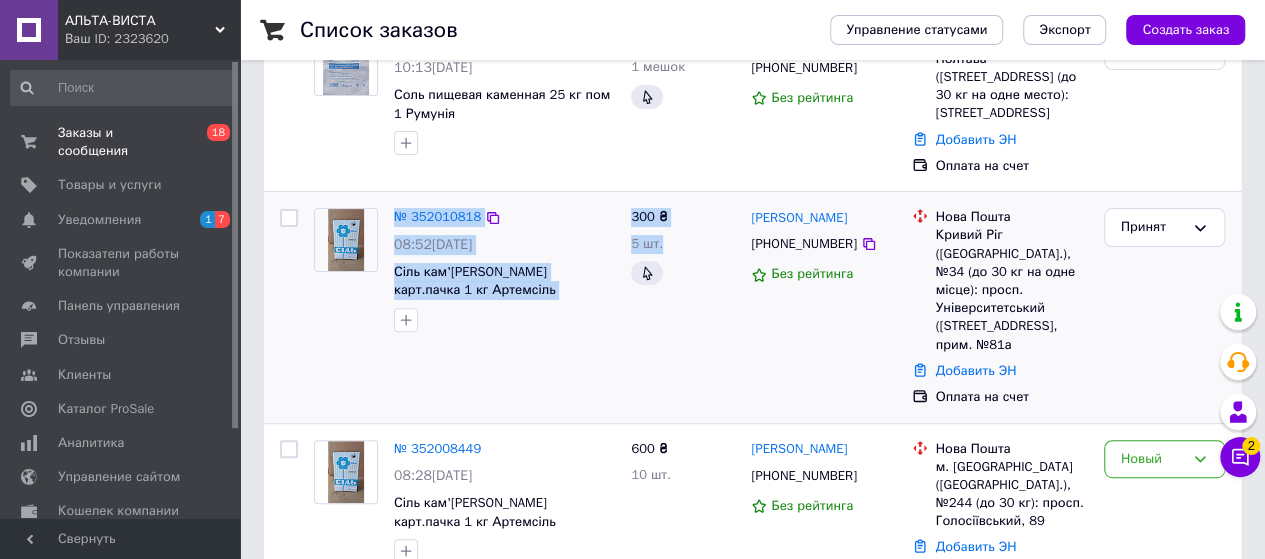 click on "№ 352010818 08:52, 10.07.2025 Сіль кам'яна карт.пачка 1 кг Артемсіль 300 ₴ 5 шт. Елена Гунченко +380968681772 Без рейтинга Нова Пошта Кривий Ріг (Дніпропетровська обл.), №34 (до 30 кг на одне місце): просп. Університетський (Гагаріна), 59, прим. №81а Добавить ЭН Оплата на счет Принят" at bounding box center [752, 307] 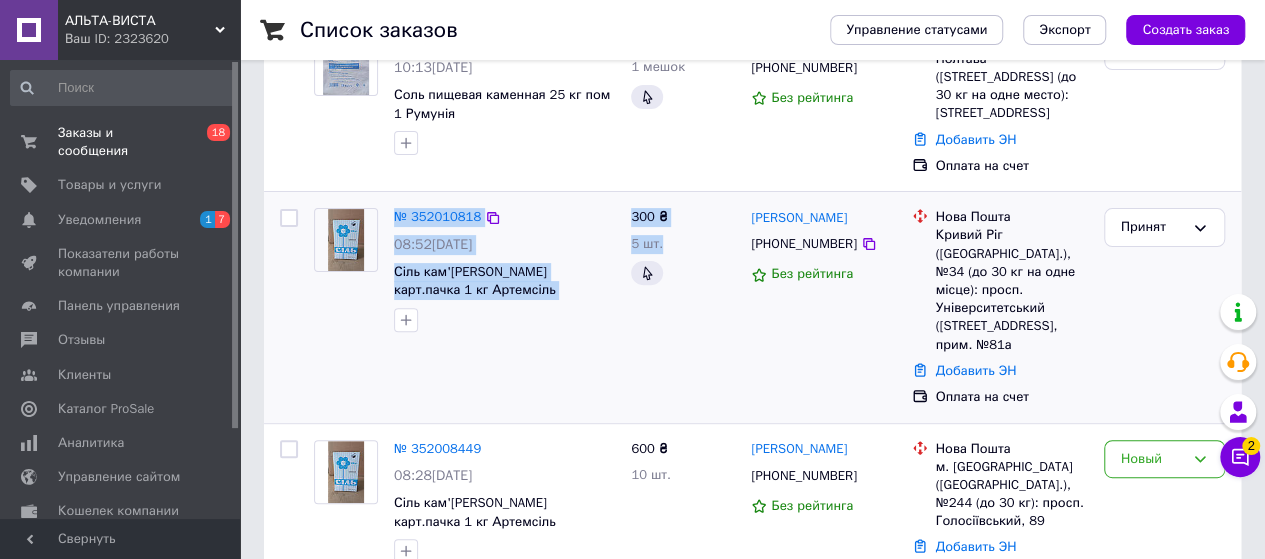 copy on "№ 352010818 08:52, 10.07.2025 Сіль кам'яна карт.пачка 1 кг Артемсіль 300 ₴ 5 шт." 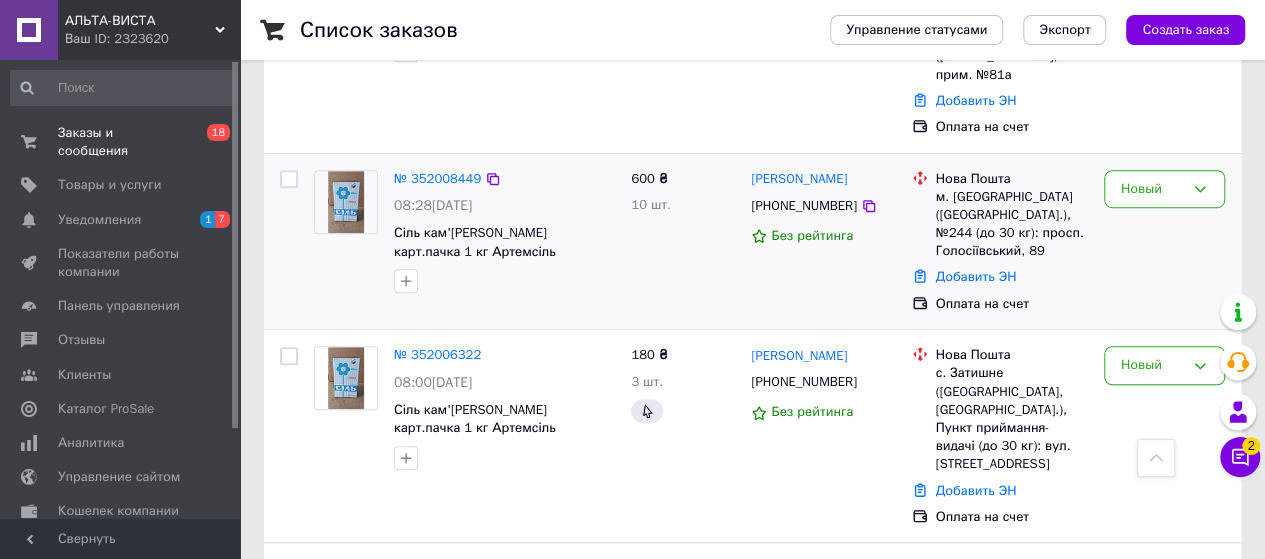 scroll, scrollTop: 500, scrollLeft: 0, axis: vertical 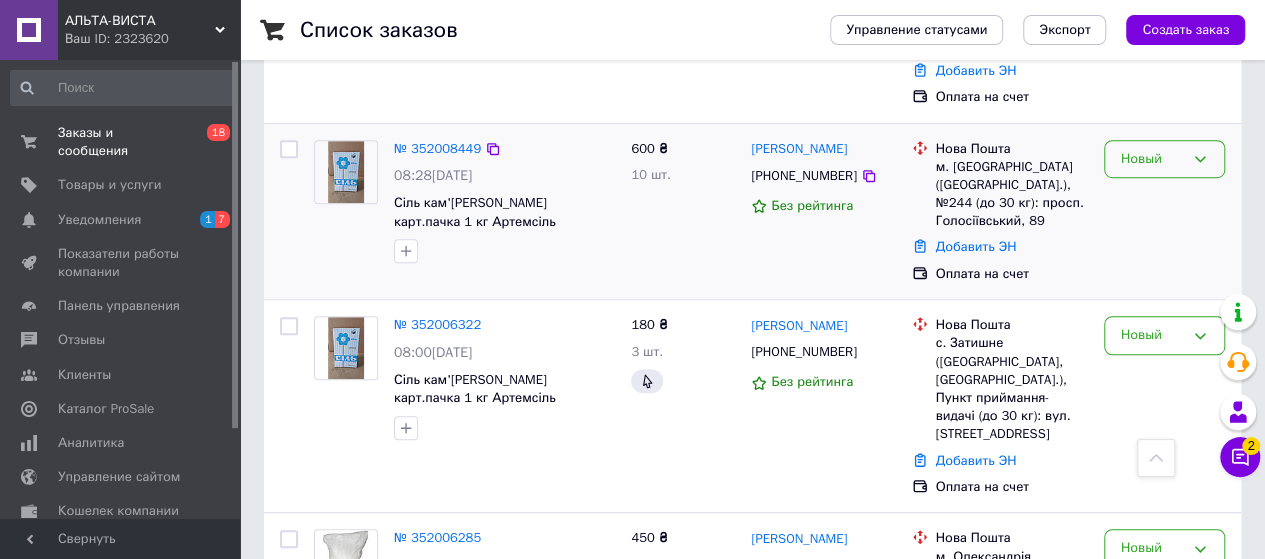 click 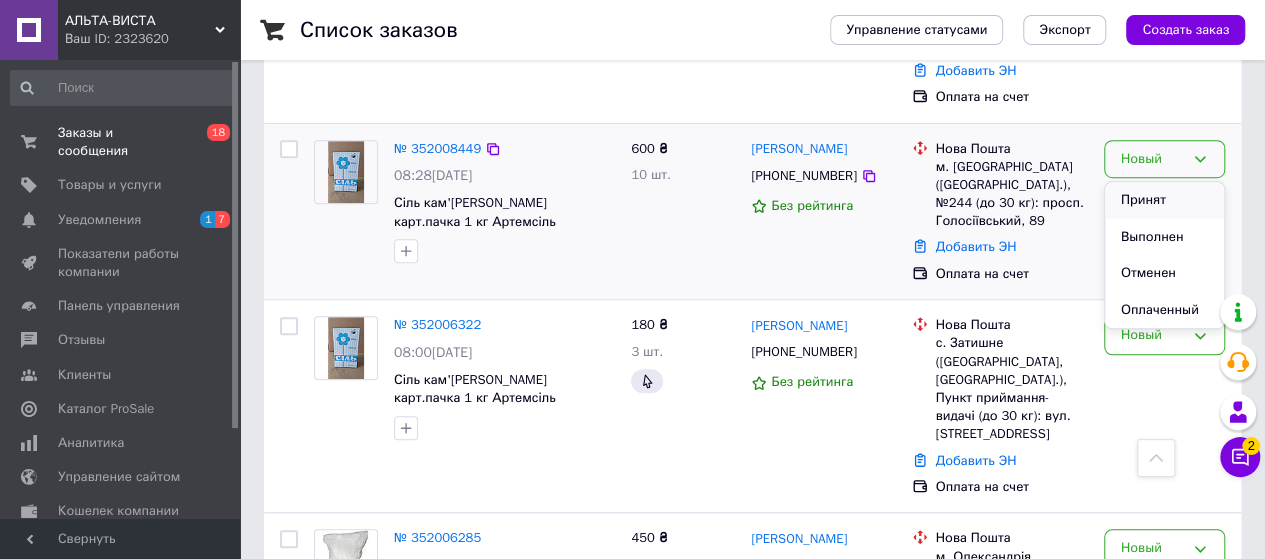 click on "Принят" at bounding box center (1164, 200) 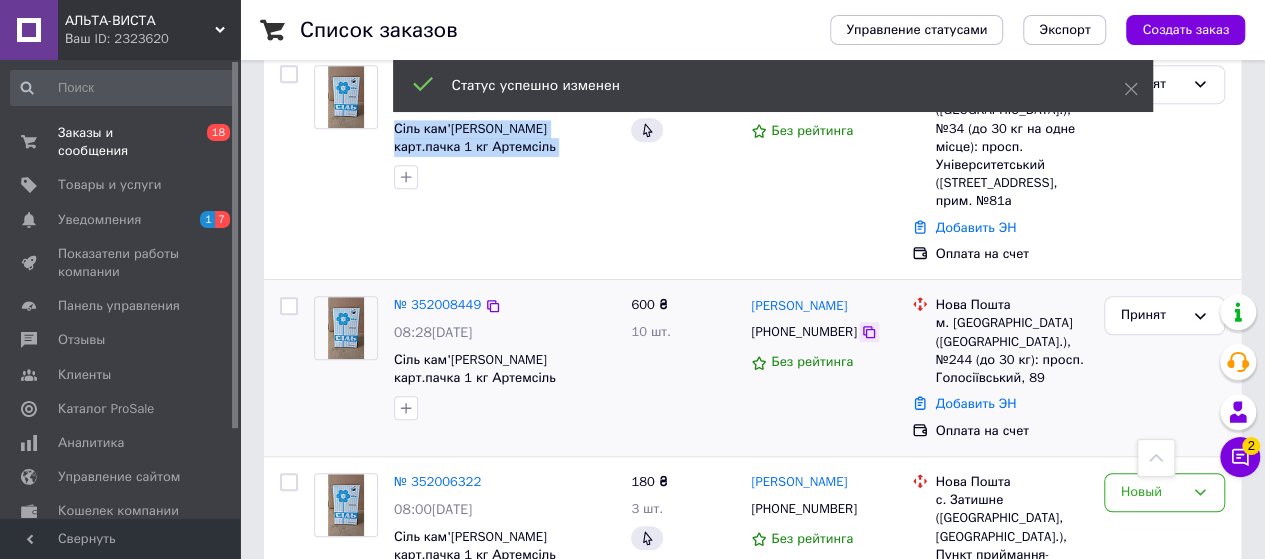 scroll, scrollTop: 656, scrollLeft: 0, axis: vertical 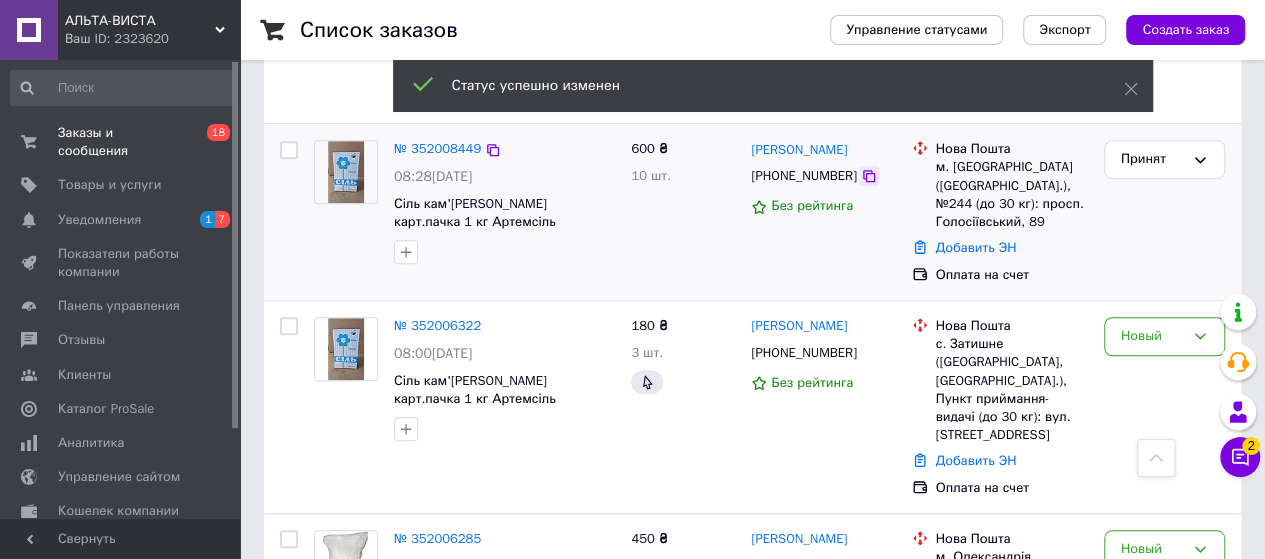 click 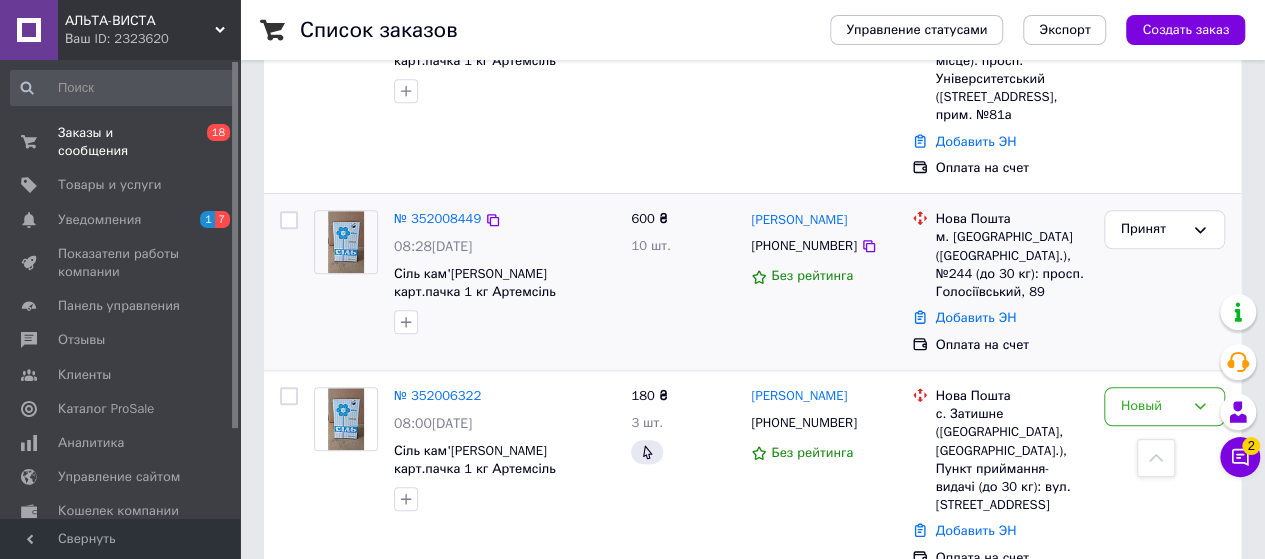 scroll, scrollTop: 556, scrollLeft: 0, axis: vertical 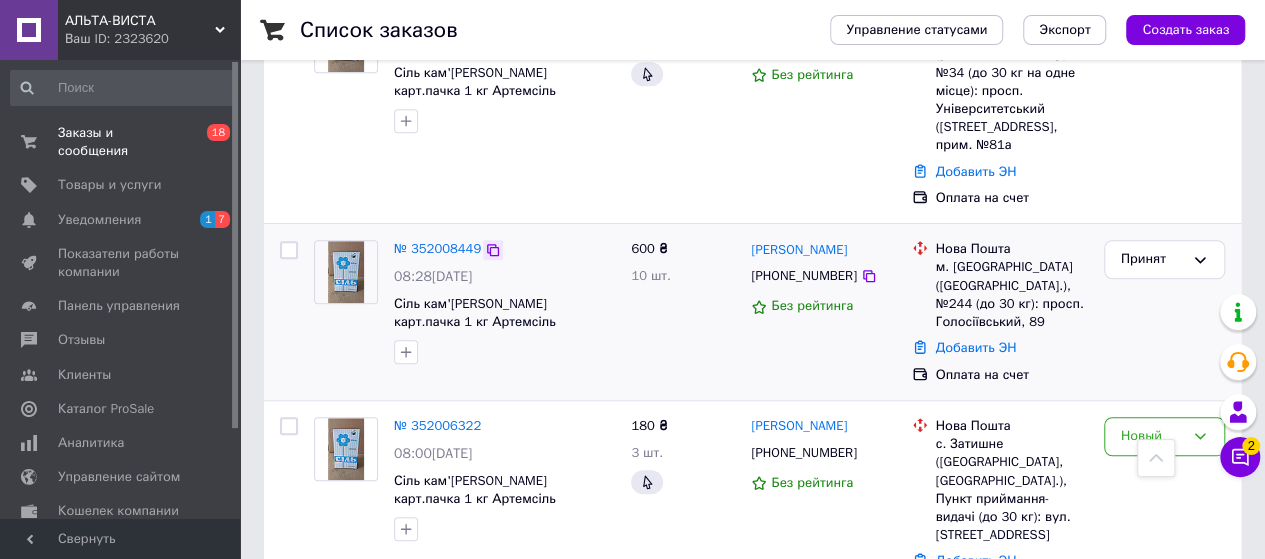 click 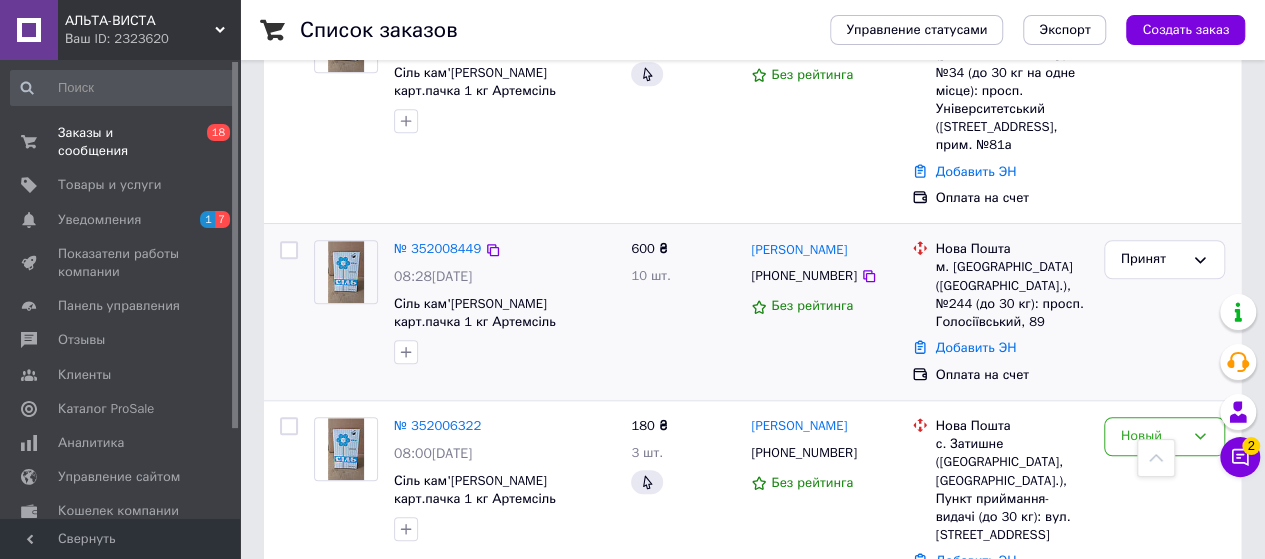 scroll, scrollTop: 656, scrollLeft: 0, axis: vertical 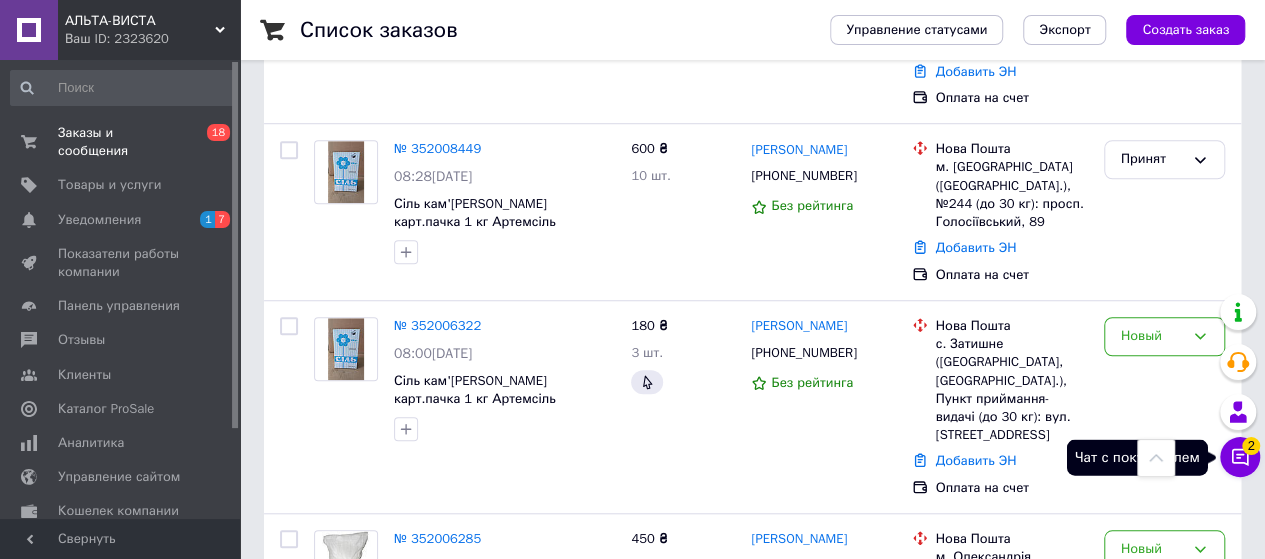 click 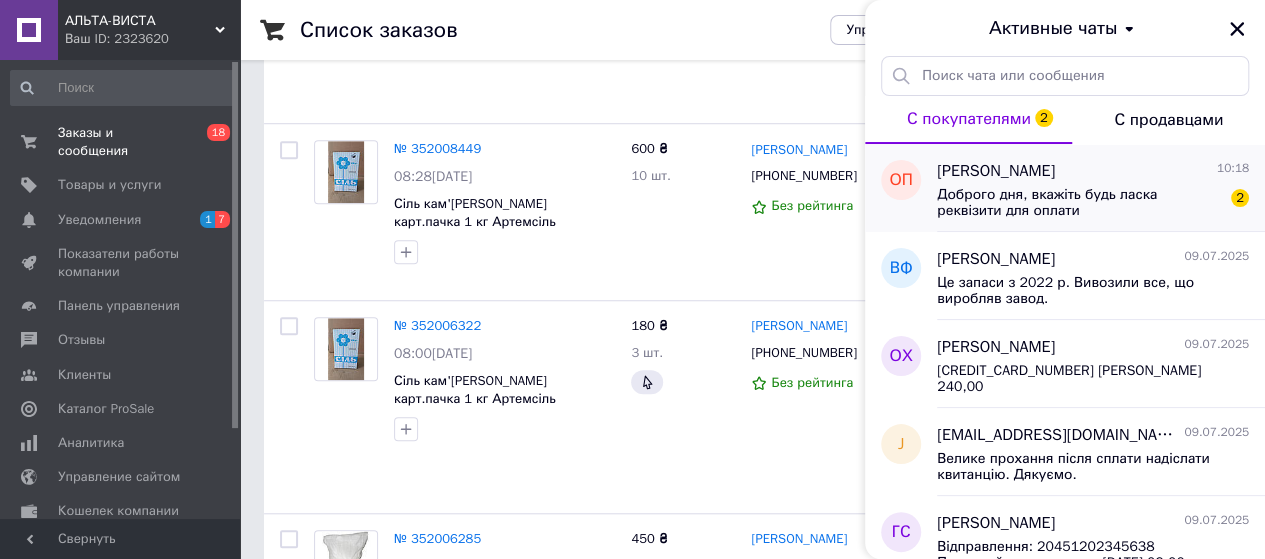 click on "Доброго дня, вкажіть будь ласка реквізити для оплати 2" at bounding box center (1093, 201) 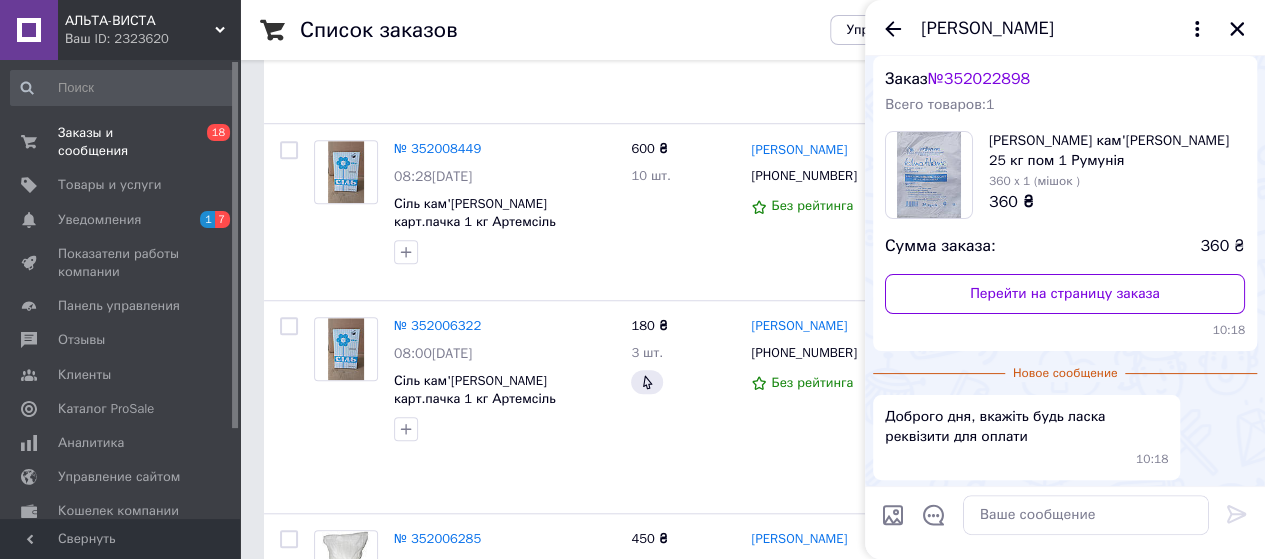 scroll, scrollTop: 0, scrollLeft: 0, axis: both 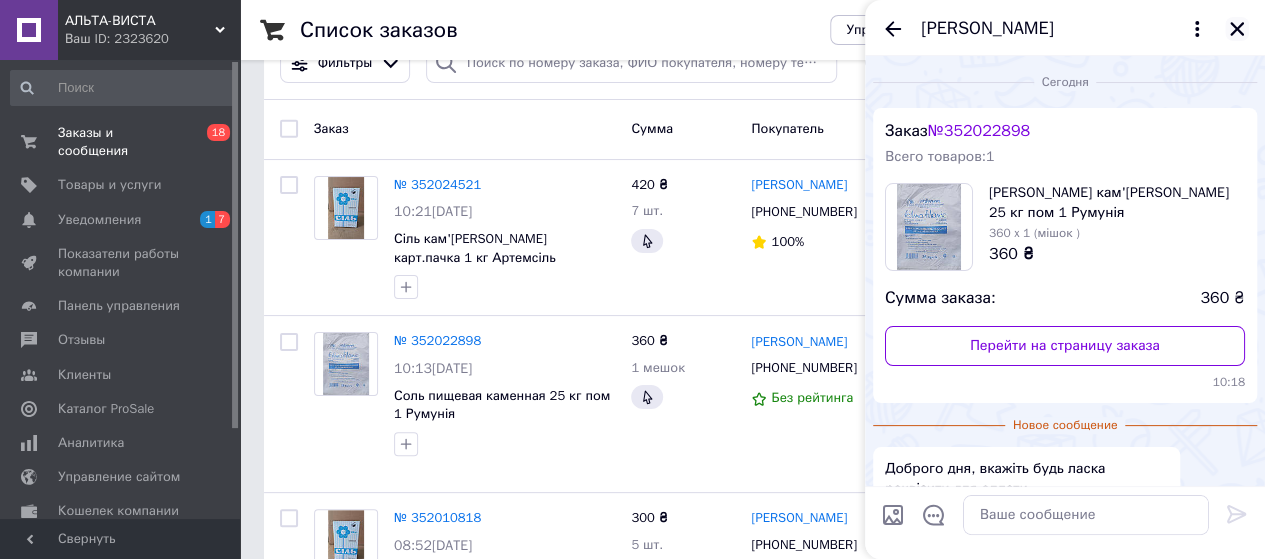click 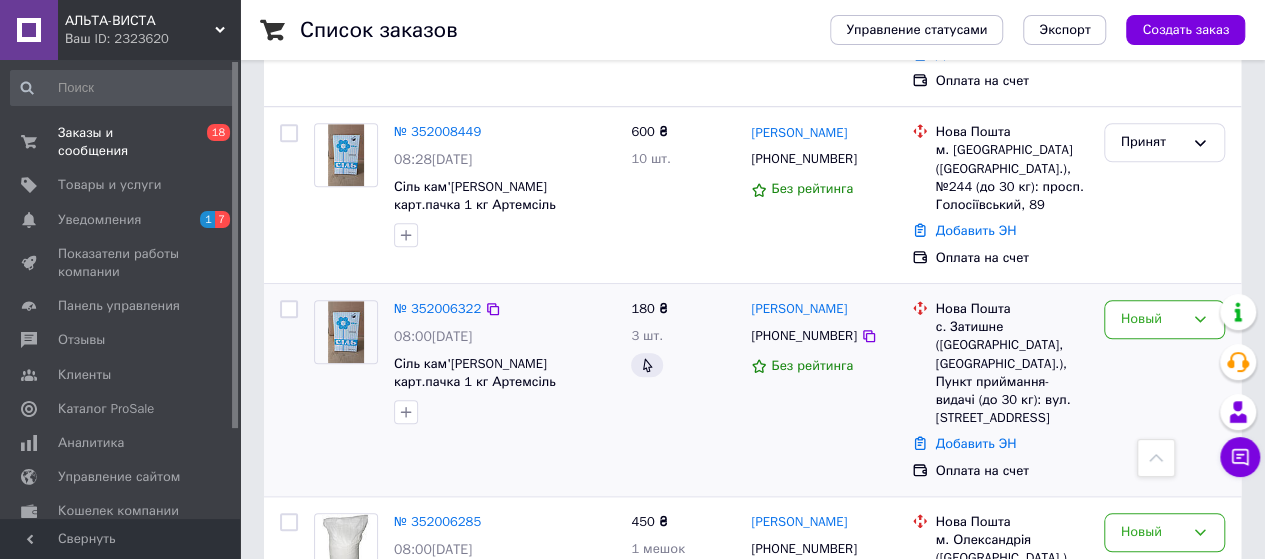 scroll, scrollTop: 700, scrollLeft: 0, axis: vertical 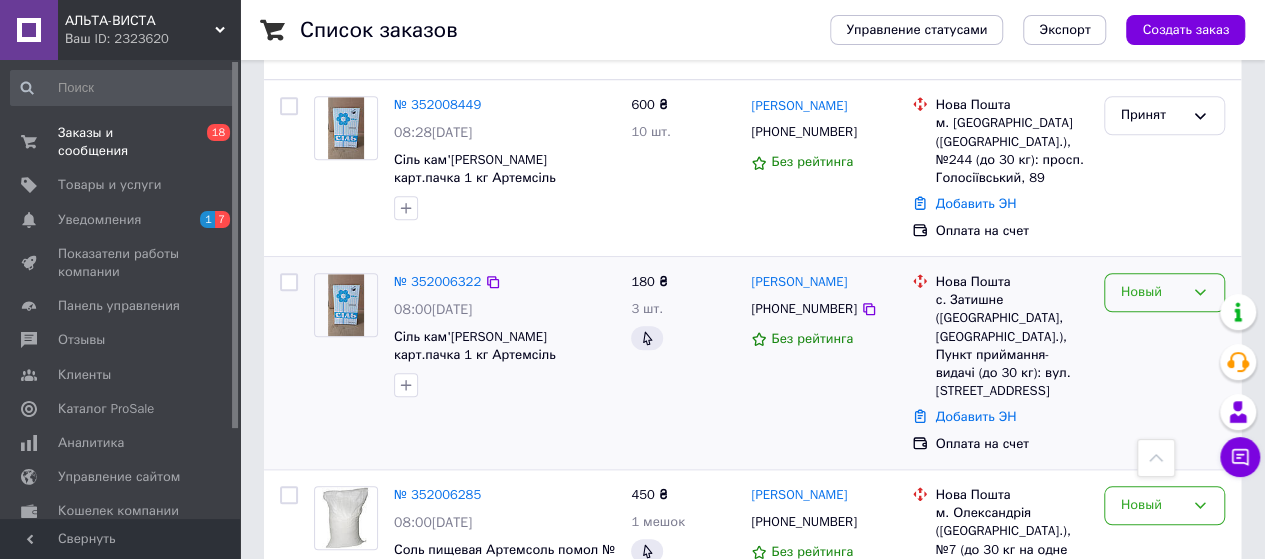 click 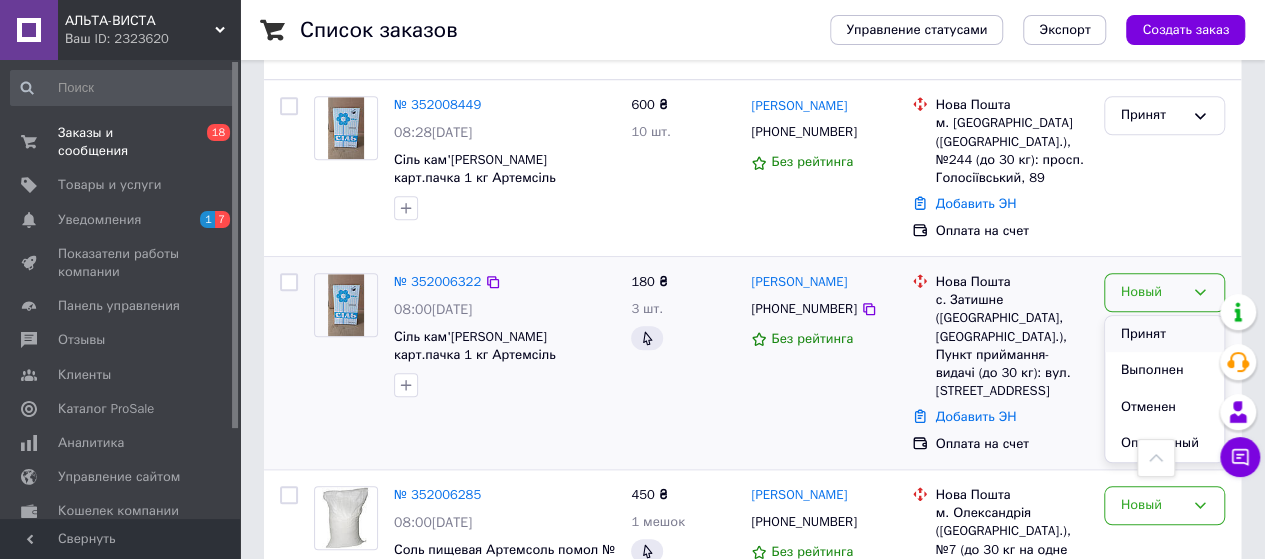 click on "Принят" at bounding box center [1164, 334] 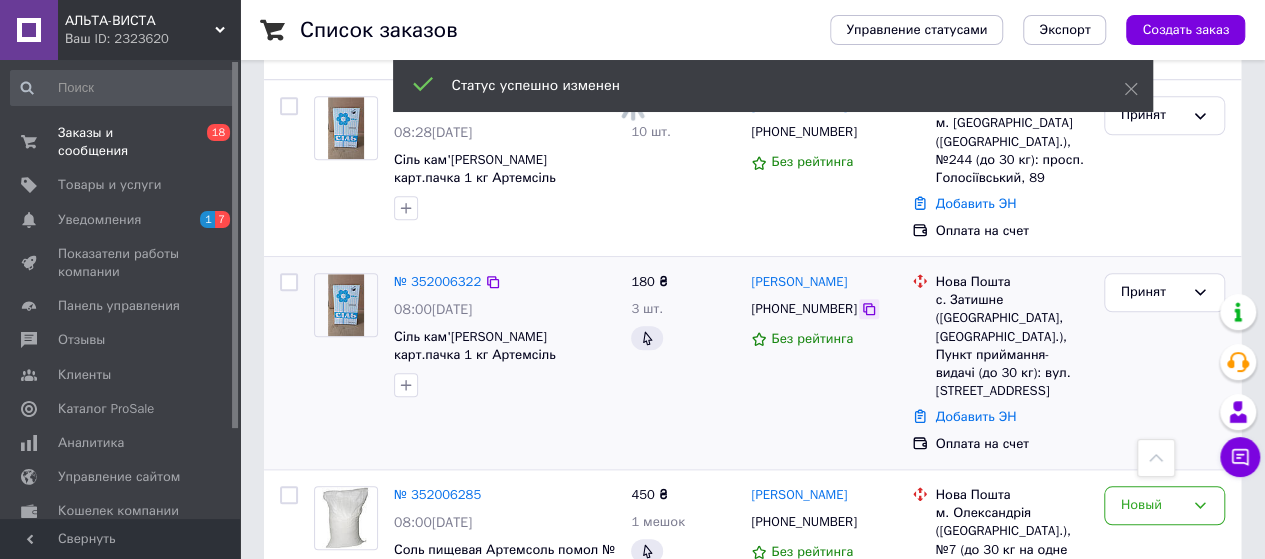 click 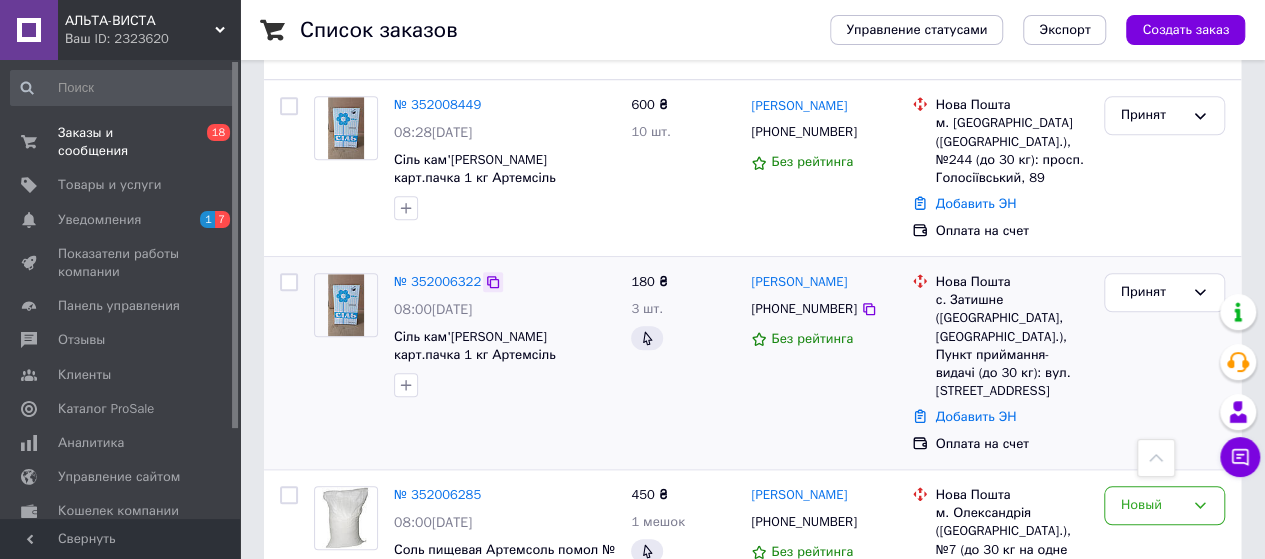 click 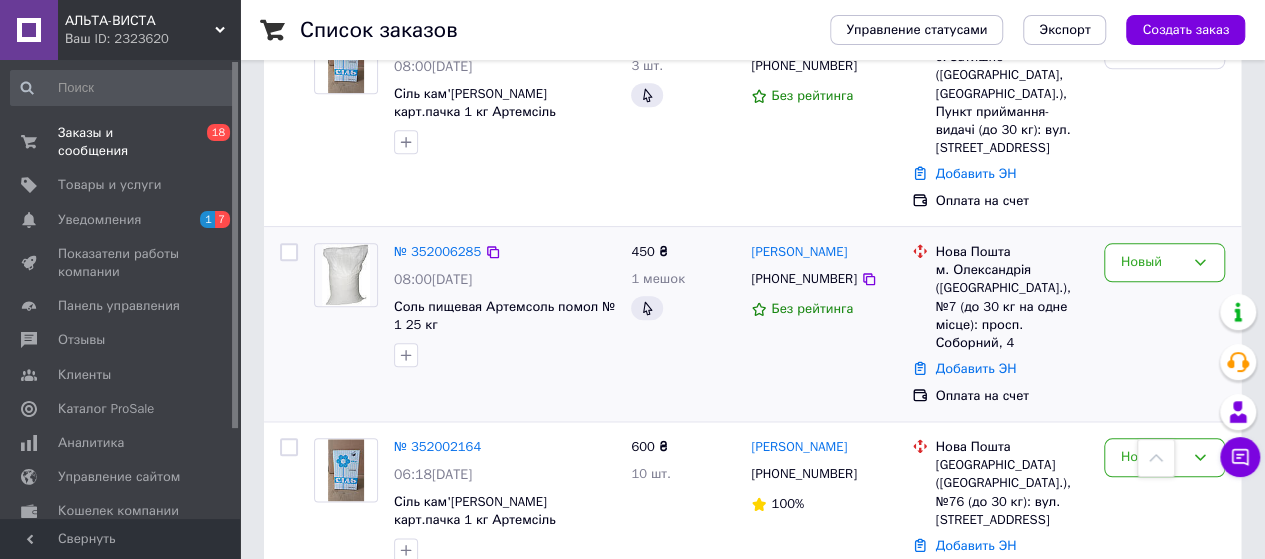 scroll, scrollTop: 900, scrollLeft: 0, axis: vertical 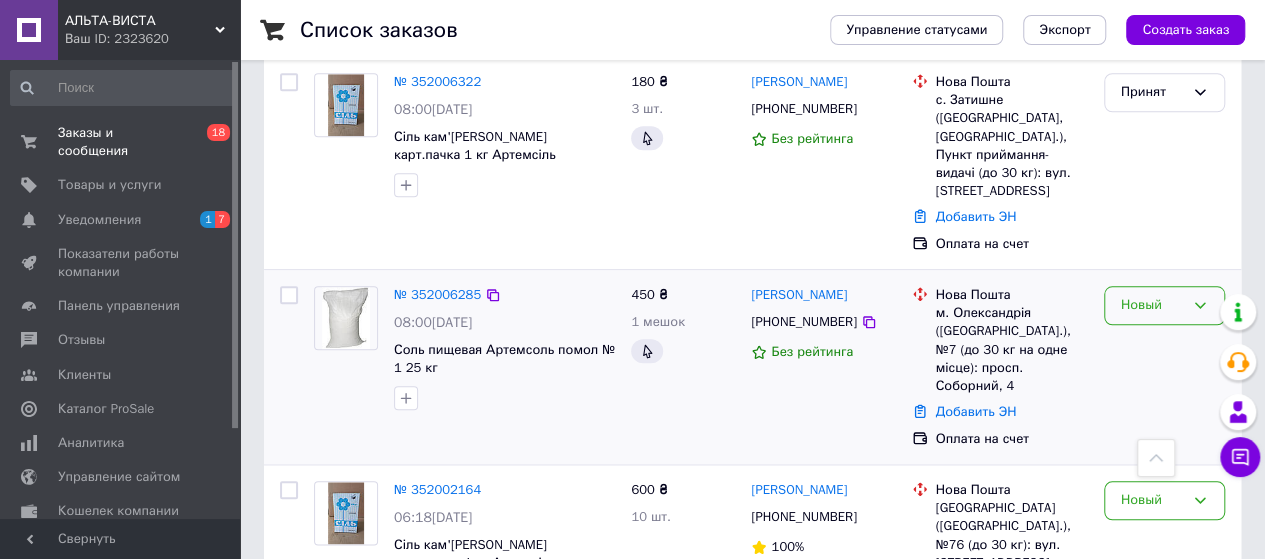 click 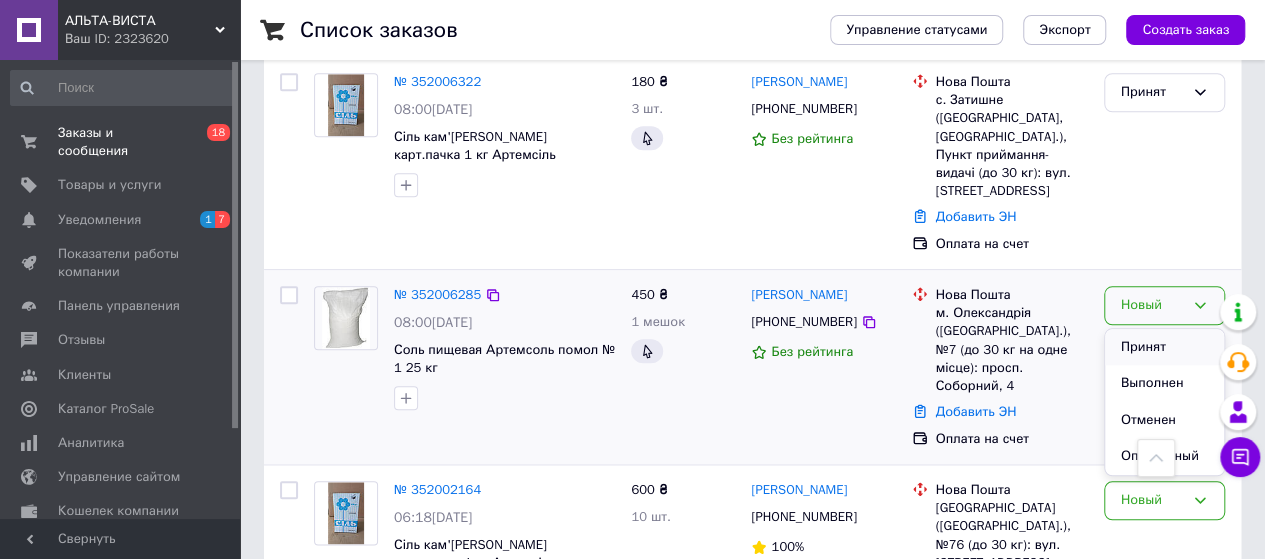 click on "Принят" at bounding box center [1164, 347] 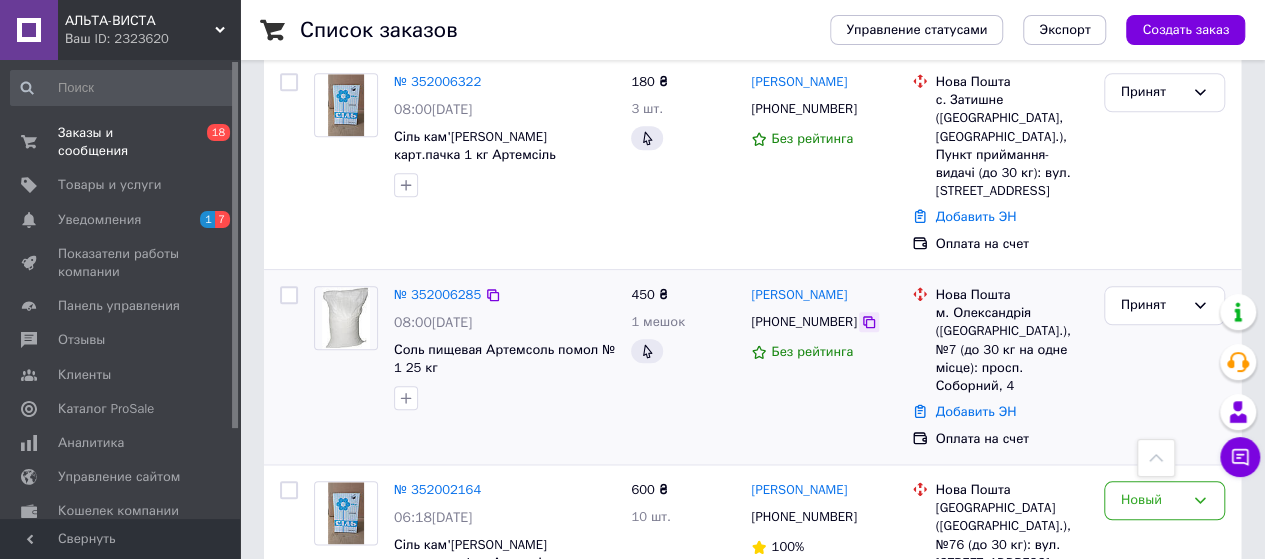 click 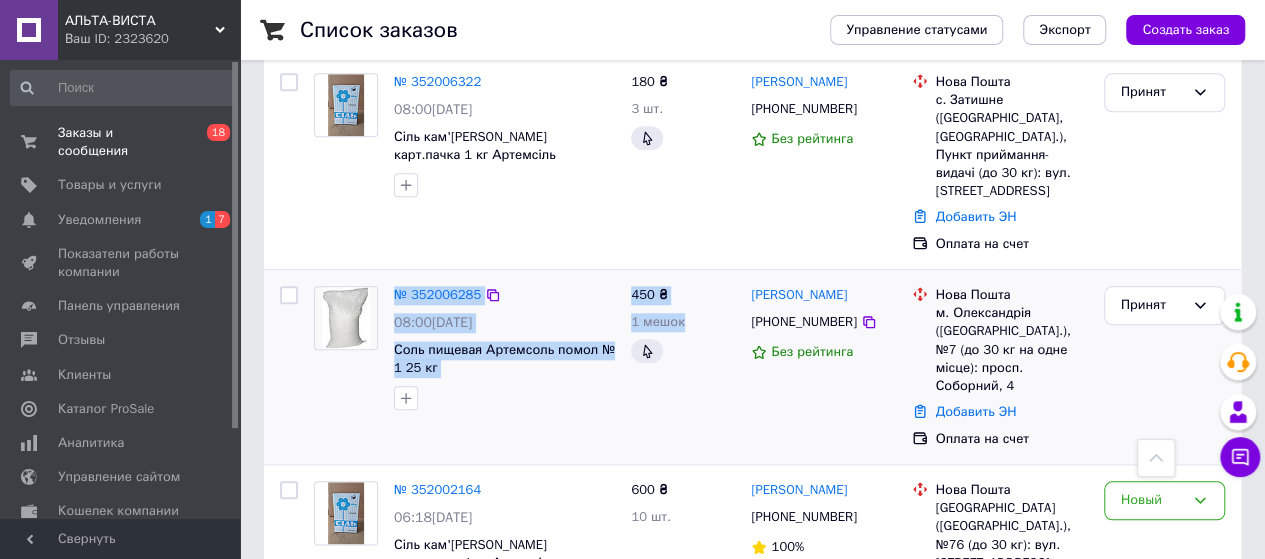 drag, startPoint x: 388, startPoint y: 242, endPoint x: 686, endPoint y: 279, distance: 300.2882 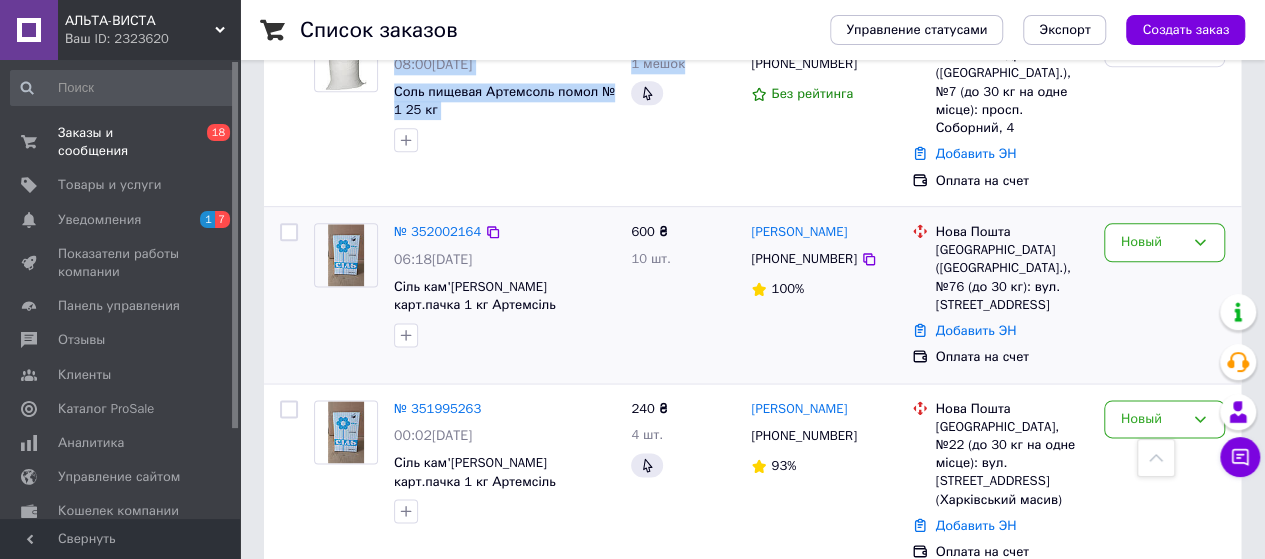 scroll, scrollTop: 1200, scrollLeft: 0, axis: vertical 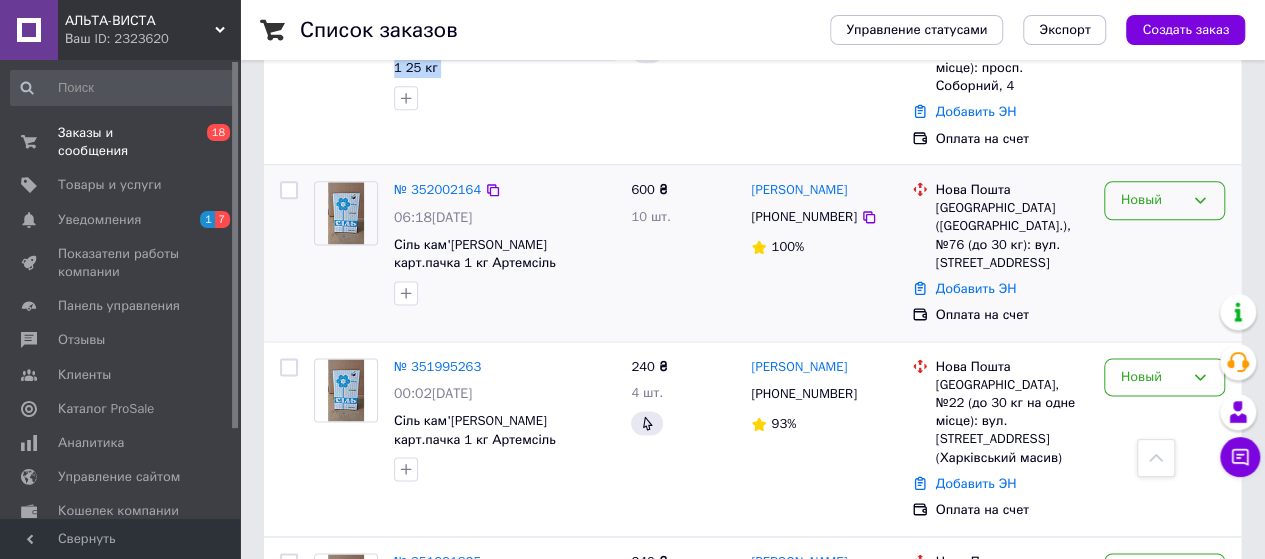 click 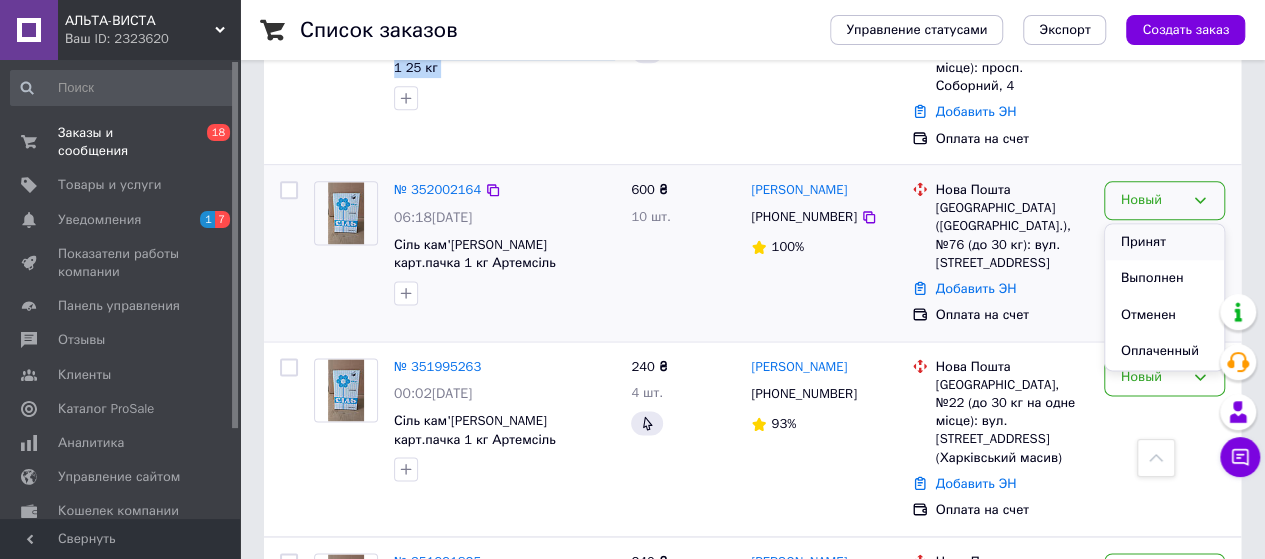 click on "Принят" at bounding box center [1164, 242] 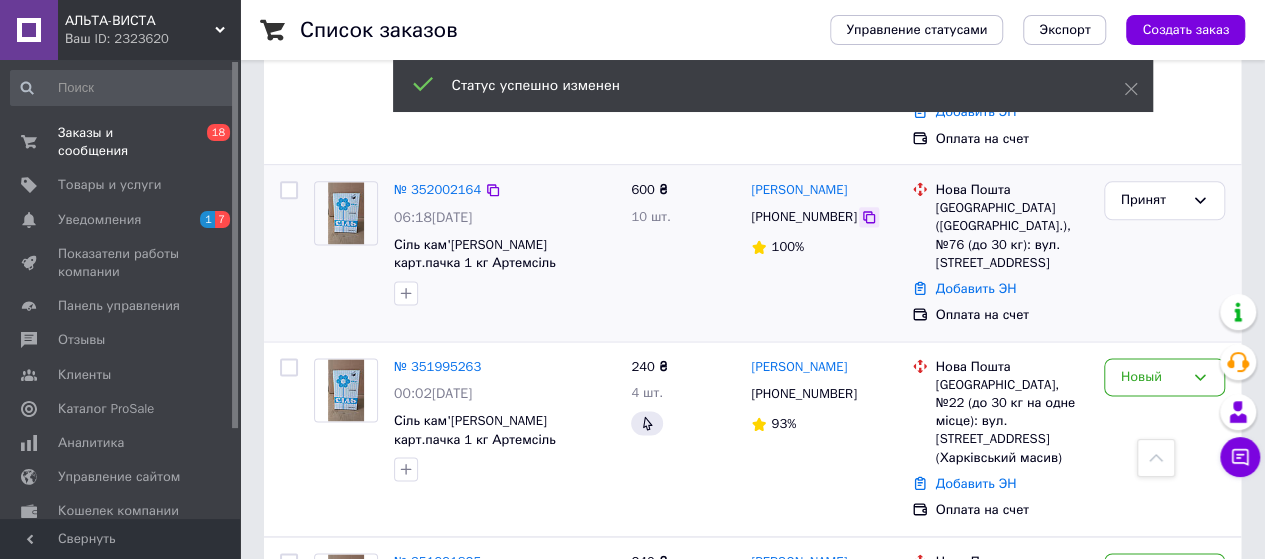 click 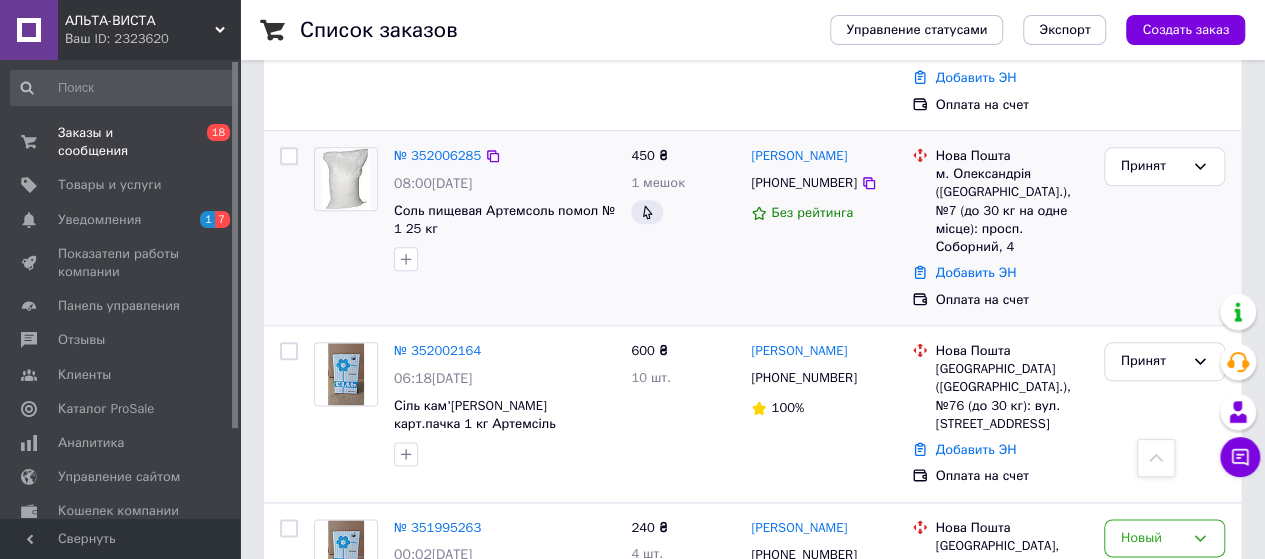 scroll, scrollTop: 1000, scrollLeft: 0, axis: vertical 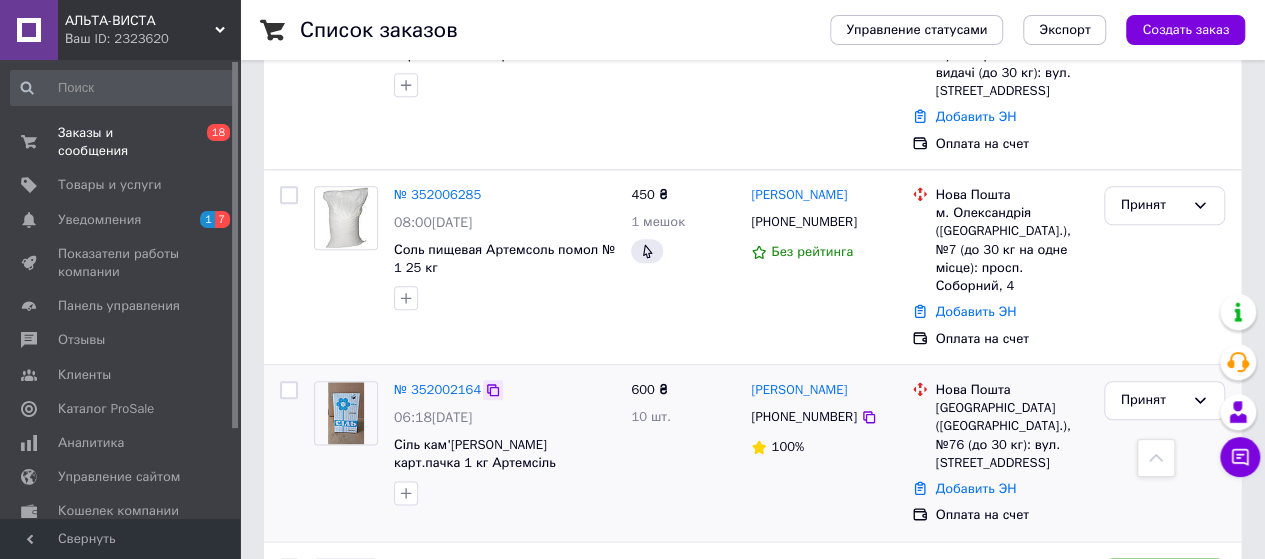 click 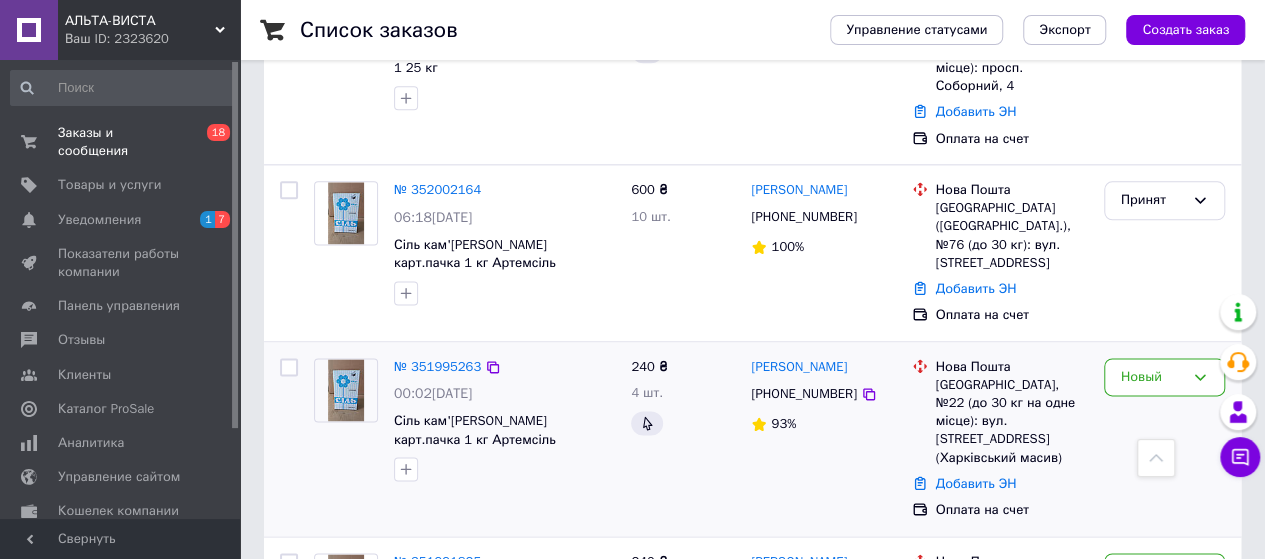 scroll, scrollTop: 1300, scrollLeft: 0, axis: vertical 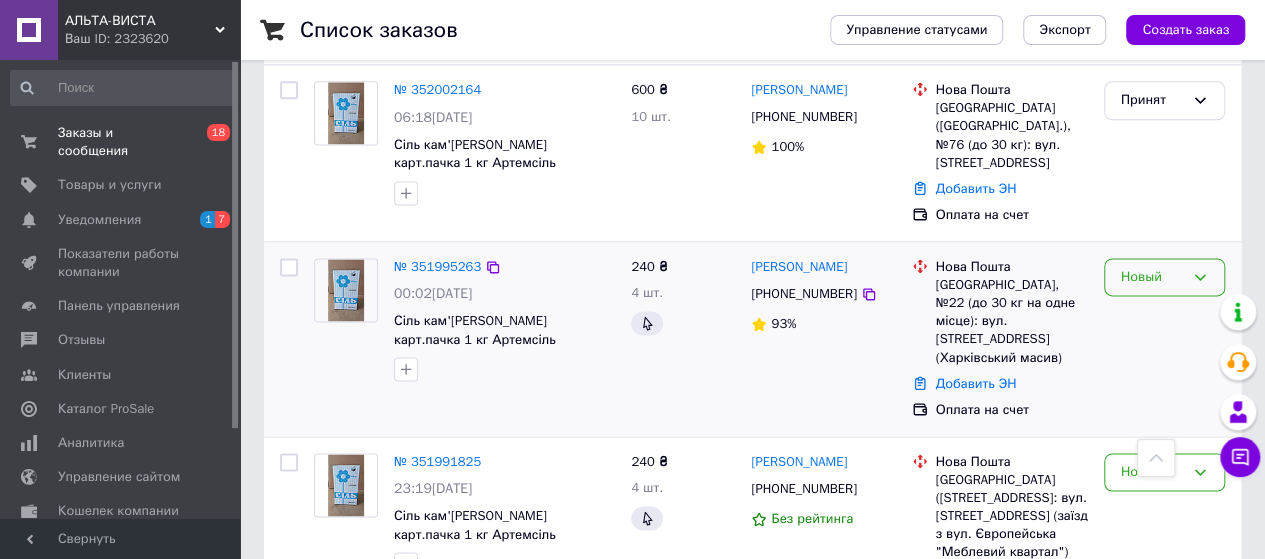 click 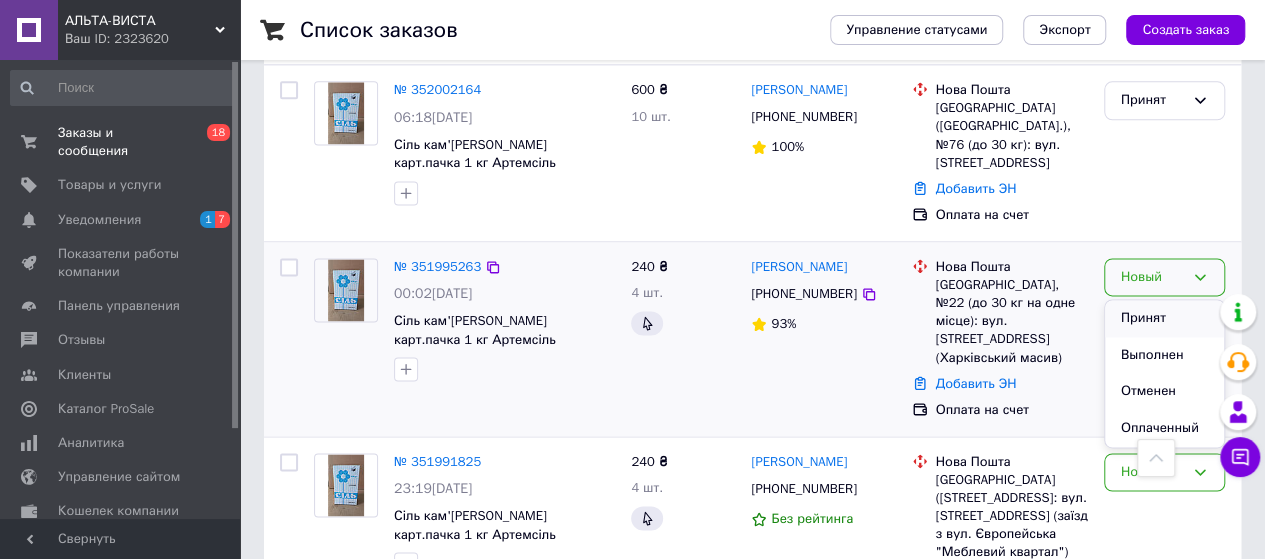 click on "Принят" at bounding box center (1164, 318) 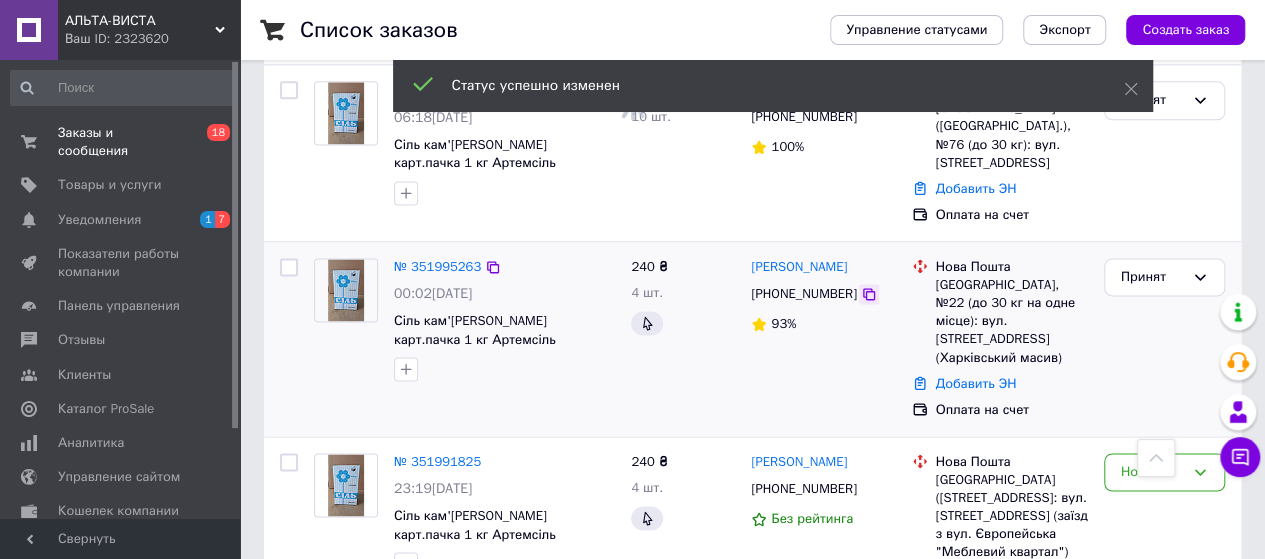 click 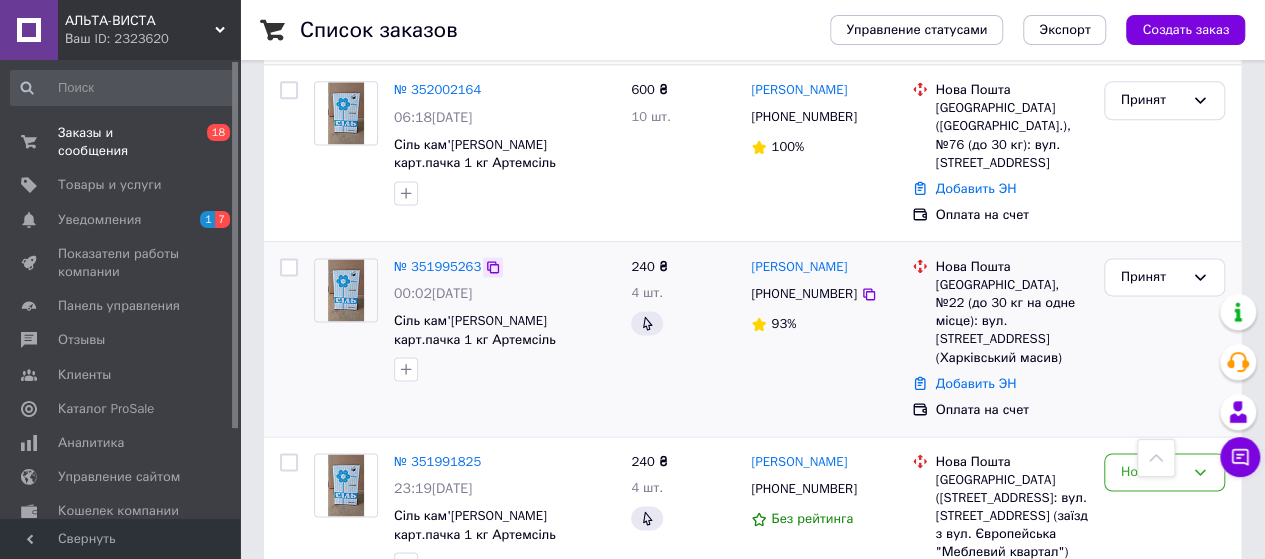 click 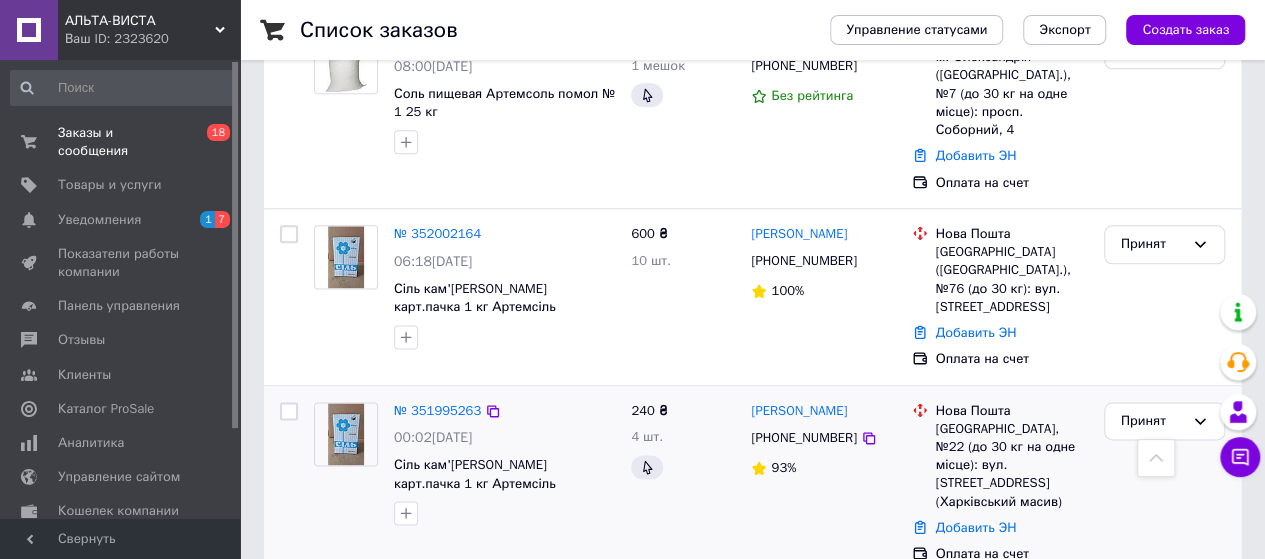 scroll, scrollTop: 1200, scrollLeft: 0, axis: vertical 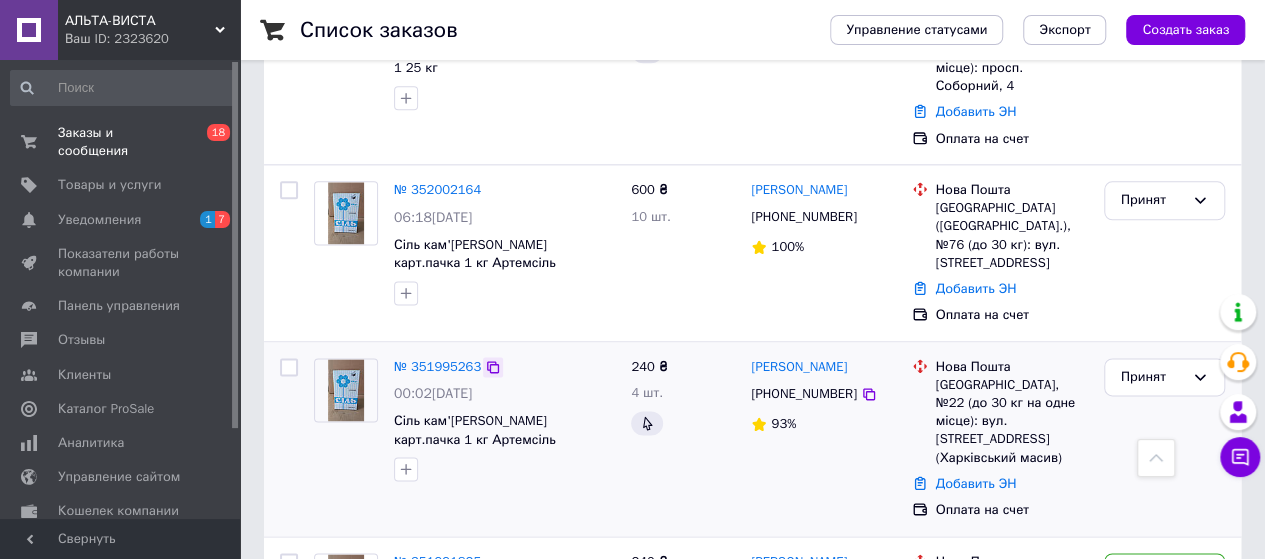click 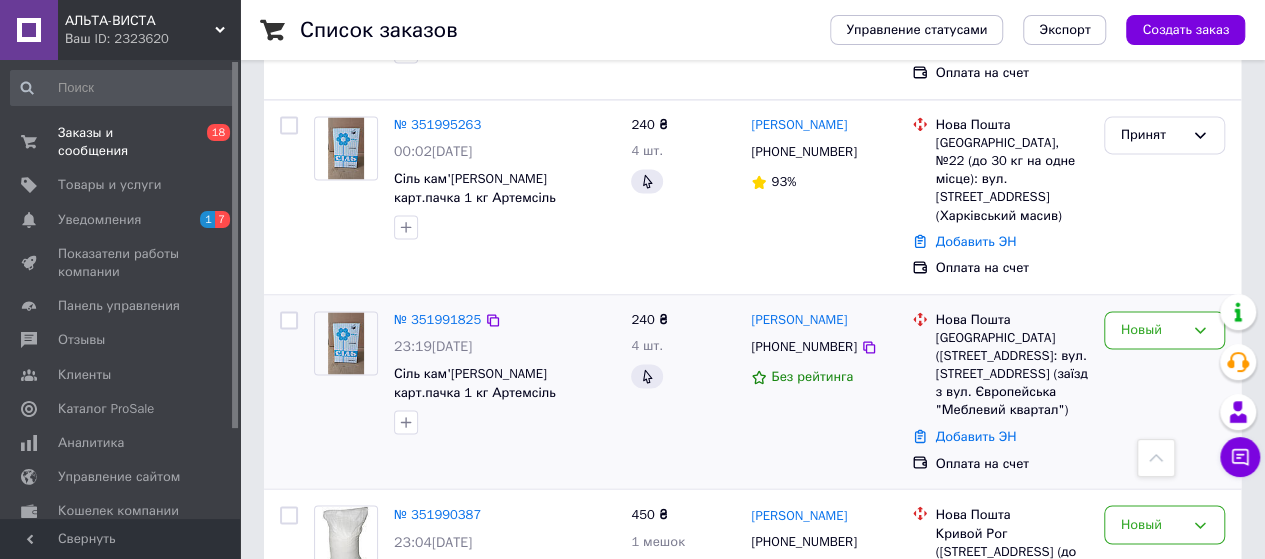 scroll, scrollTop: 1400, scrollLeft: 0, axis: vertical 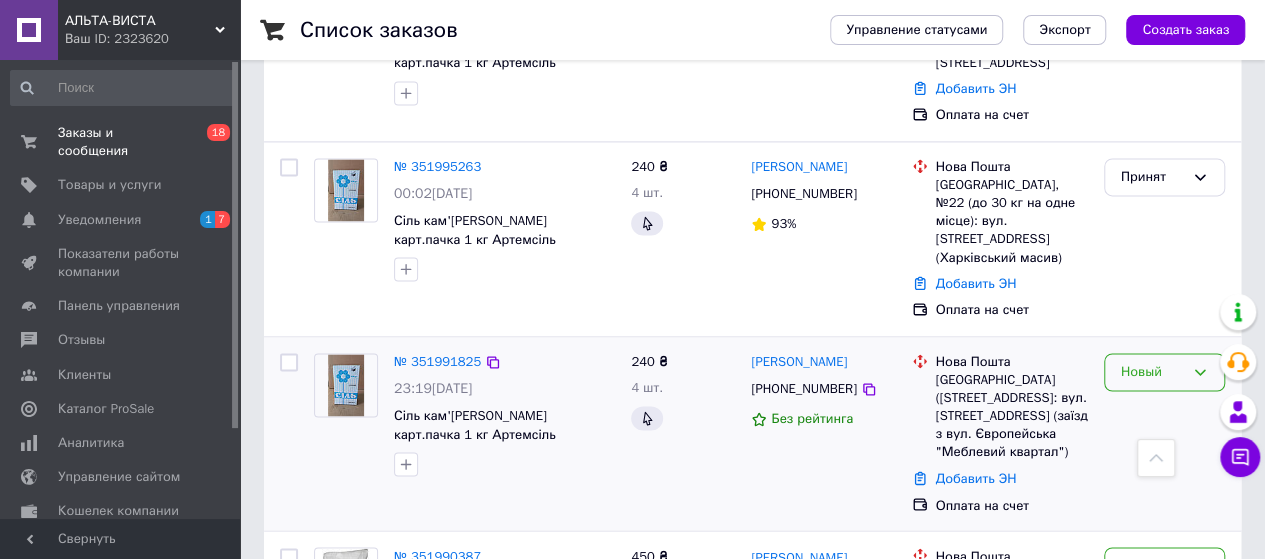 click 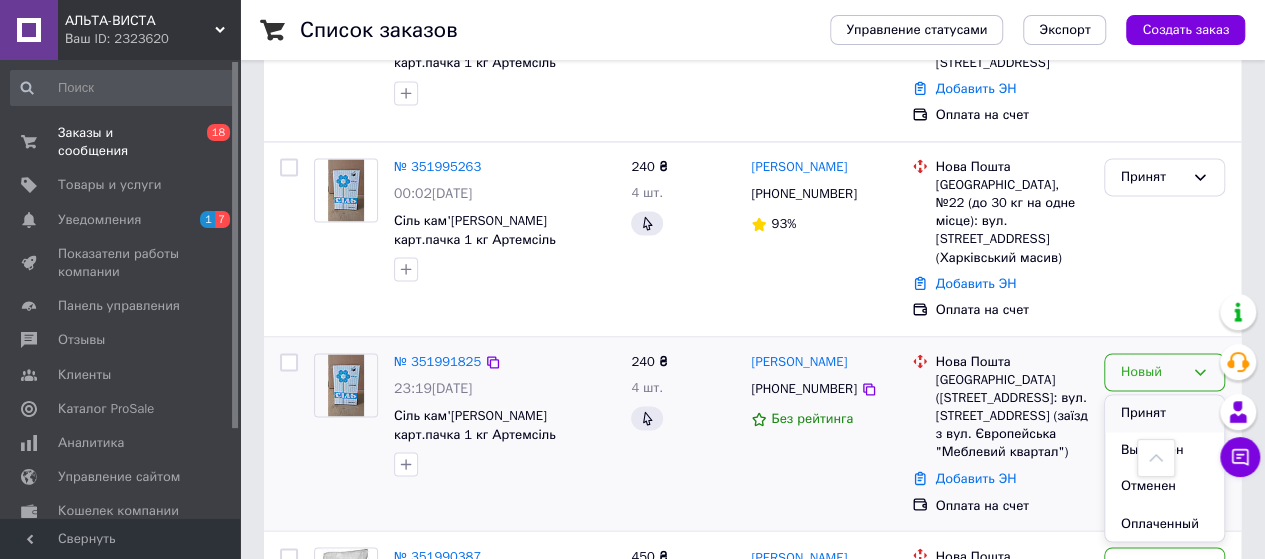 click on "Принят" at bounding box center [1164, 413] 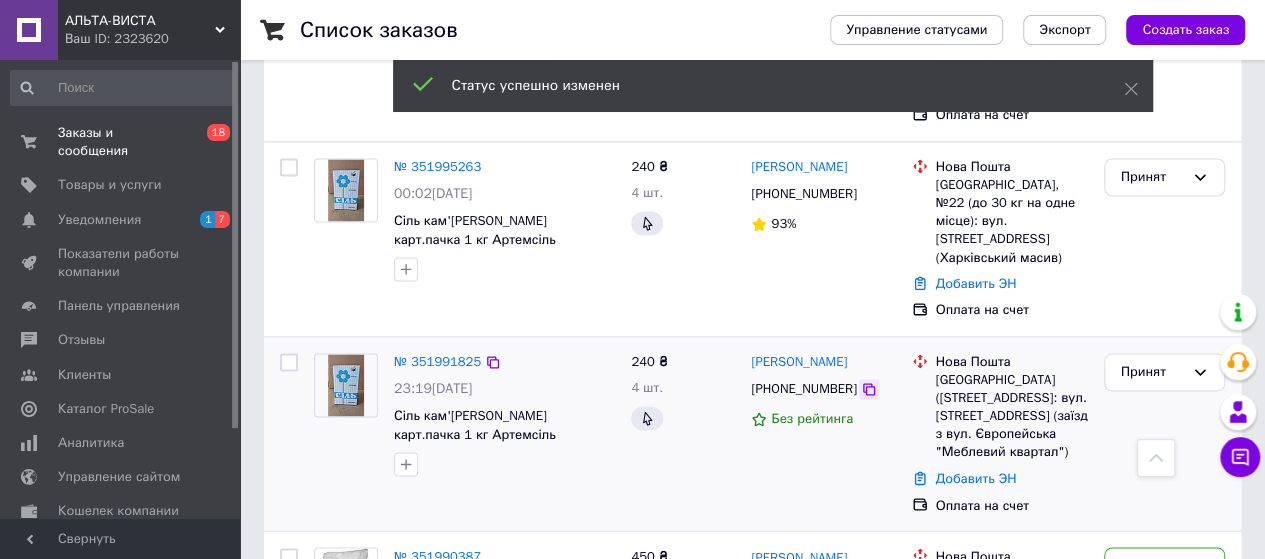 click 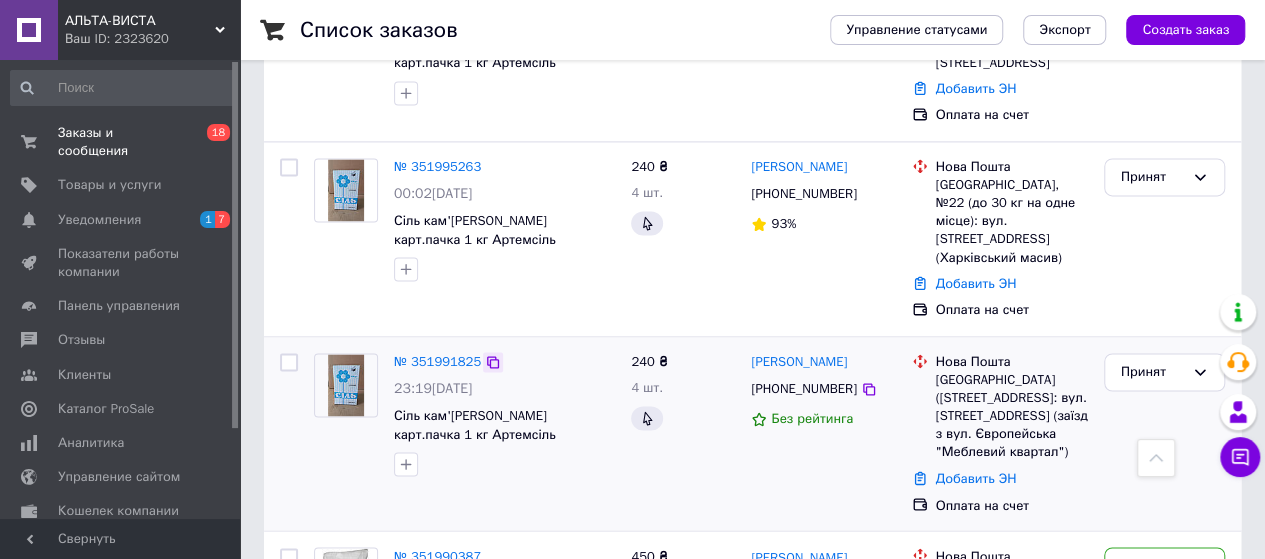 click 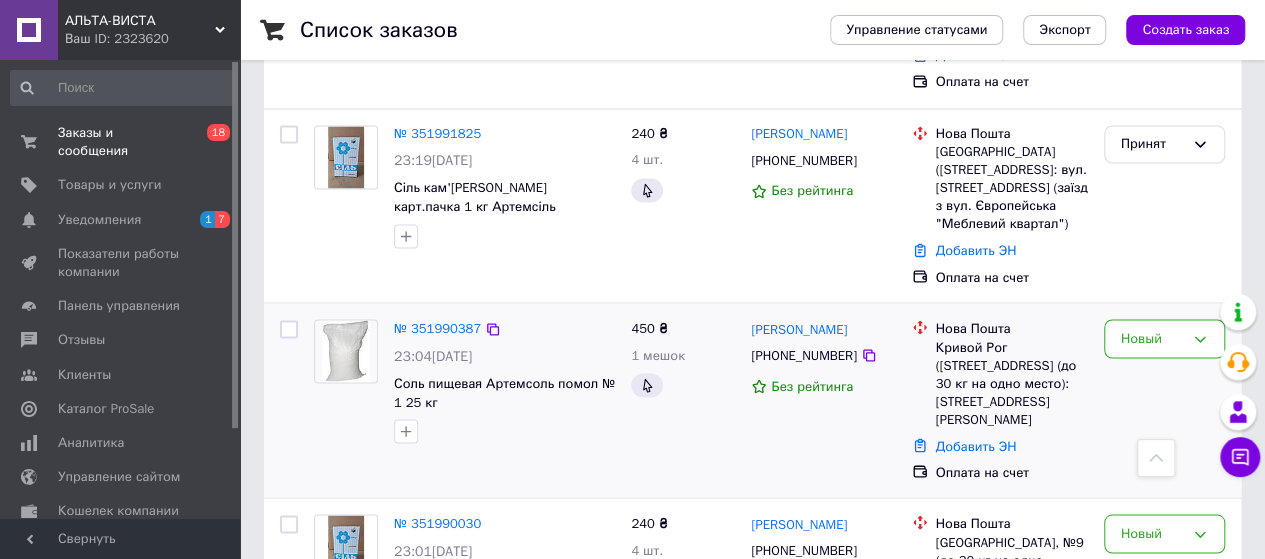 scroll, scrollTop: 1600, scrollLeft: 0, axis: vertical 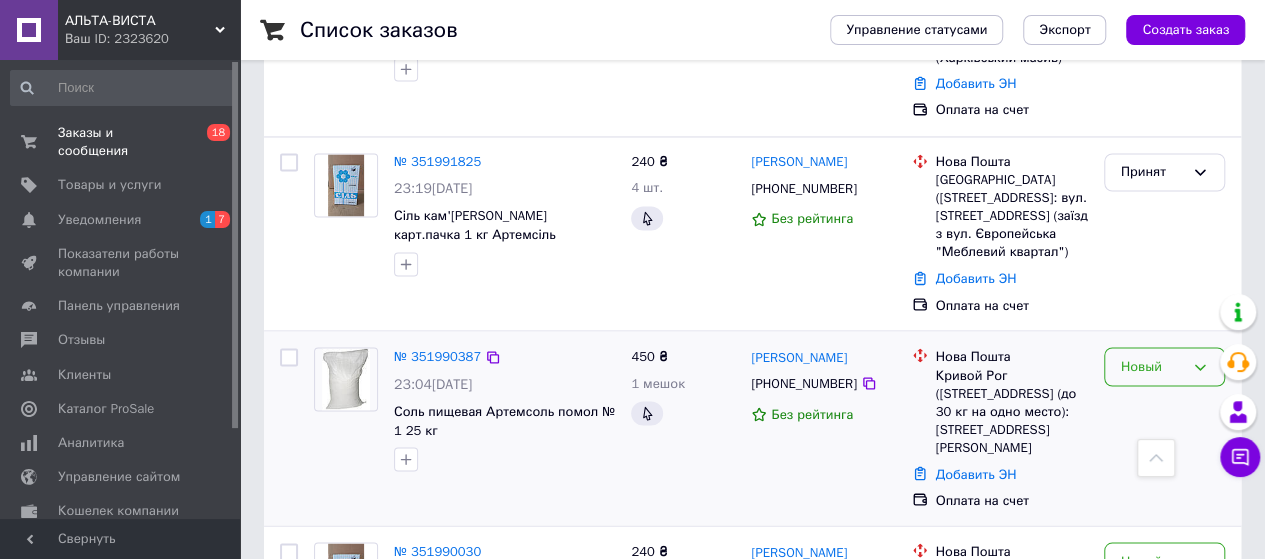 click 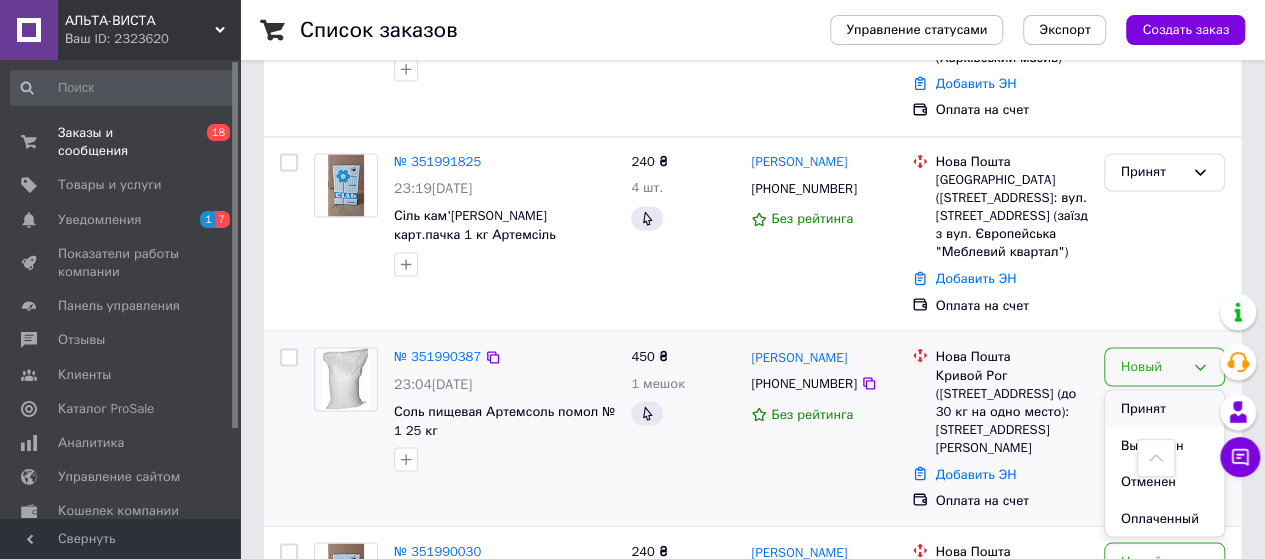 click on "Принят" at bounding box center (1164, 408) 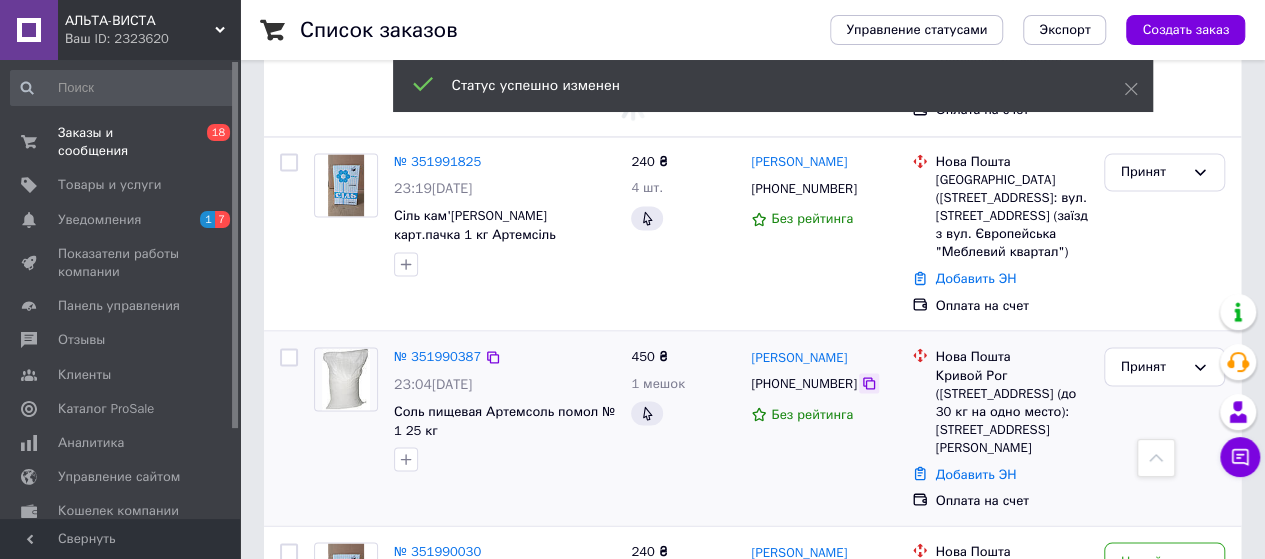 click 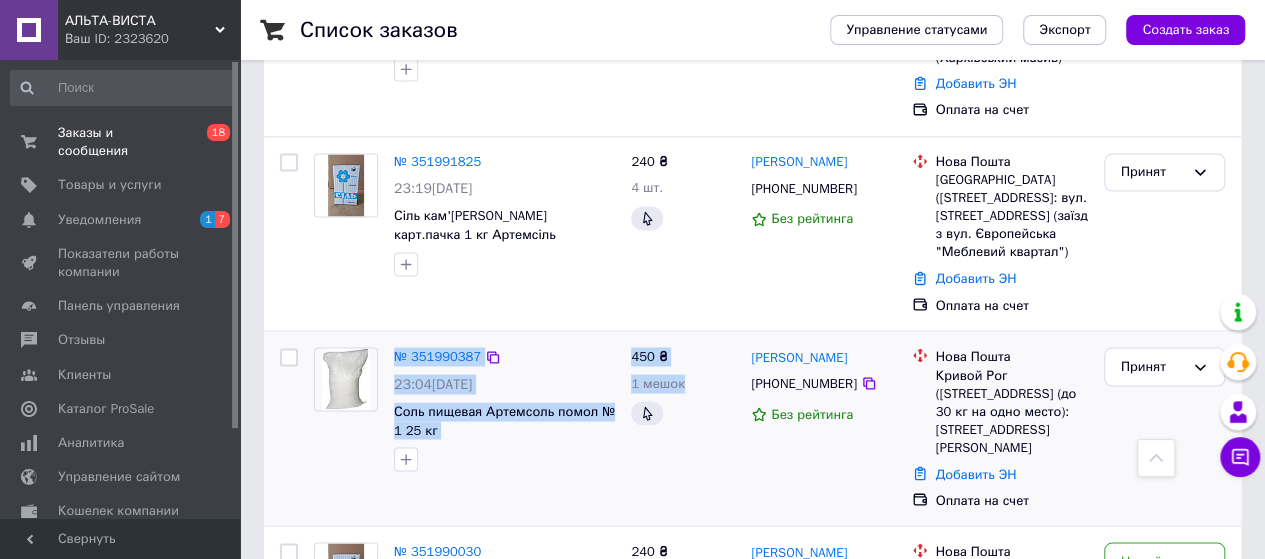 drag, startPoint x: 390, startPoint y: 266, endPoint x: 620, endPoint y: 301, distance: 232.6478 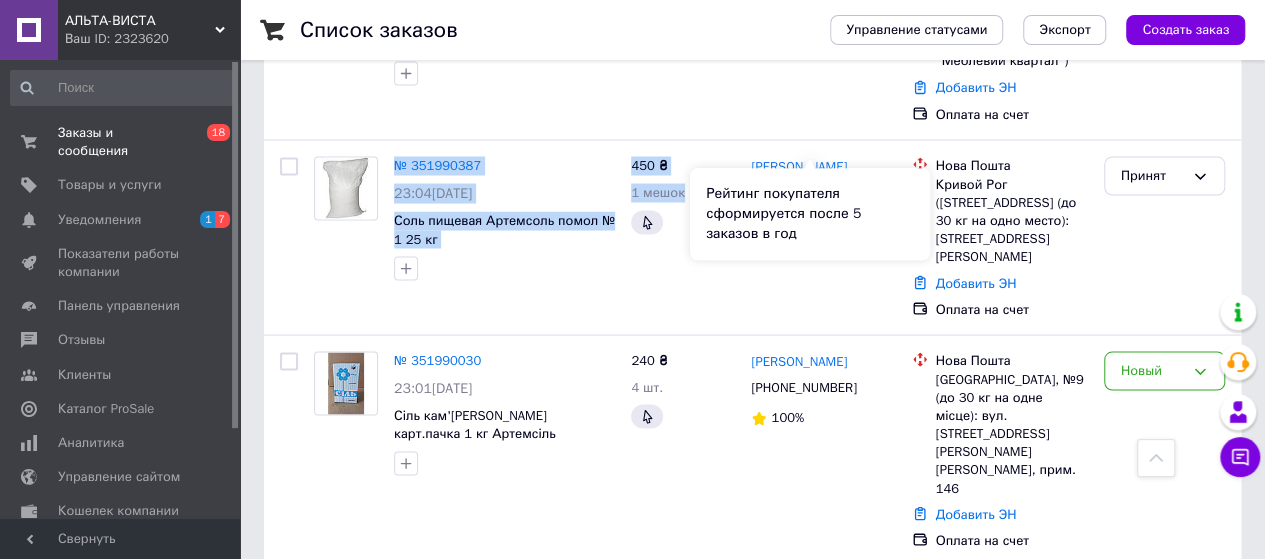 scroll, scrollTop: 1900, scrollLeft: 0, axis: vertical 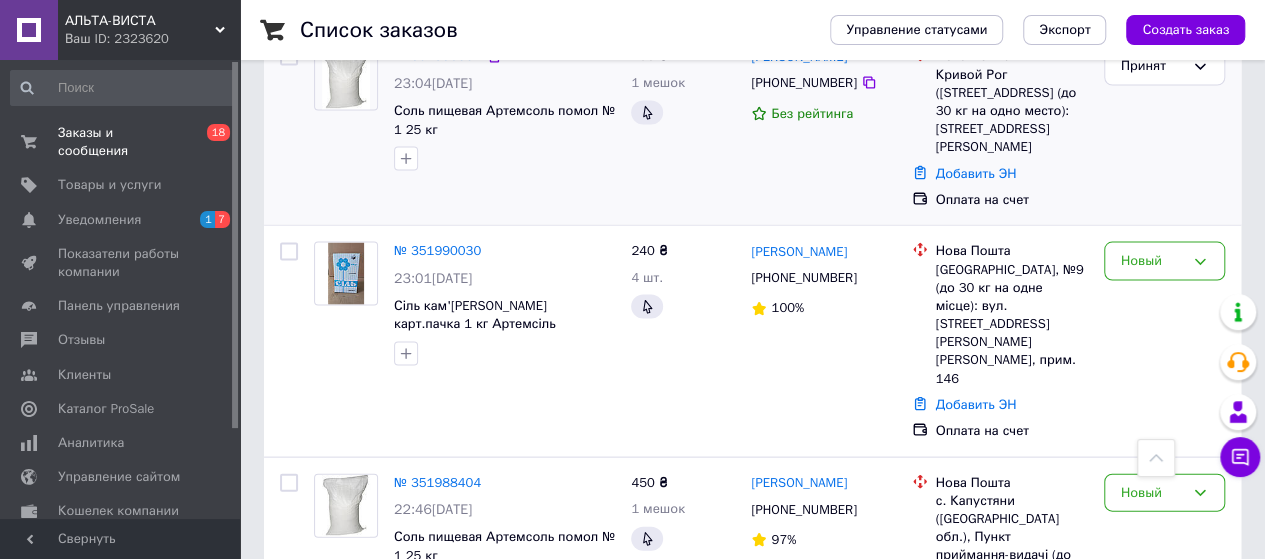 click on "№ 351990387 23:04, 09.07.2025 Соль пищевая Артемсоль помол № 1  25 кг 450 ₴ 1 мешок Дмитрий Цветников +380676309176 Без рейтинга Нова Пошта Кривой Рог (Днепропетровская обл.), №35 (до 30 кг на одно место): ул. Гетьмана Івана Мазепи, 64 Добавить ЭН Оплата на счет Принят" at bounding box center (752, 128) 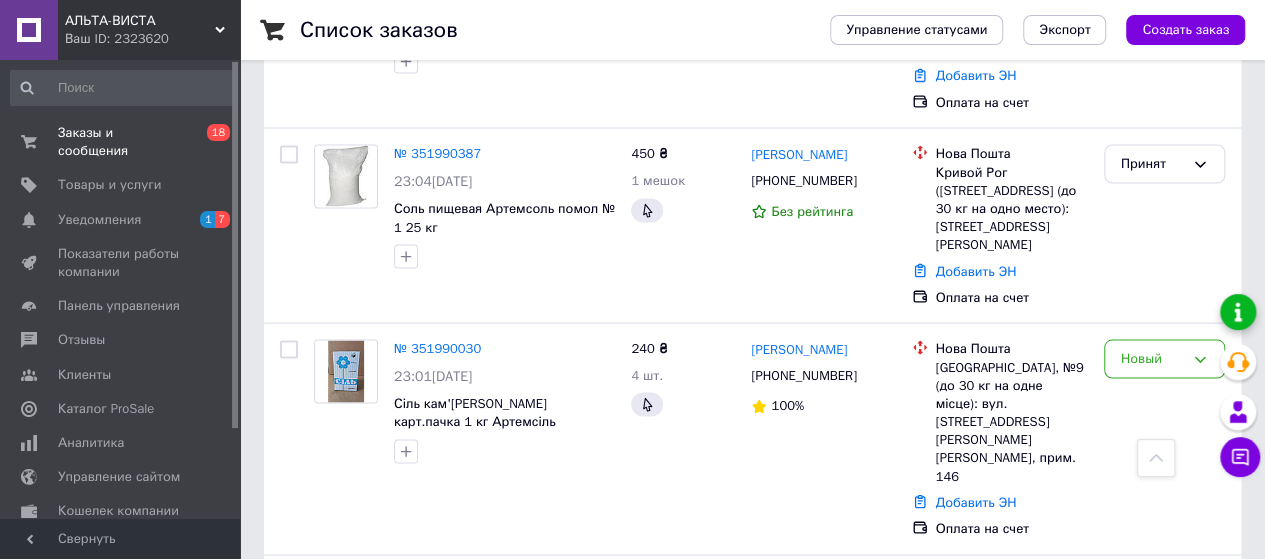 scroll, scrollTop: 1900, scrollLeft: 0, axis: vertical 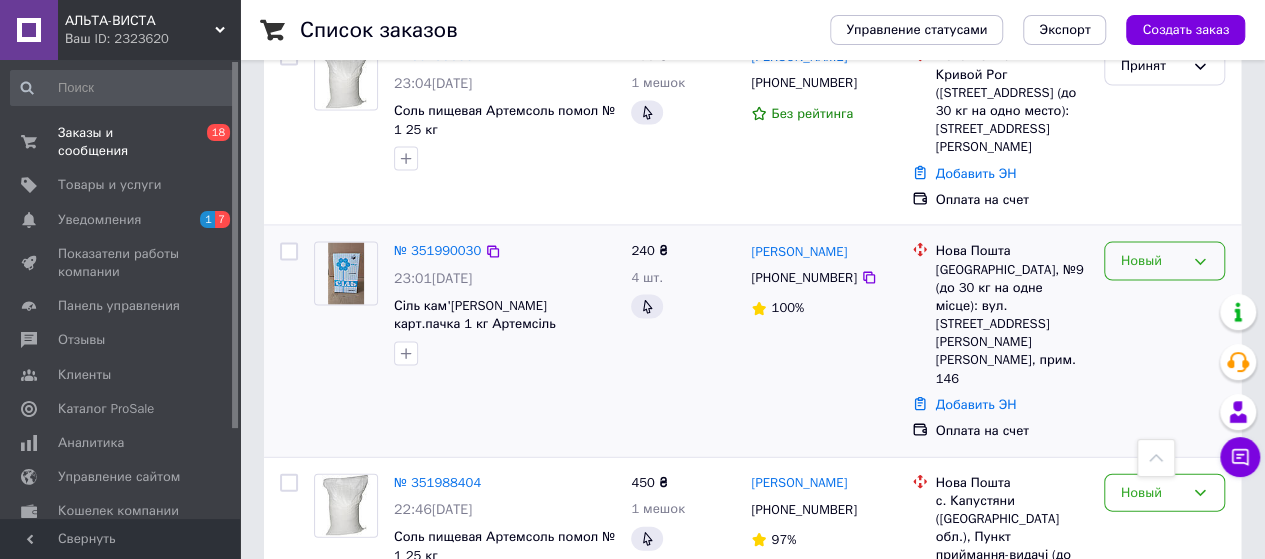 click 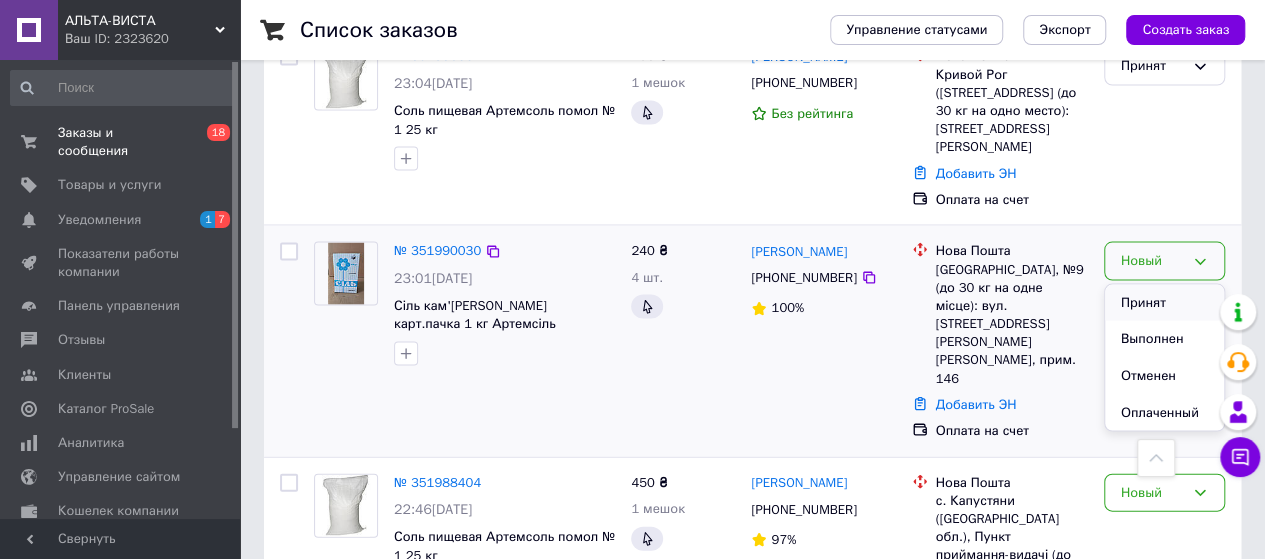 click on "Принят" at bounding box center [1164, 303] 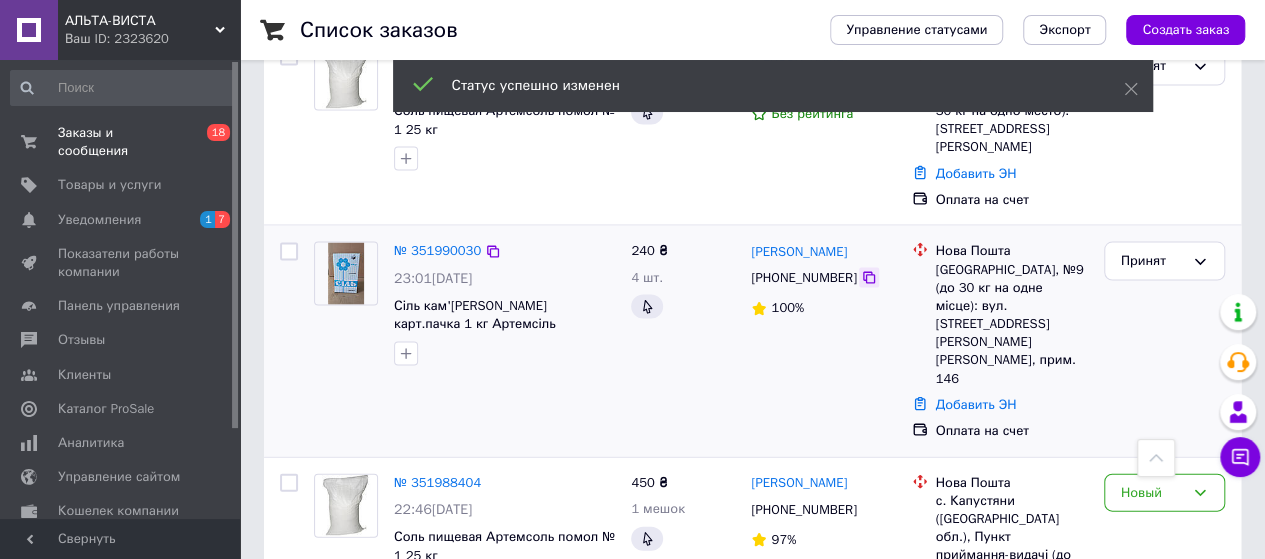 click 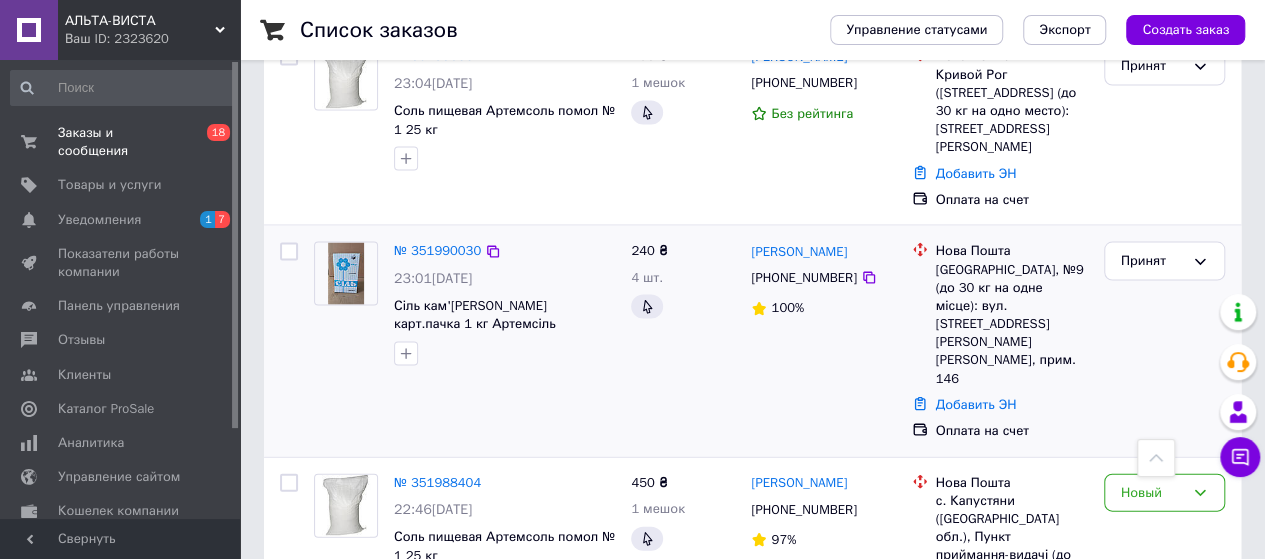 scroll, scrollTop: 1800, scrollLeft: 0, axis: vertical 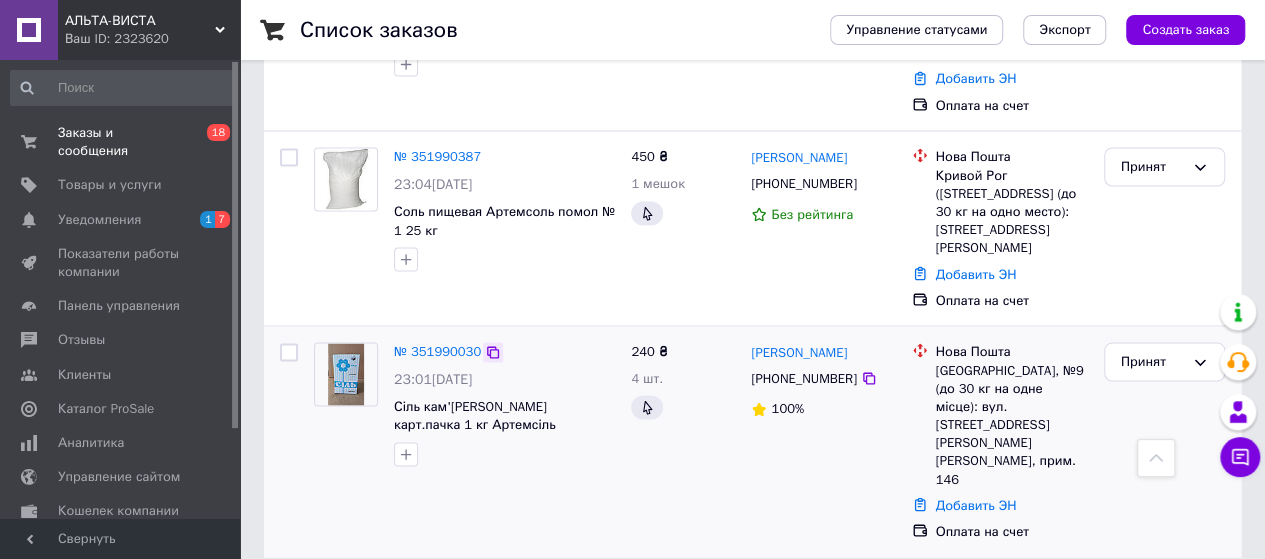 click 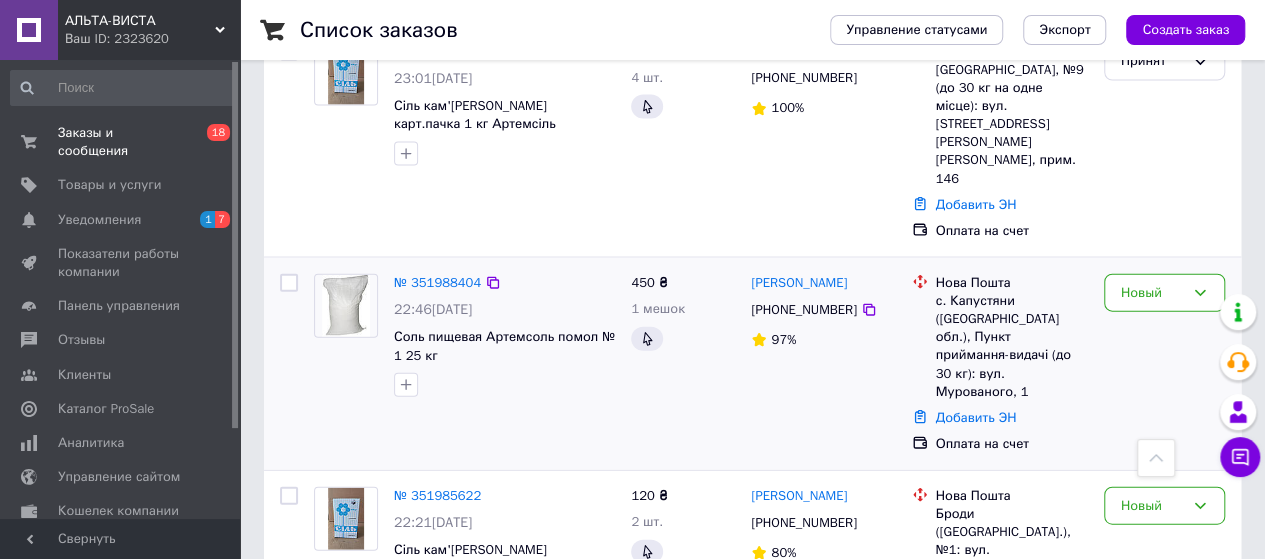 scroll, scrollTop: 2000, scrollLeft: 0, axis: vertical 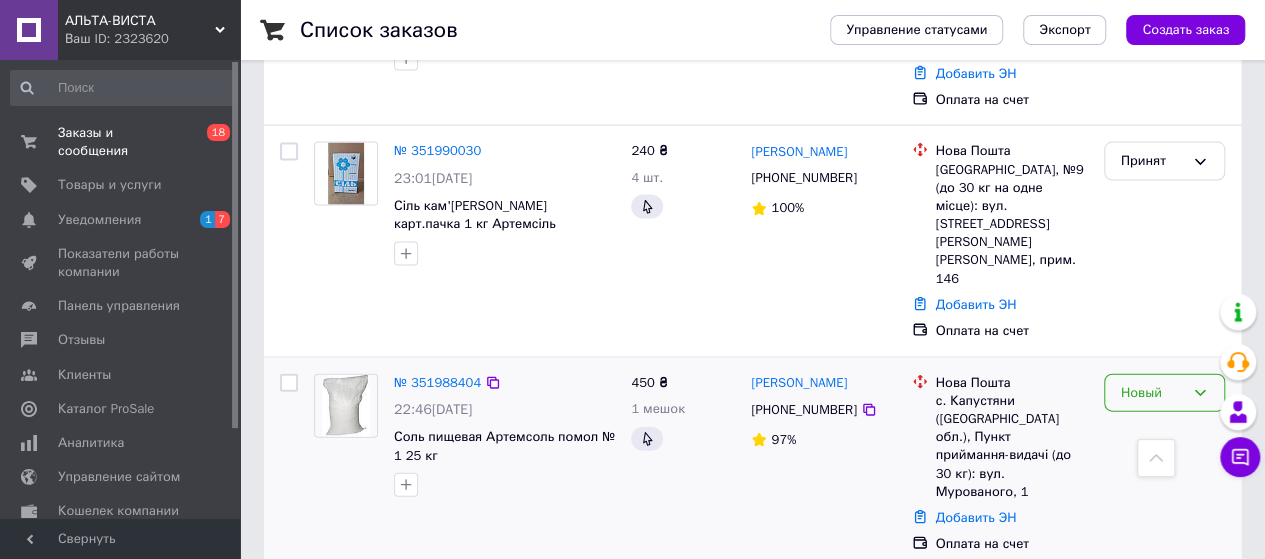 click 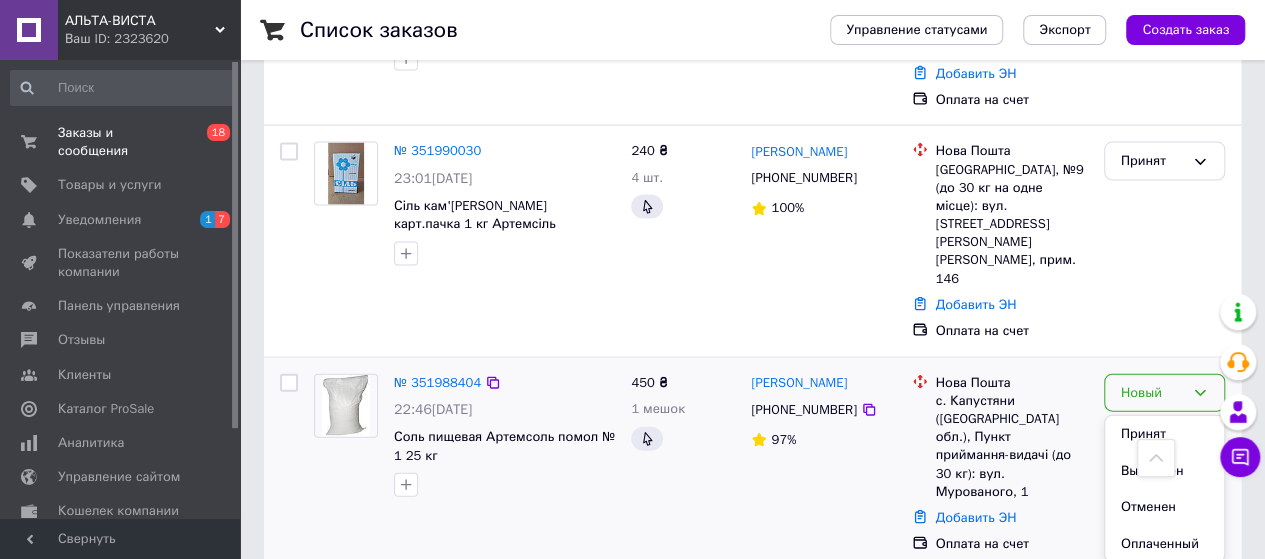 click on "Принят" at bounding box center [1164, 434] 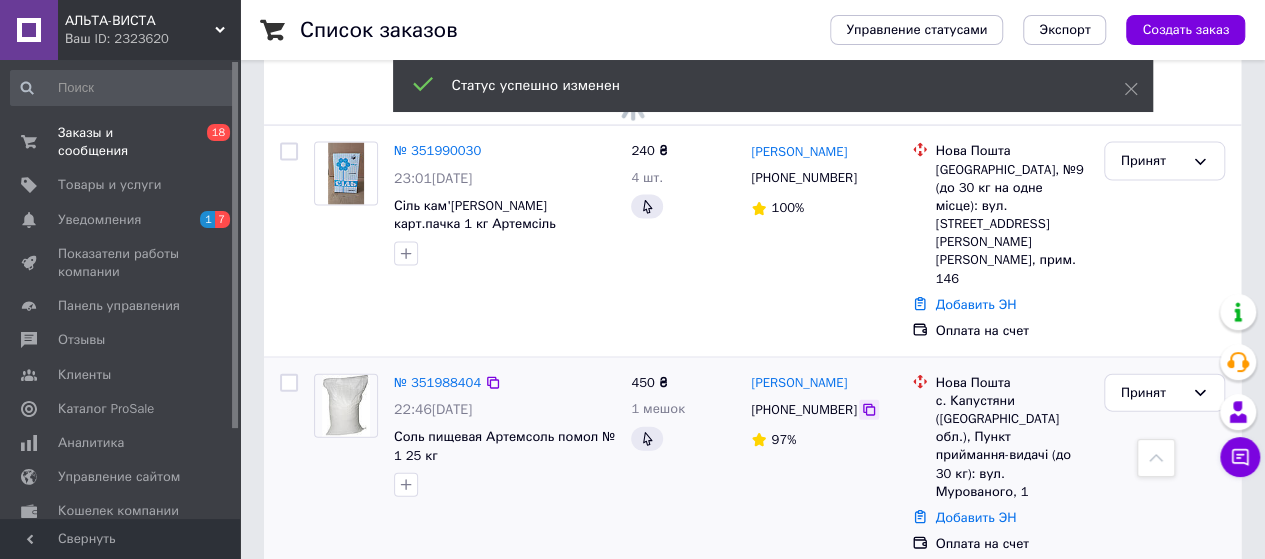 click 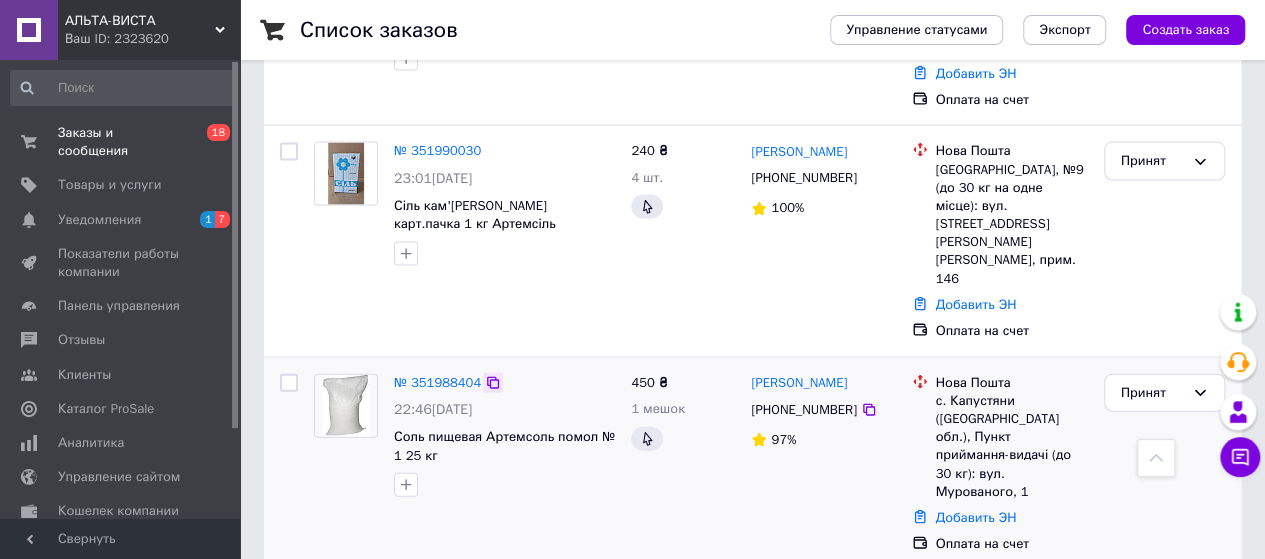 click 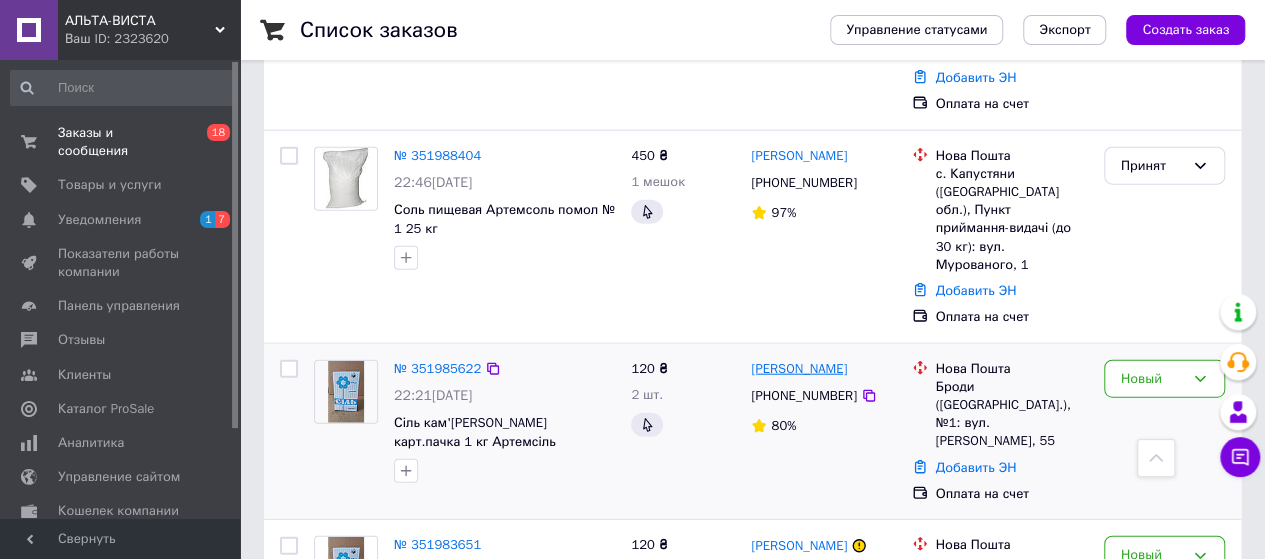 scroll, scrollTop: 2200, scrollLeft: 0, axis: vertical 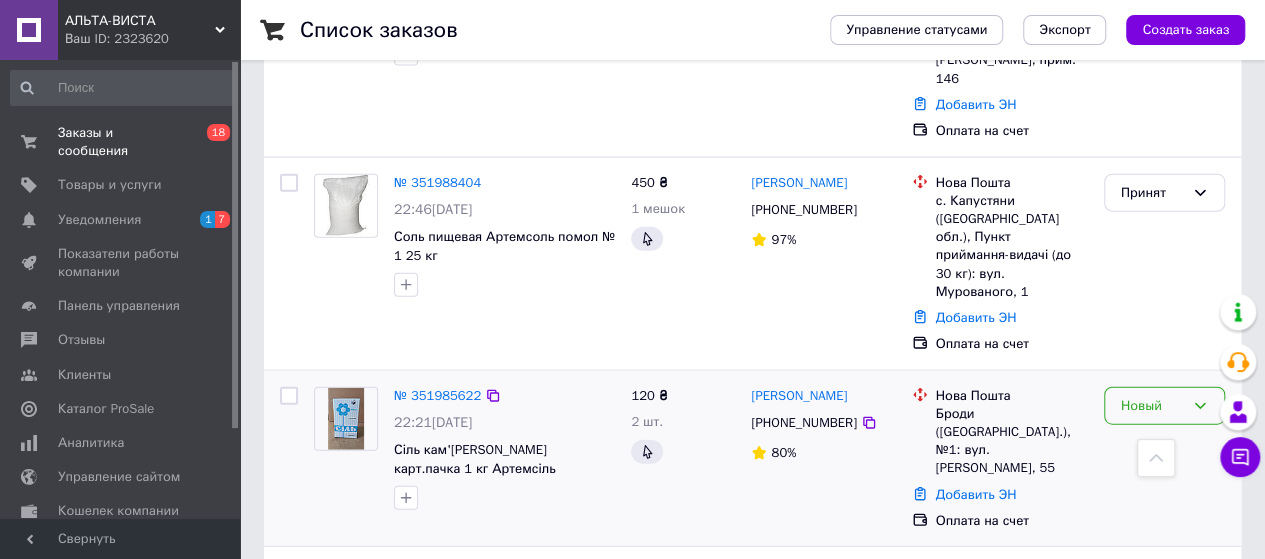 click 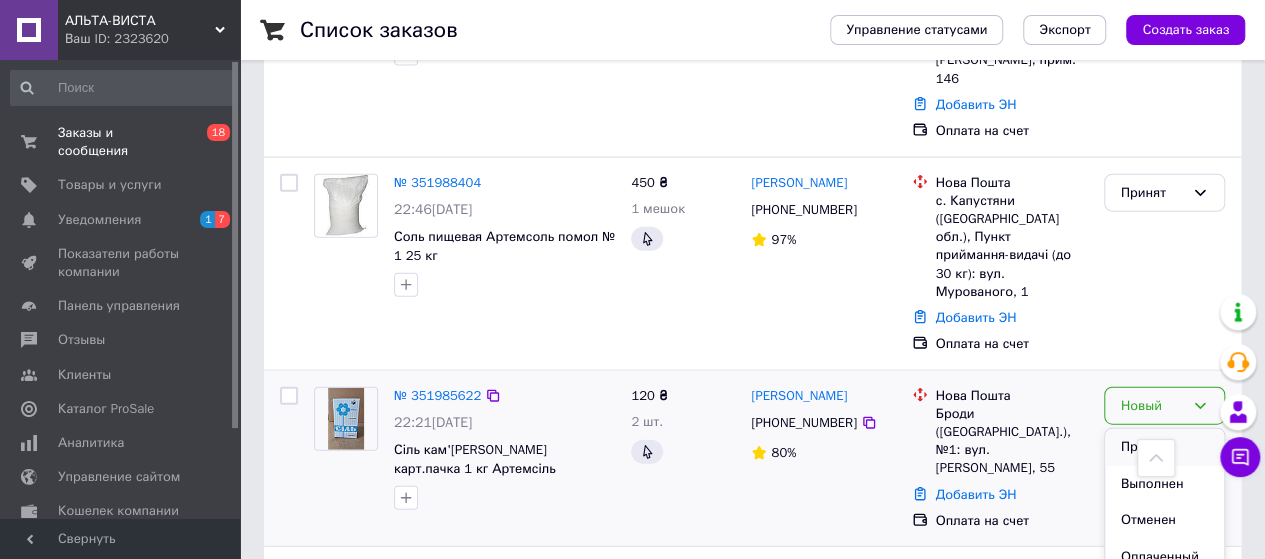 click on "Принят" at bounding box center [1164, 447] 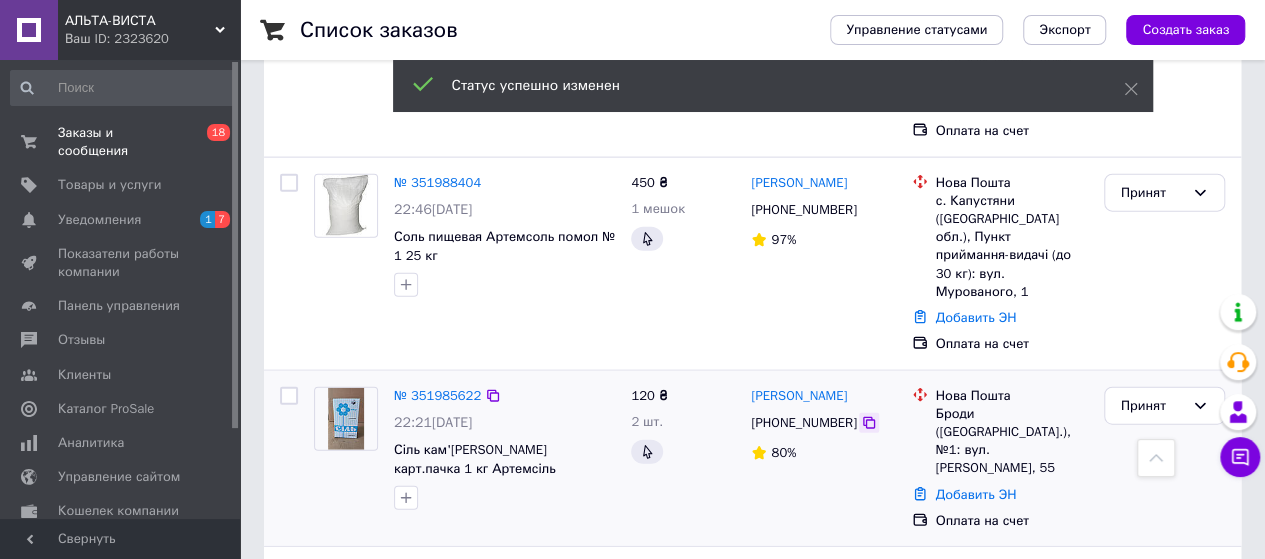 click 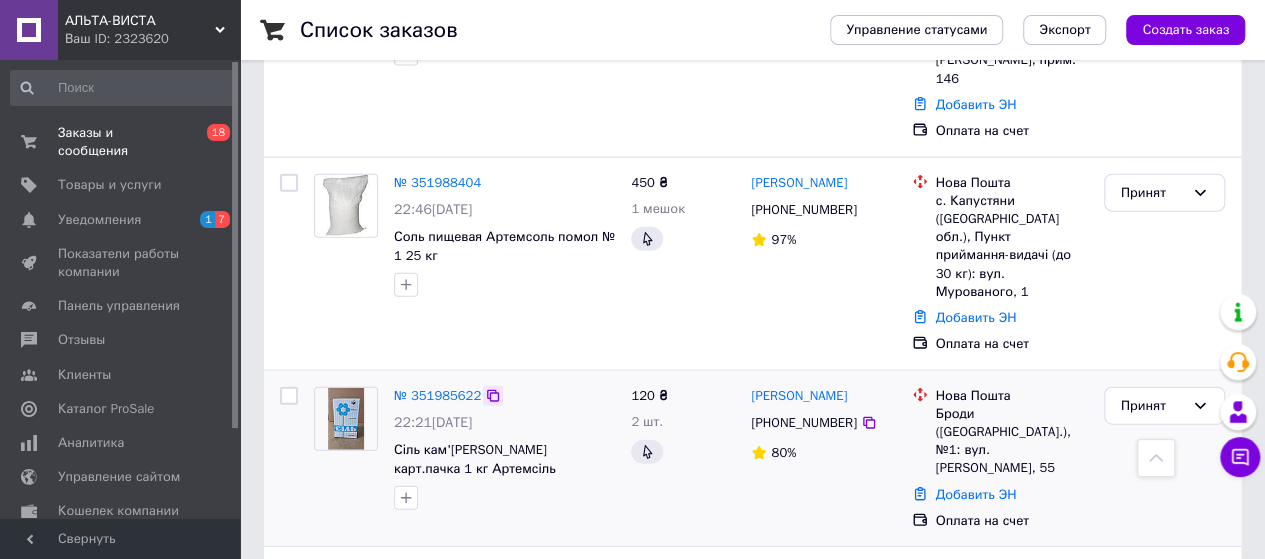 click 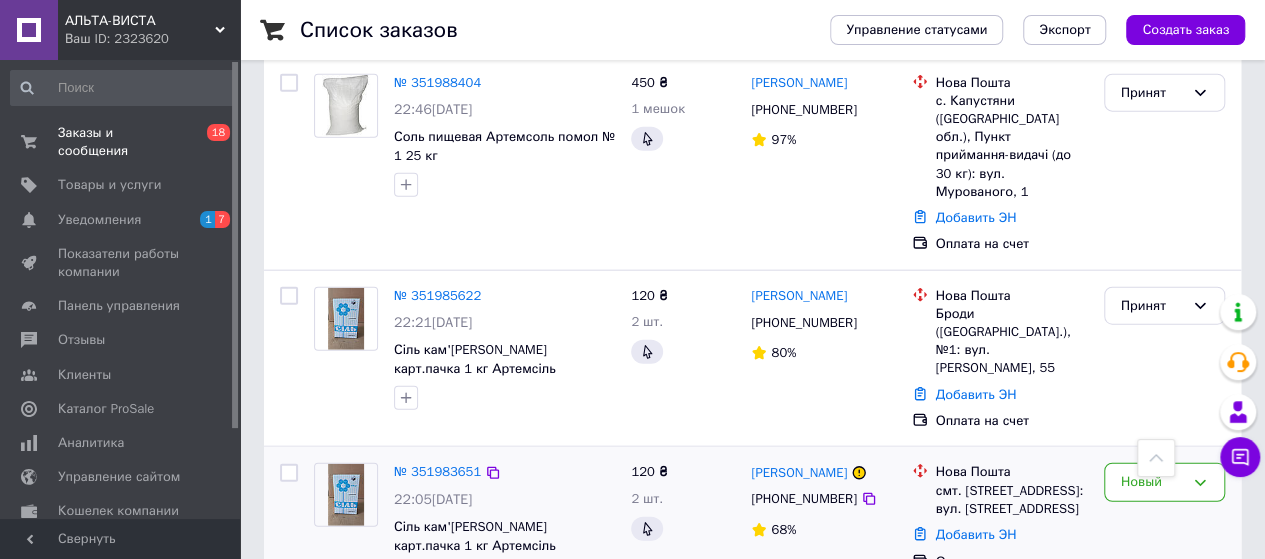 scroll, scrollTop: 2400, scrollLeft: 0, axis: vertical 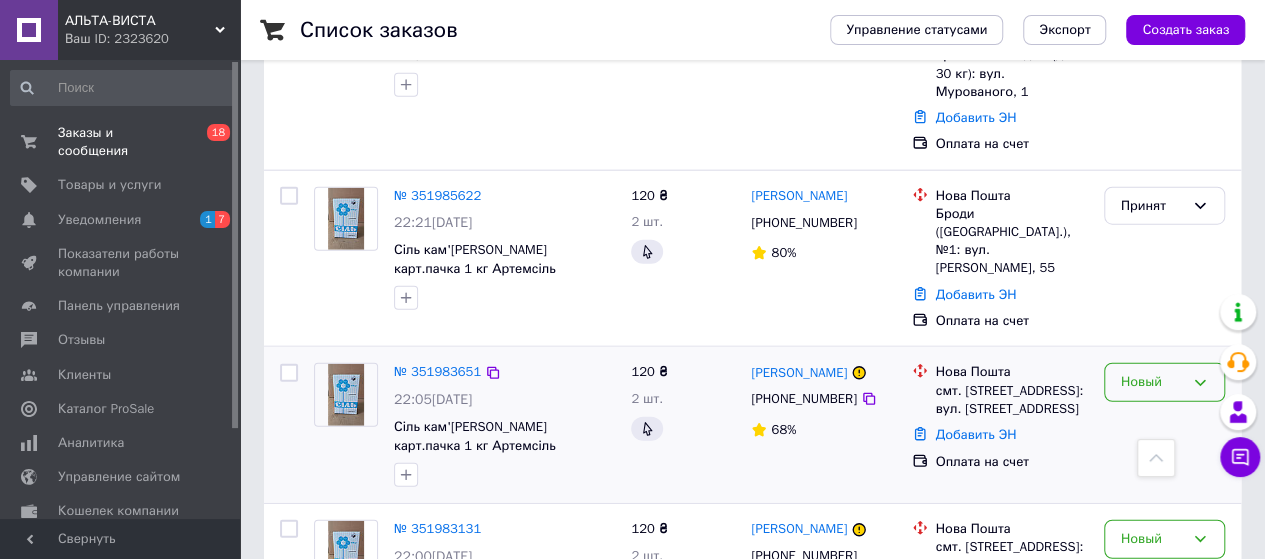 click 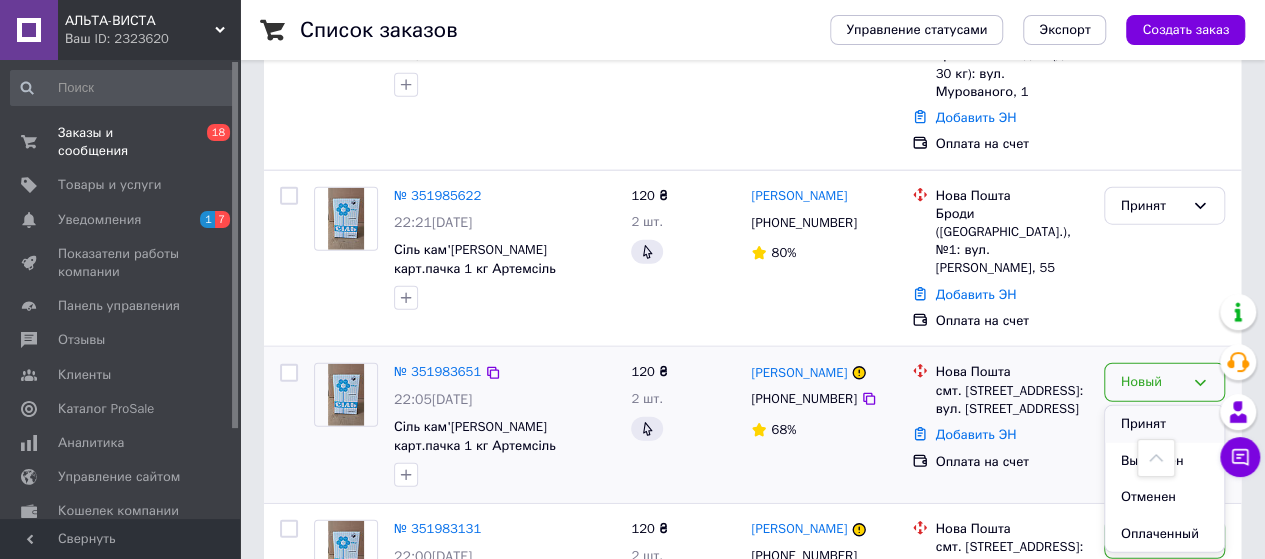 click on "Принят" at bounding box center (1164, 424) 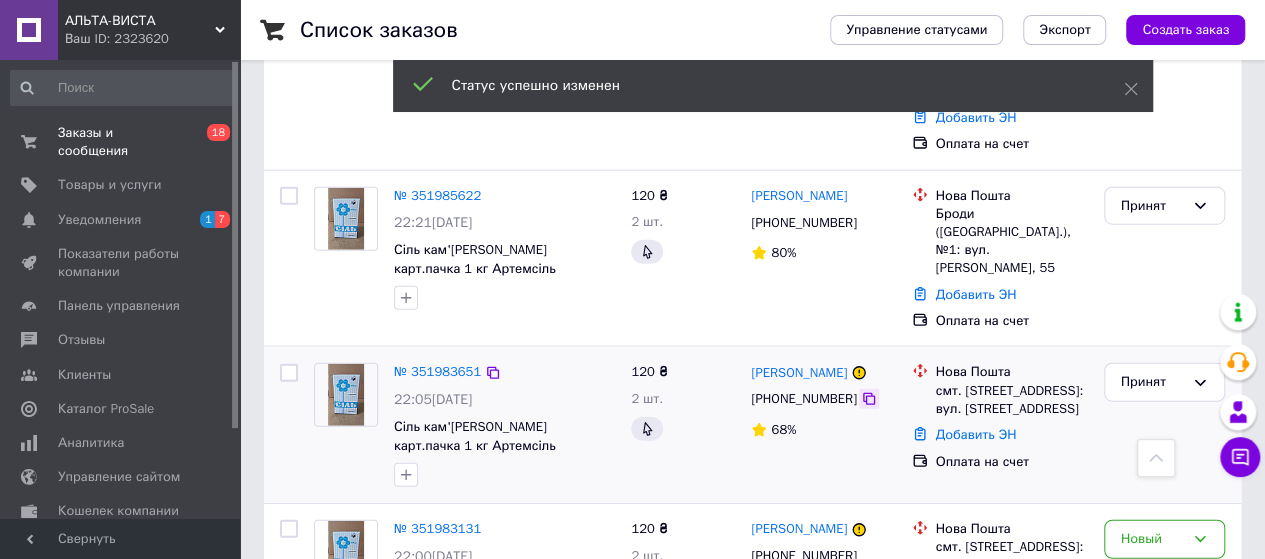 click 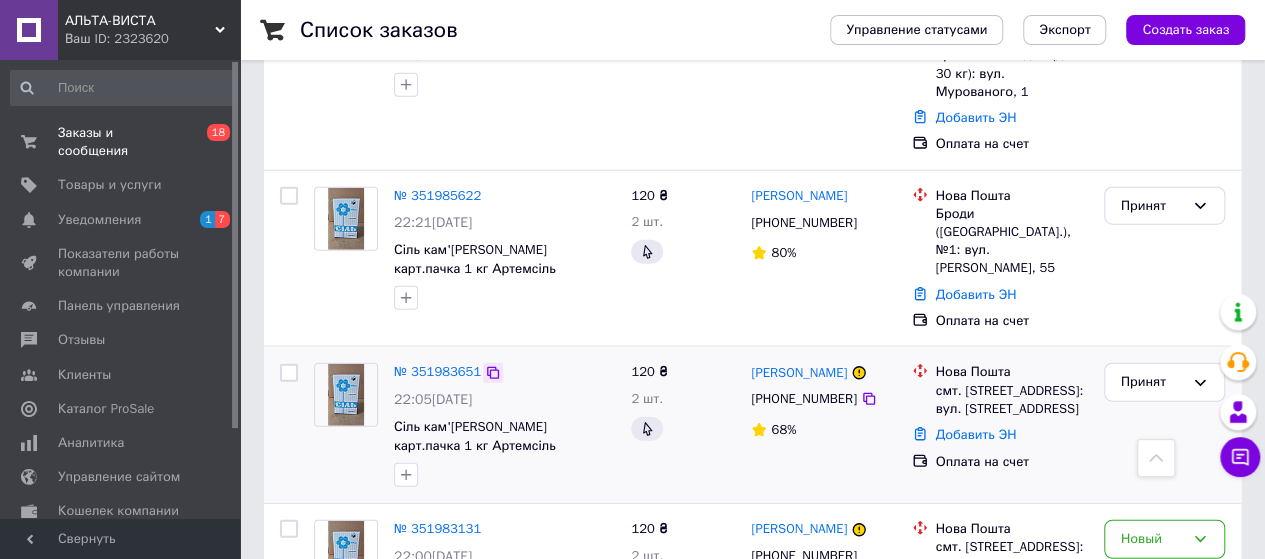 click 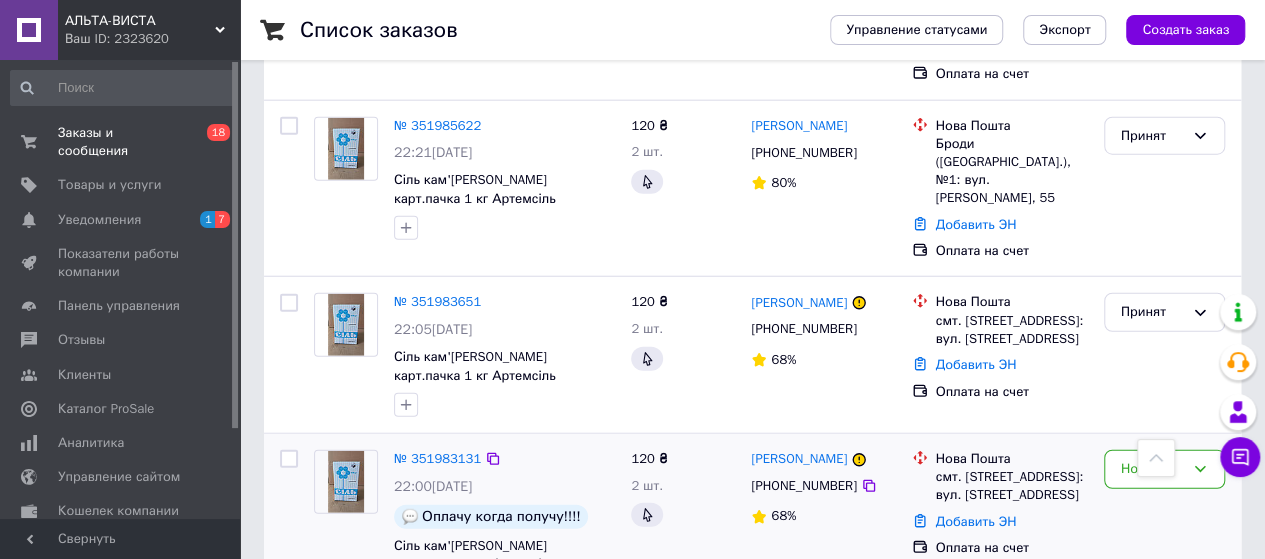 scroll, scrollTop: 2500, scrollLeft: 0, axis: vertical 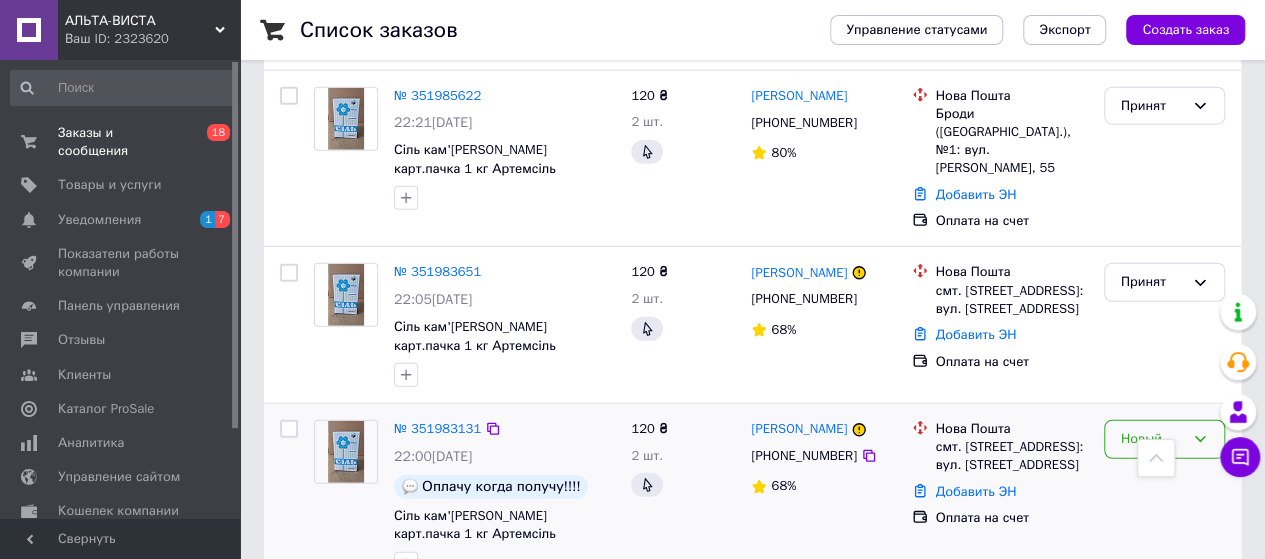 click 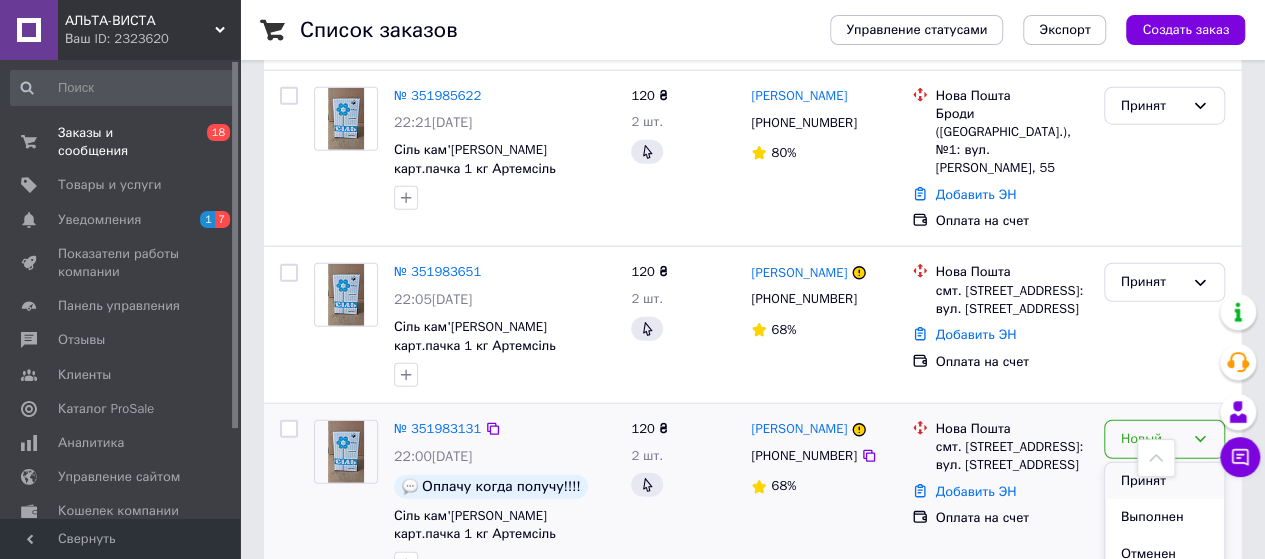 click on "Принят" at bounding box center (1164, 481) 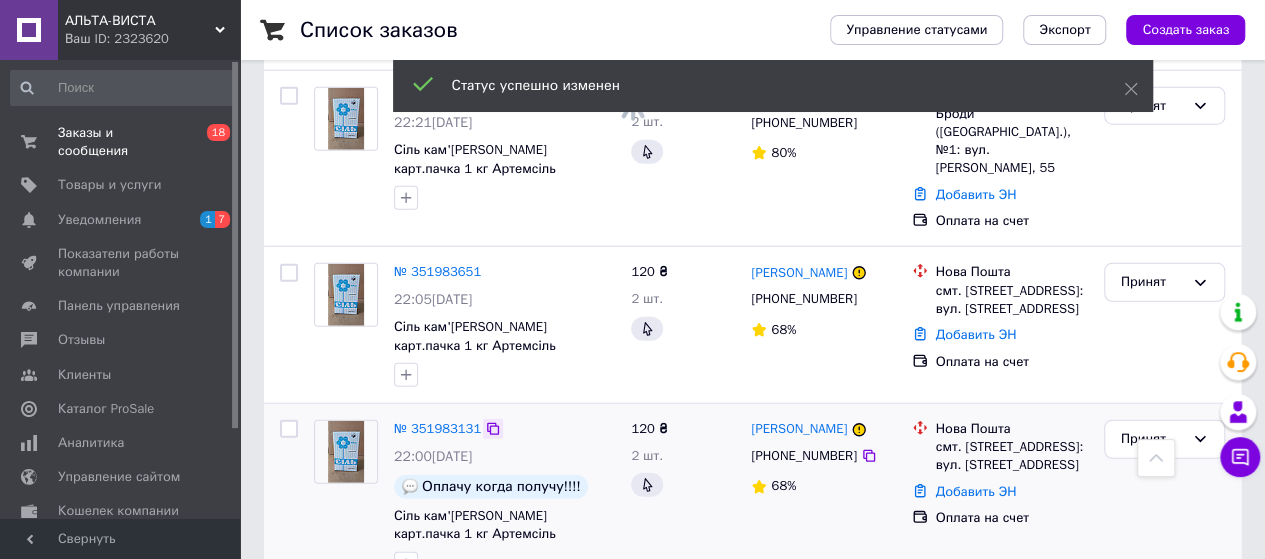 click 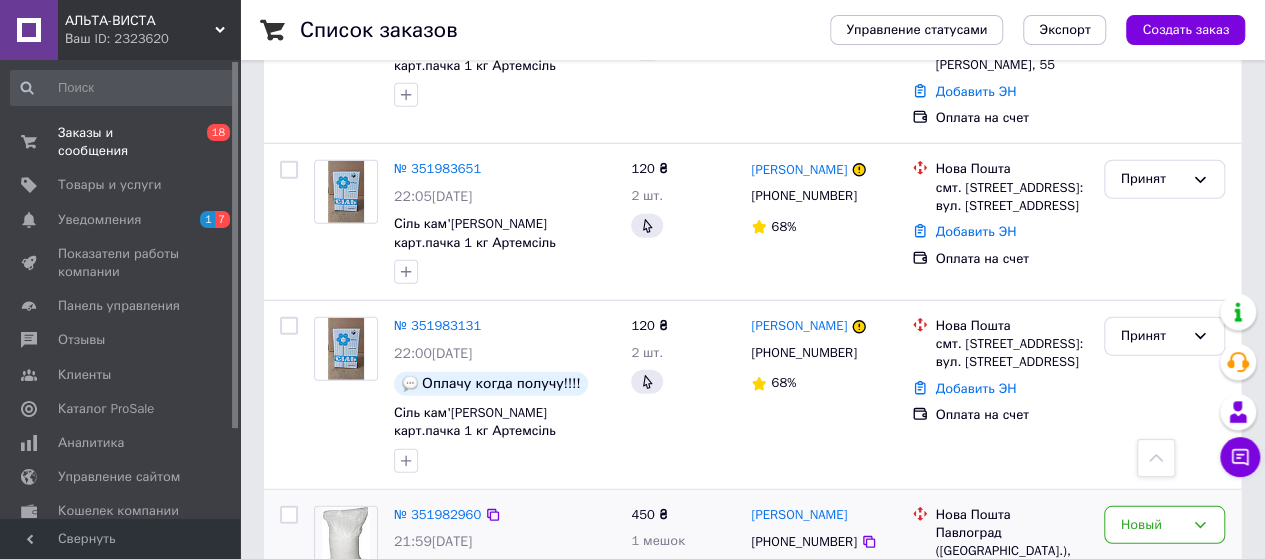 scroll, scrollTop: 2700, scrollLeft: 0, axis: vertical 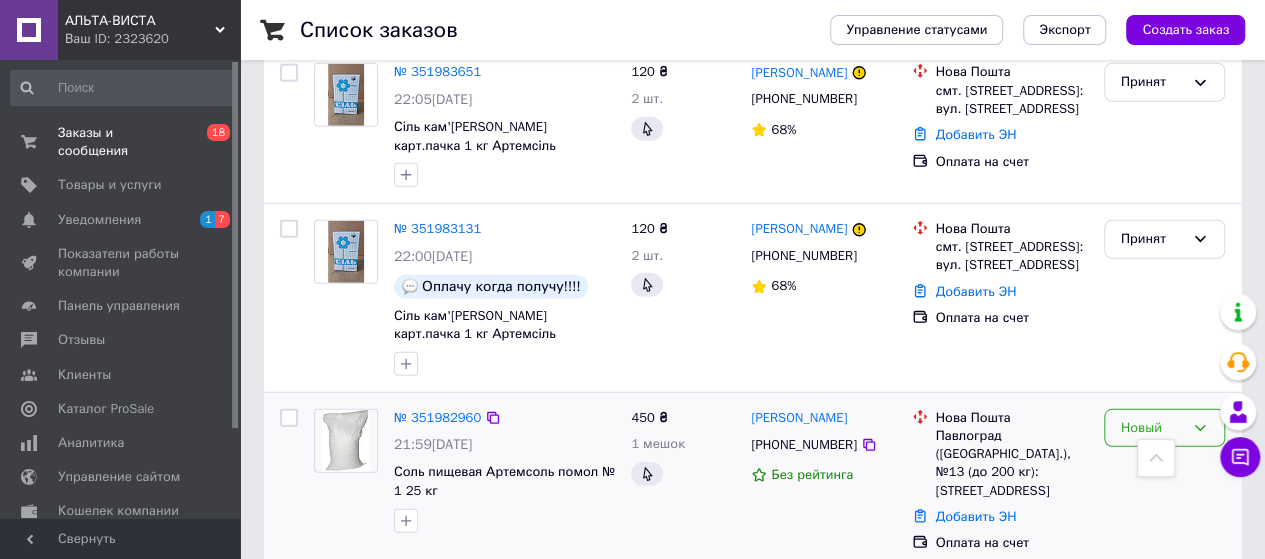 click 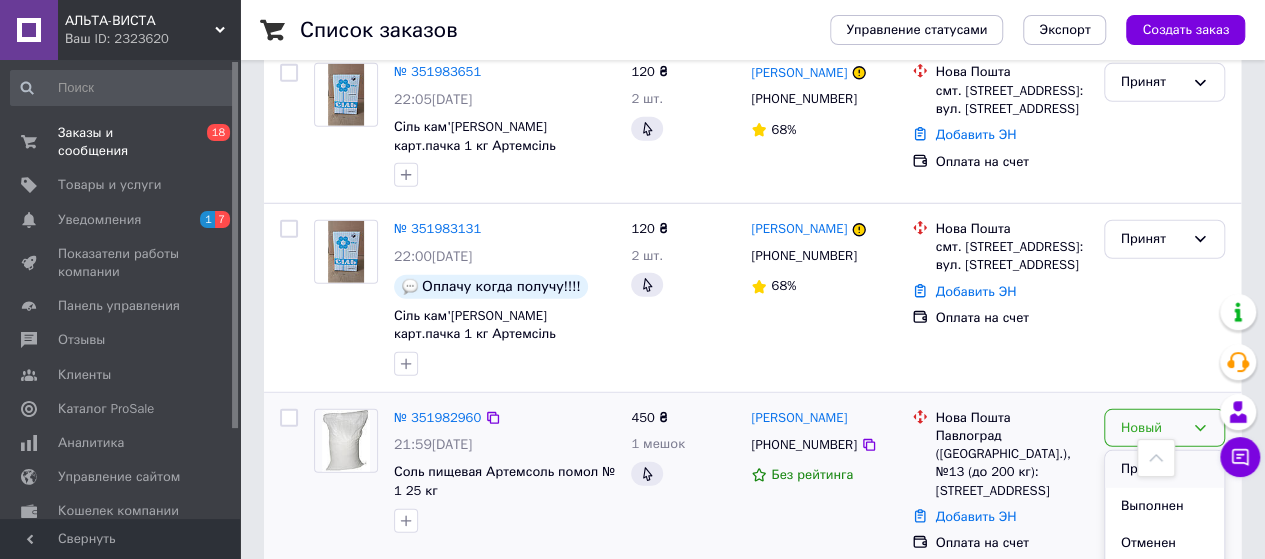 click on "Принят" at bounding box center (1164, 469) 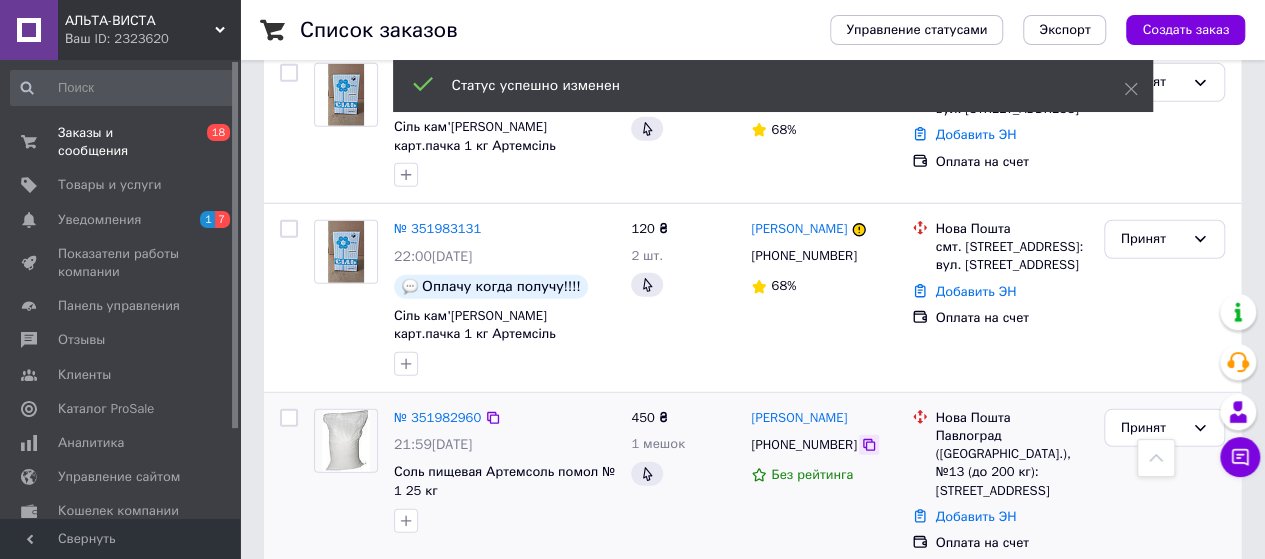 click 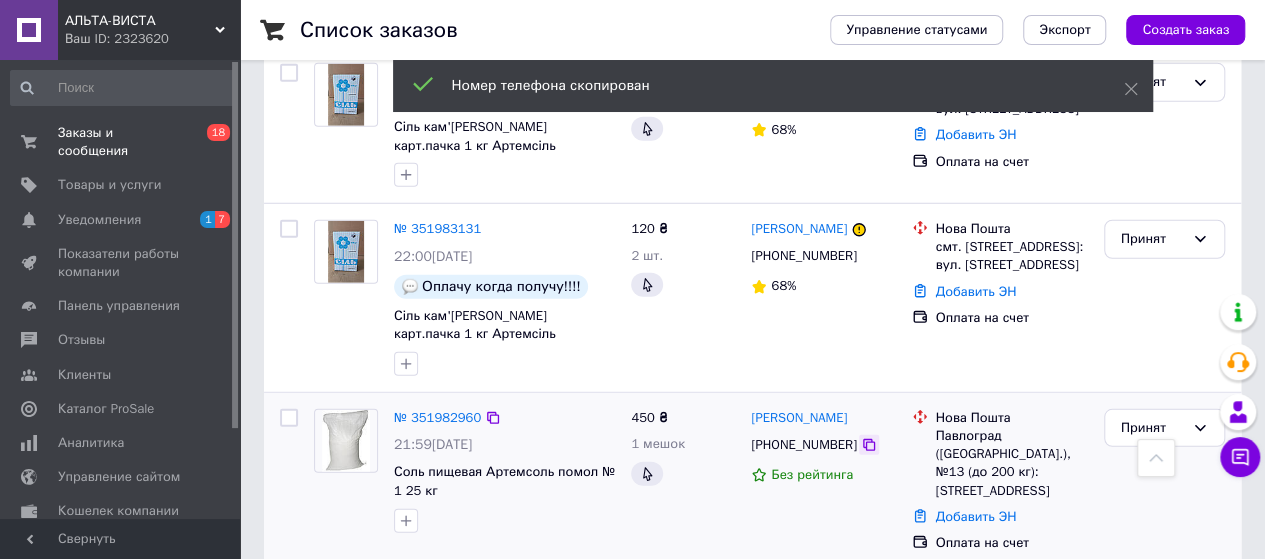 click 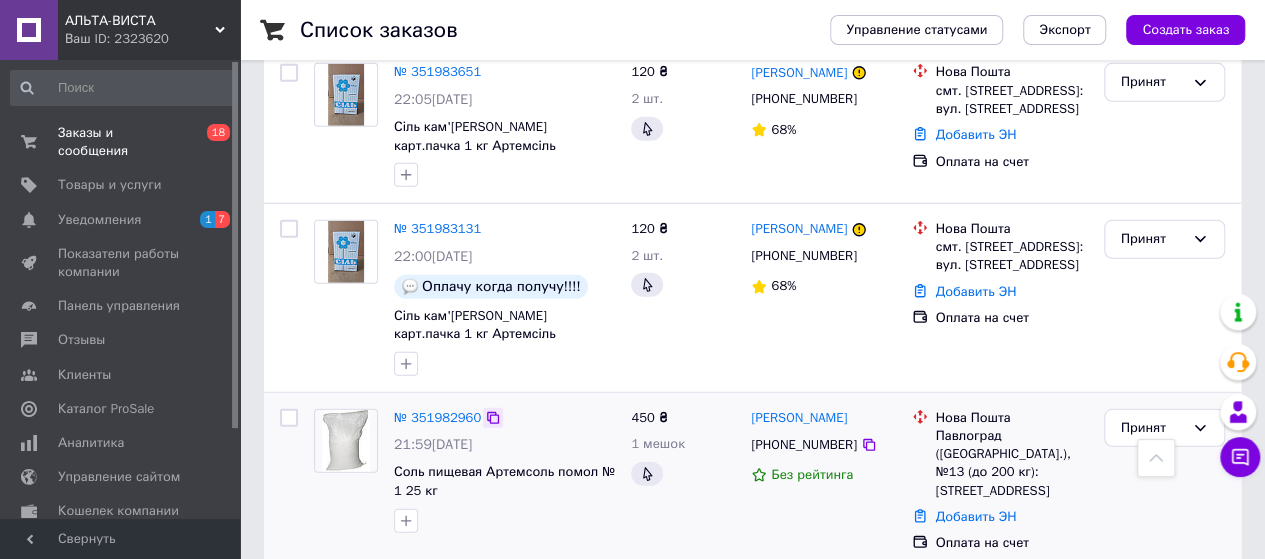 click 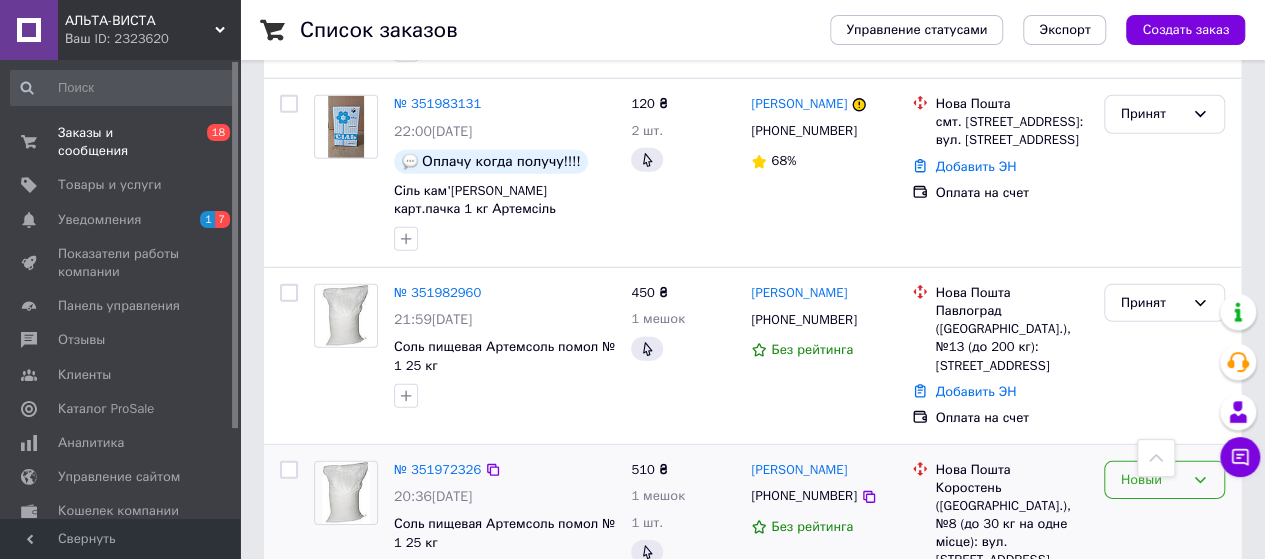 scroll, scrollTop: 2800, scrollLeft: 0, axis: vertical 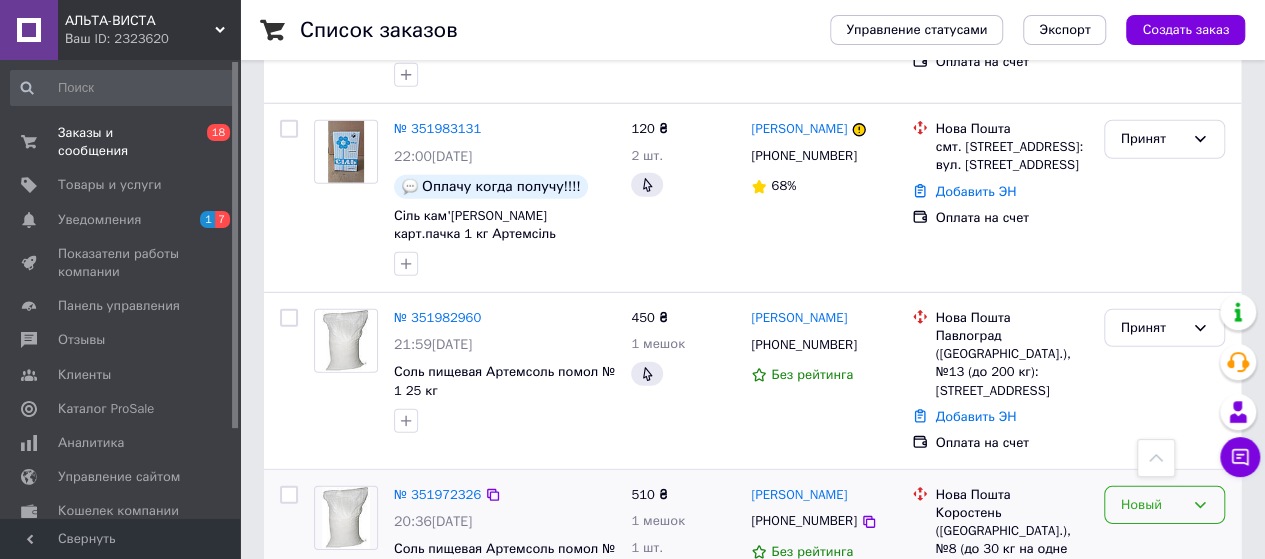 click 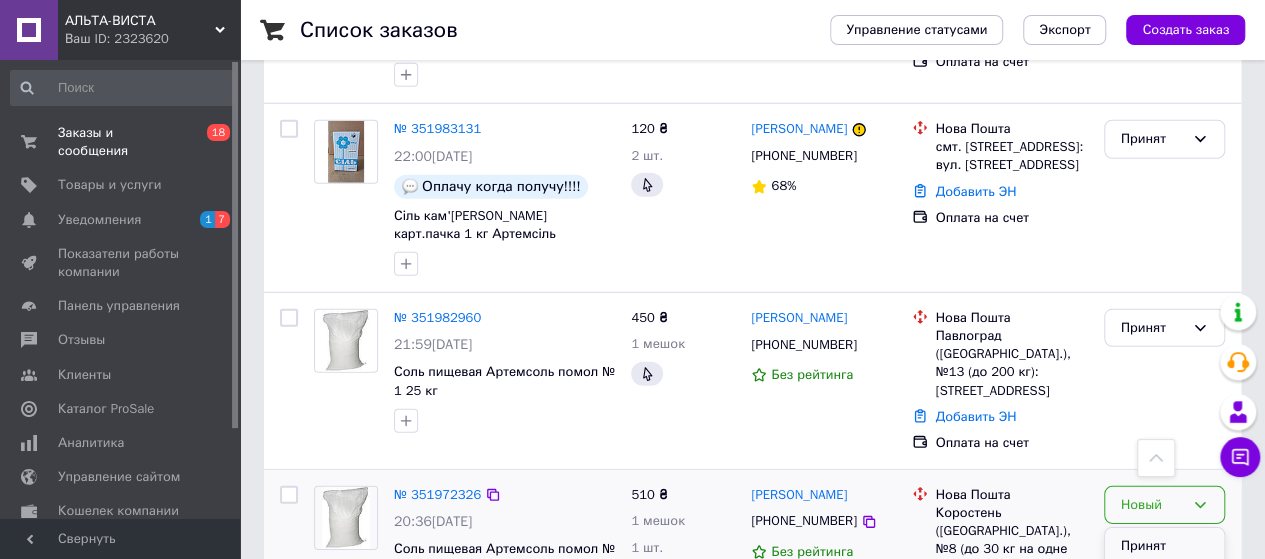 click on "Принят" at bounding box center (1164, 546) 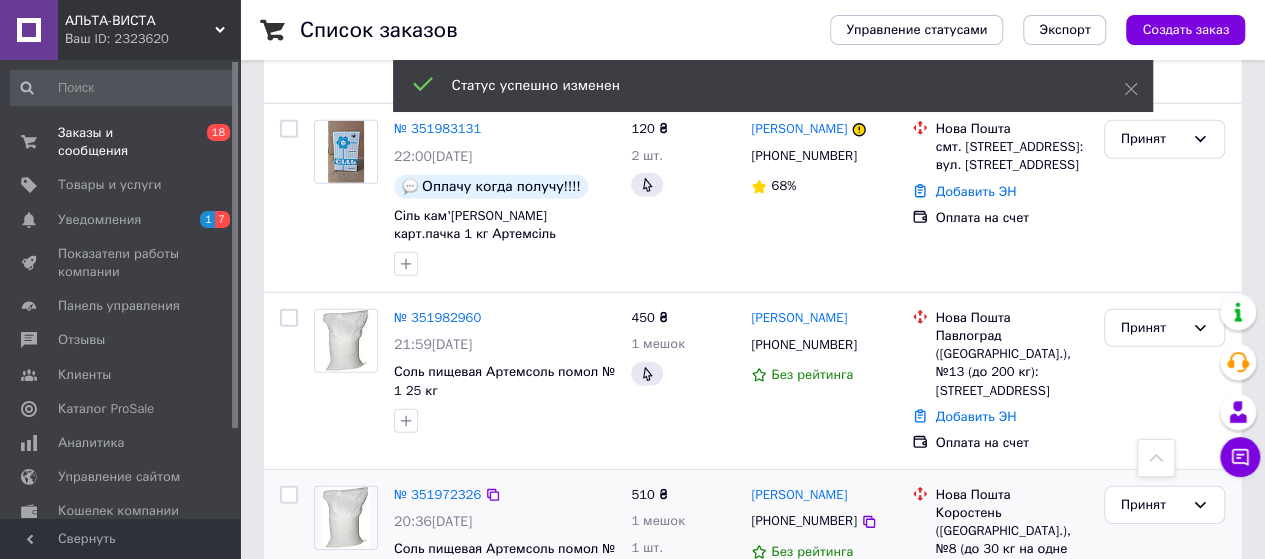 click 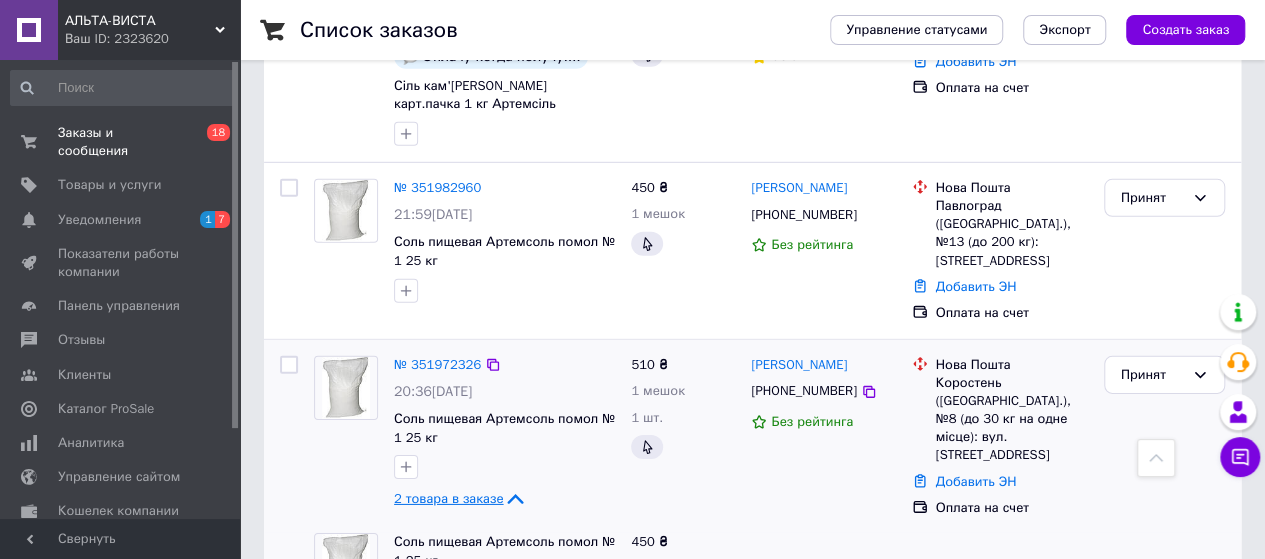 scroll, scrollTop: 2900, scrollLeft: 0, axis: vertical 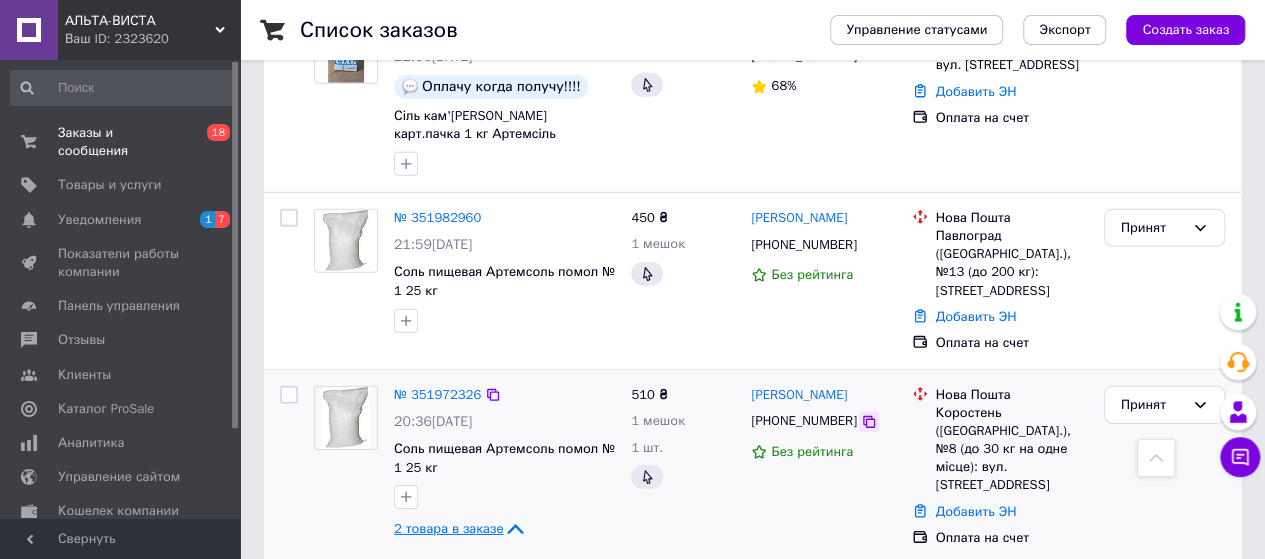 click 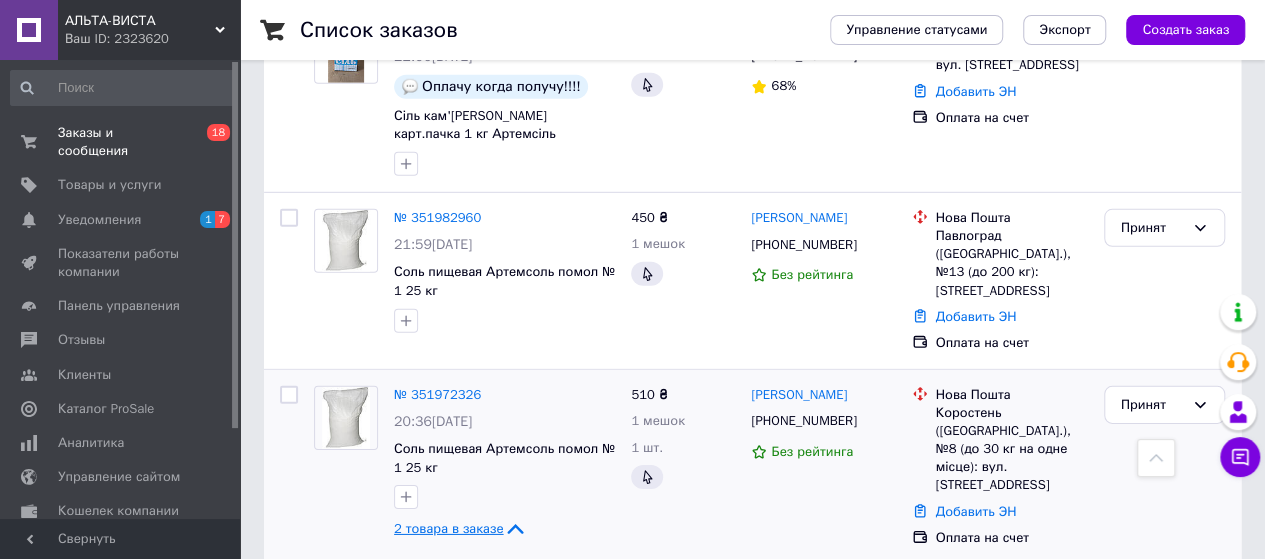 click 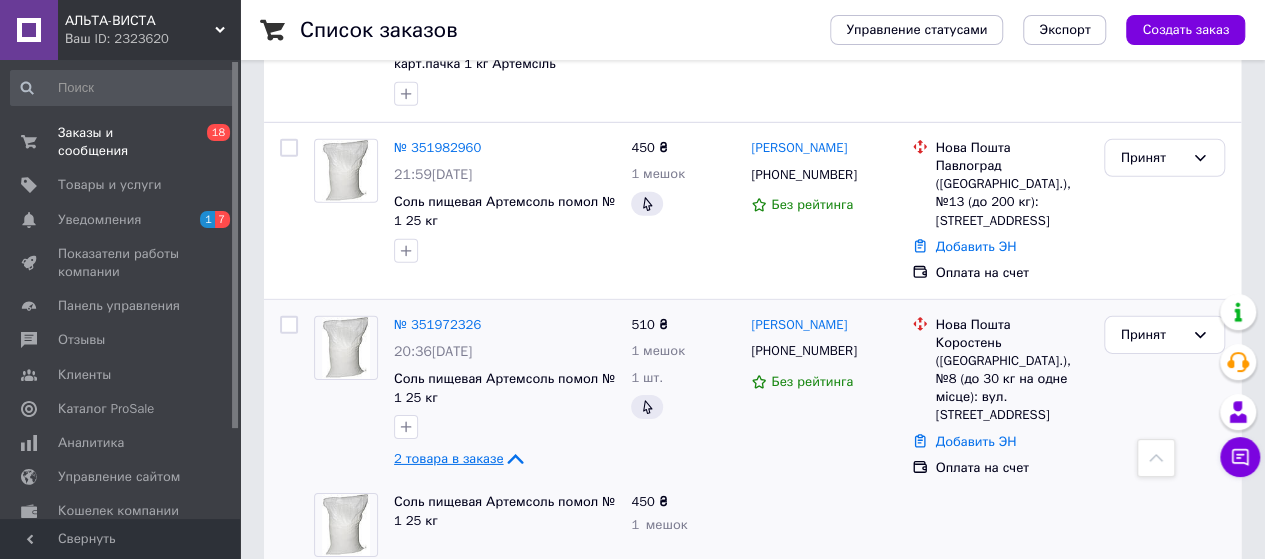 scroll, scrollTop: 3000, scrollLeft: 0, axis: vertical 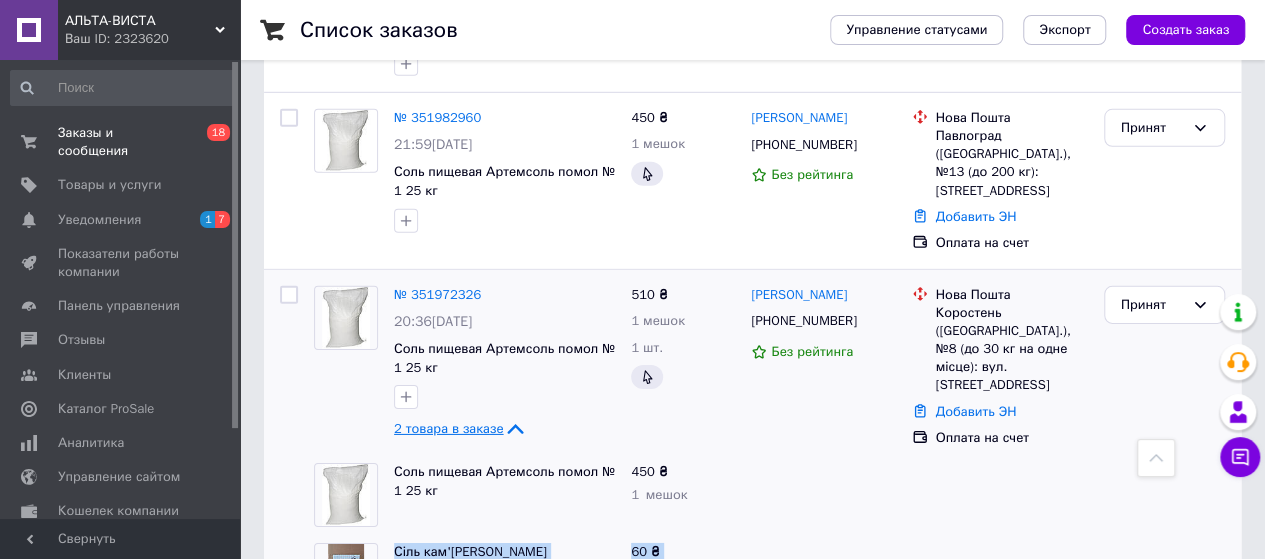 drag, startPoint x: 390, startPoint y: 385, endPoint x: 669, endPoint y: 426, distance: 281.99646 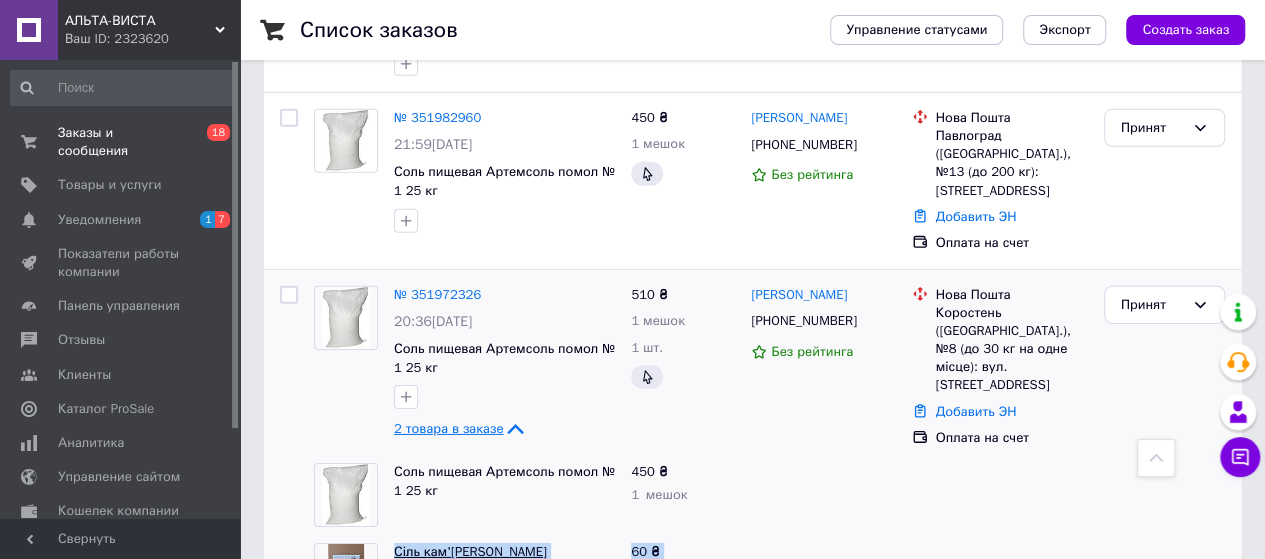 copy on "Сіль кам'яна карт.пачка 1 кг Артемсіль 60 ₴ 1   шт." 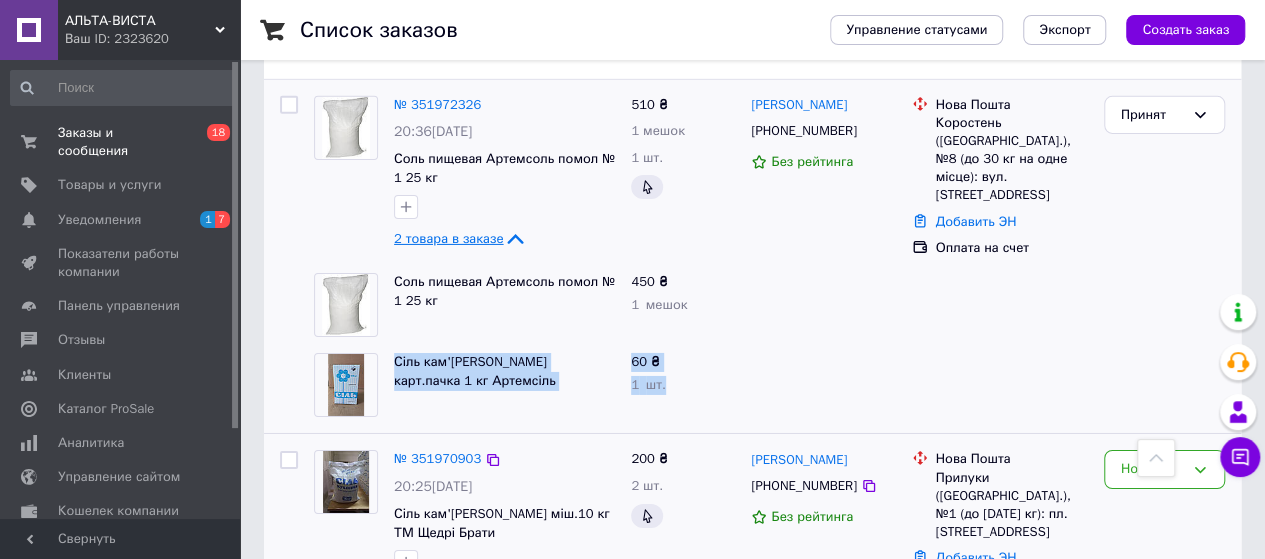 scroll, scrollTop: 3300, scrollLeft: 0, axis: vertical 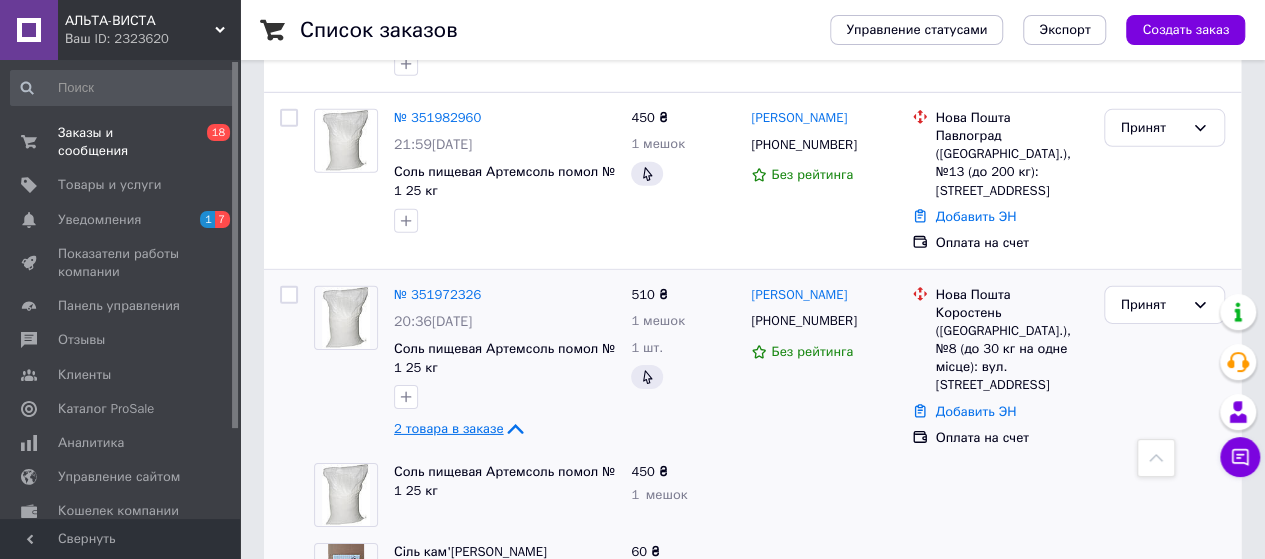 click 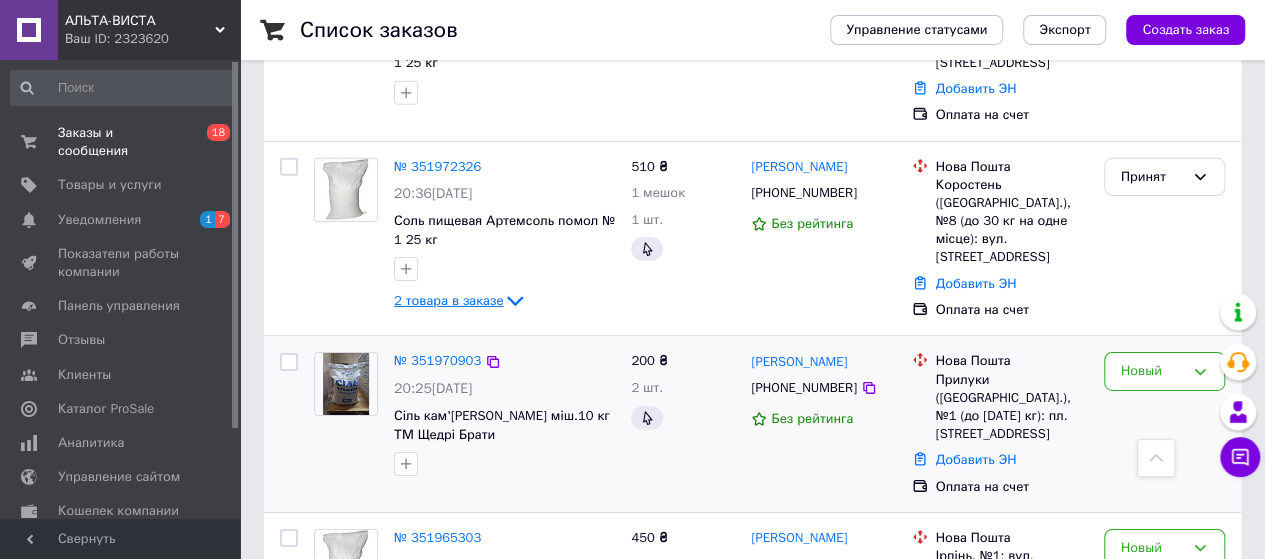 scroll, scrollTop: 3100, scrollLeft: 0, axis: vertical 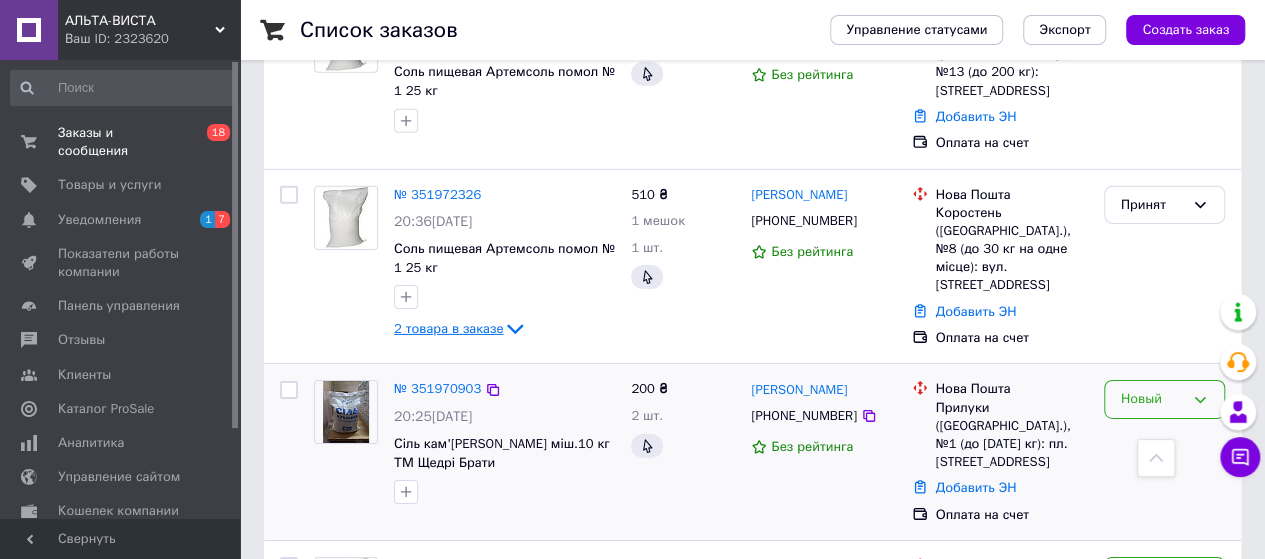 click 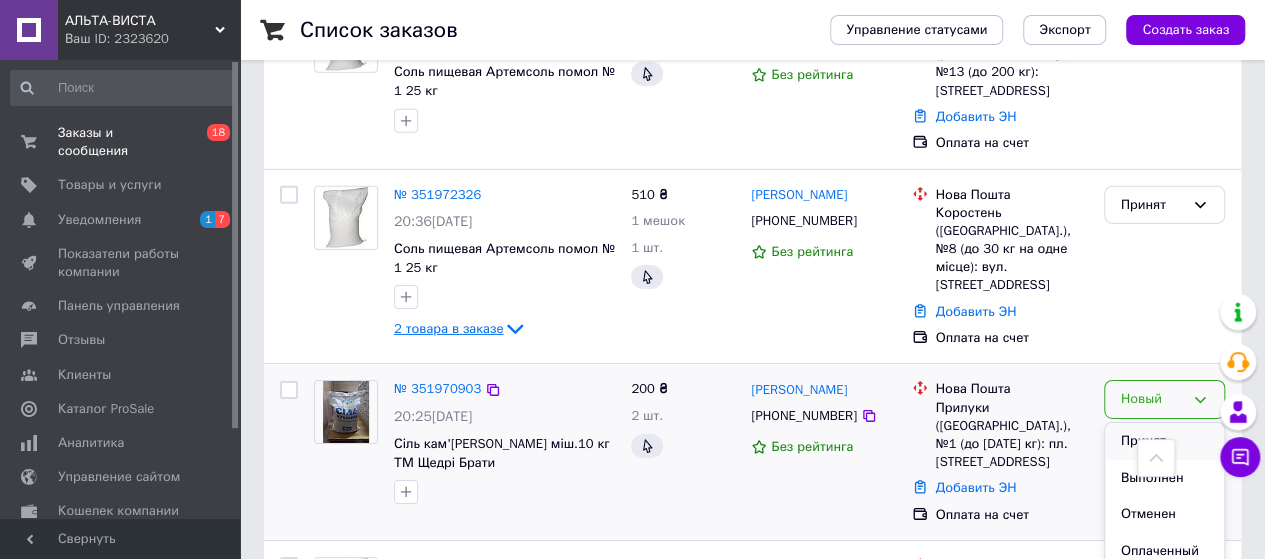 click on "Принят" at bounding box center (1164, 441) 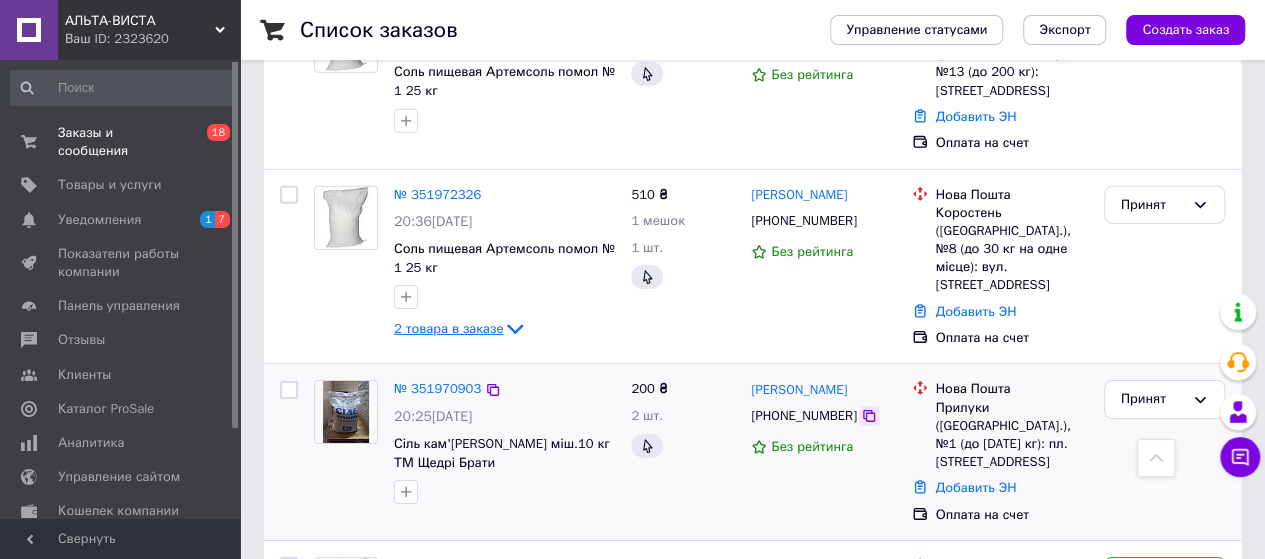 click 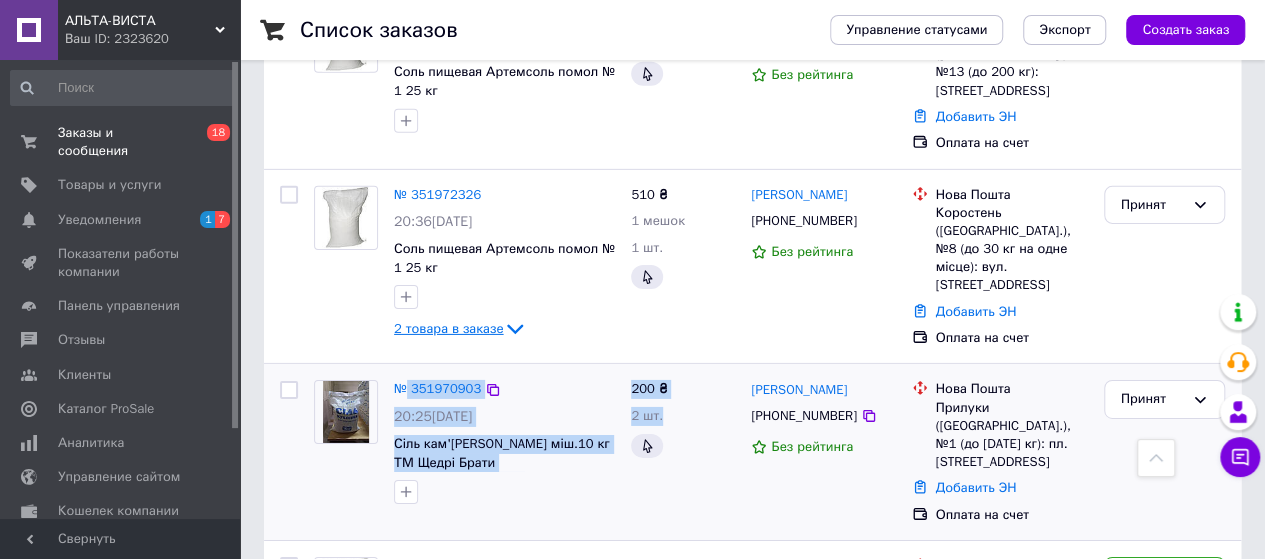 drag, startPoint x: 408, startPoint y: 220, endPoint x: 622, endPoint y: 274, distance: 220.70795 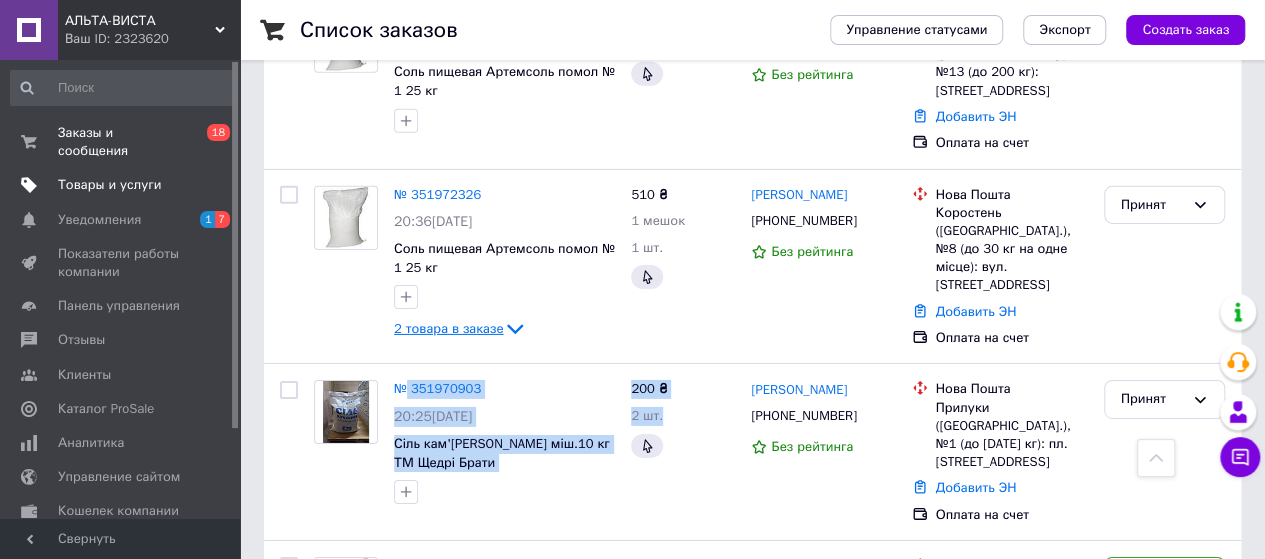 click on "Товары и услуги" at bounding box center [110, 185] 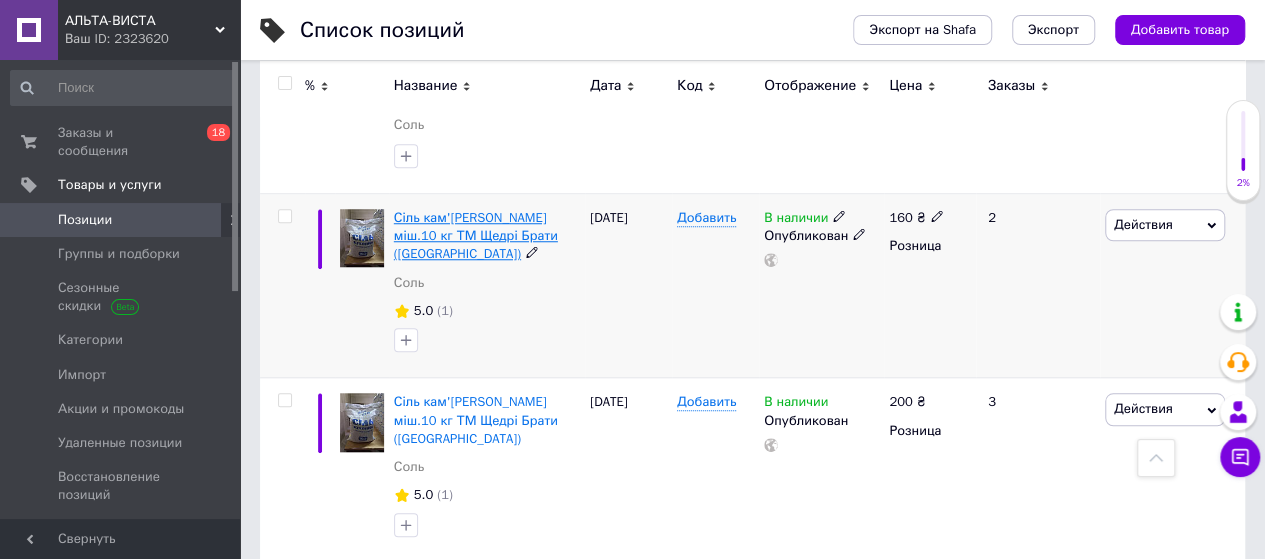 scroll, scrollTop: 700, scrollLeft: 0, axis: vertical 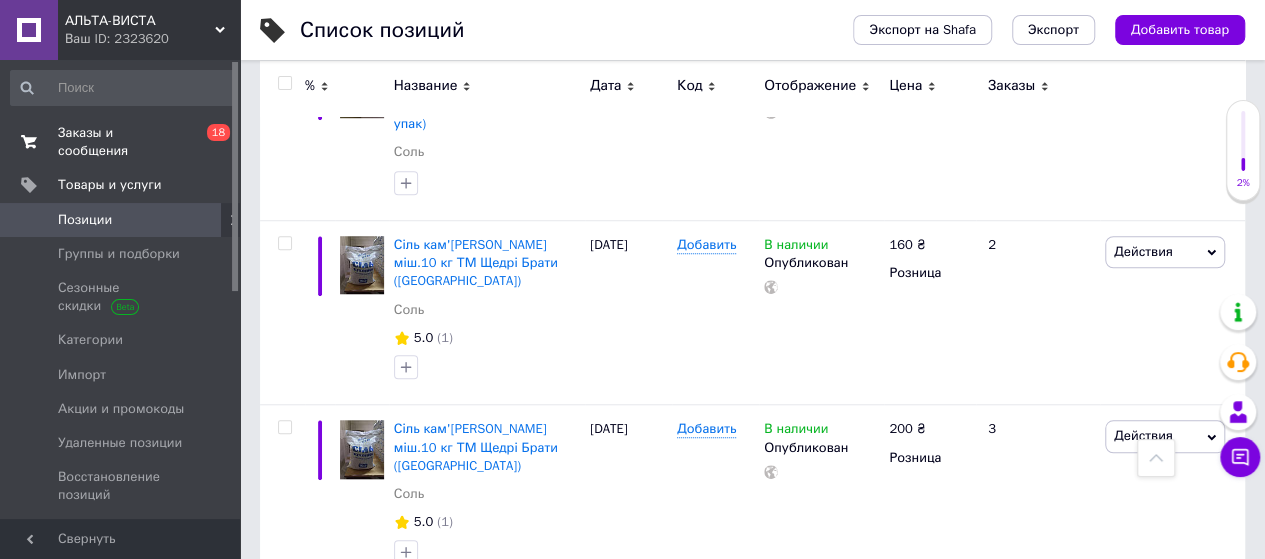 click on "Заказы и сообщения" at bounding box center (121, 142) 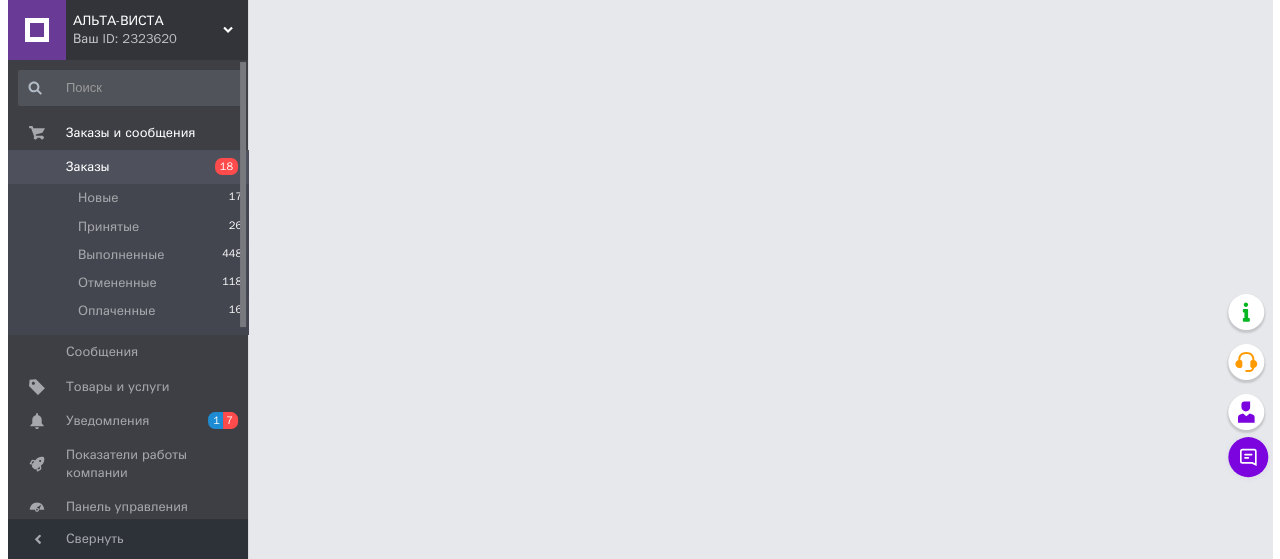 scroll, scrollTop: 0, scrollLeft: 0, axis: both 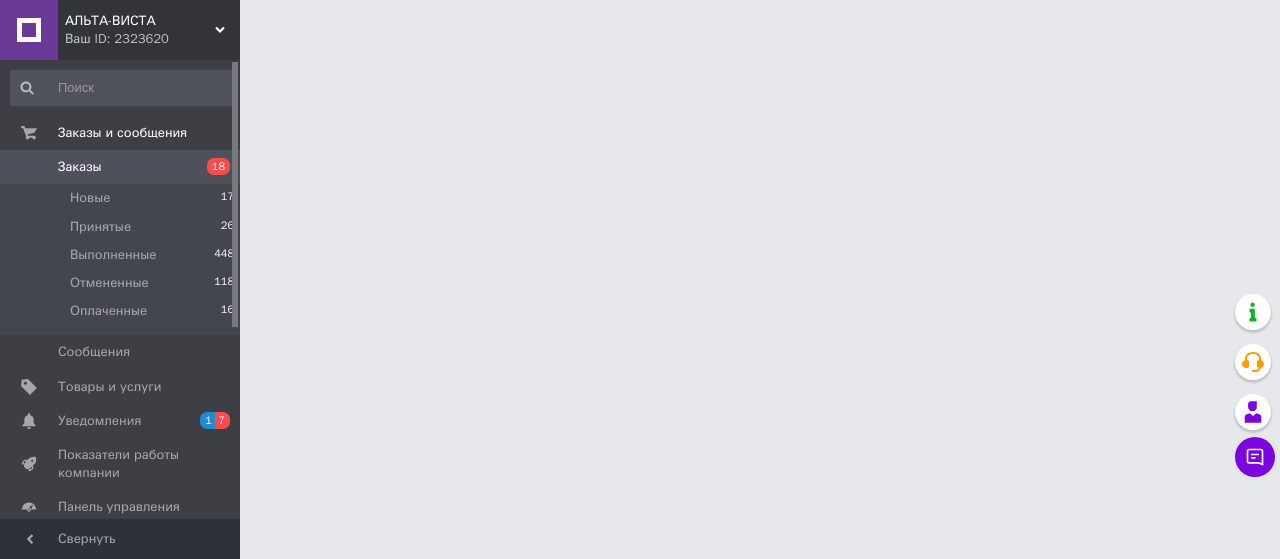 click on "Заказы" at bounding box center [121, 167] 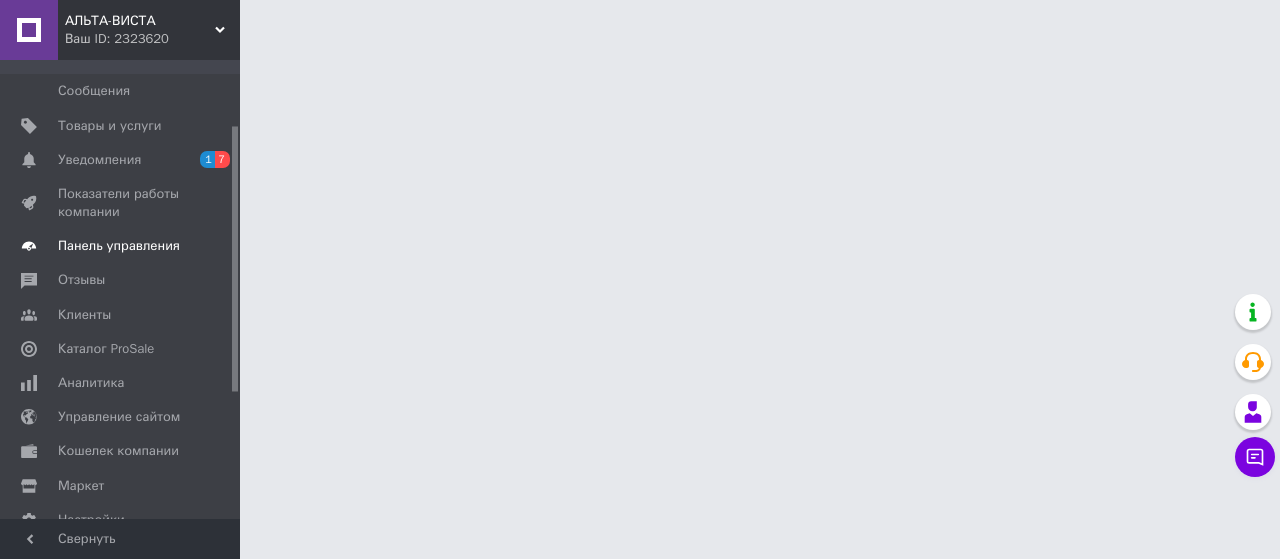 scroll, scrollTop: 0, scrollLeft: 0, axis: both 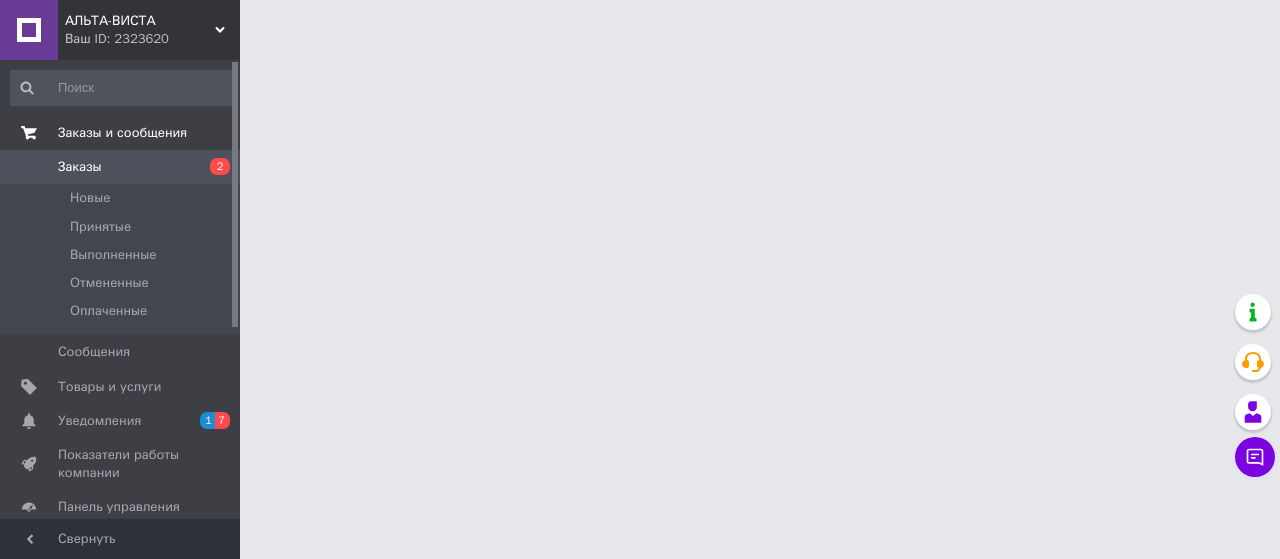 click on "Заказы и сообщения" at bounding box center [122, 133] 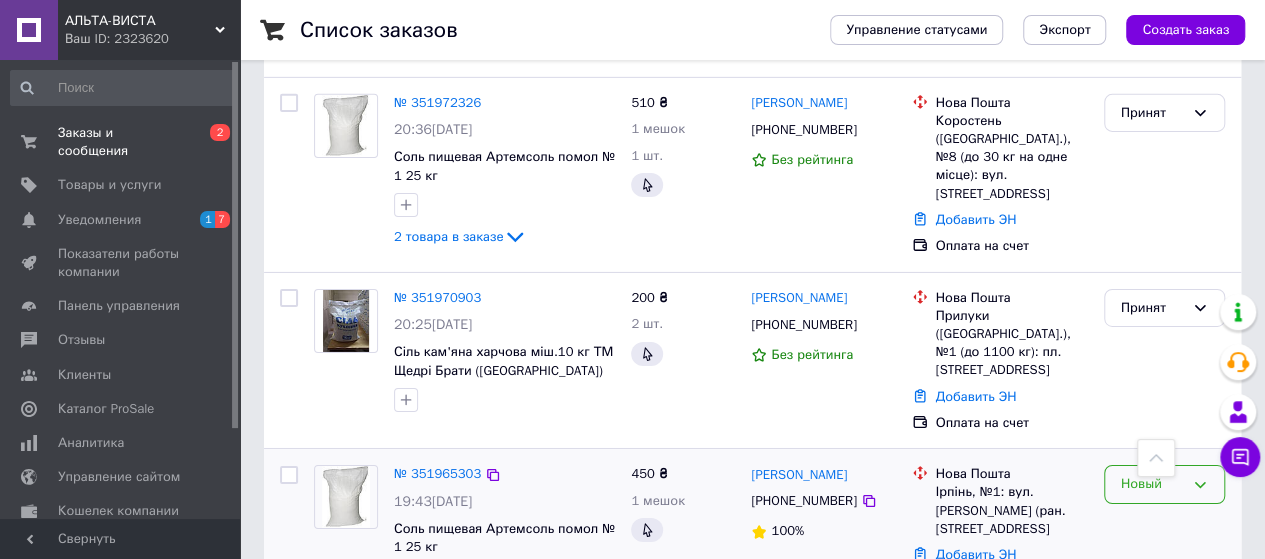 scroll, scrollTop: 3370, scrollLeft: 0, axis: vertical 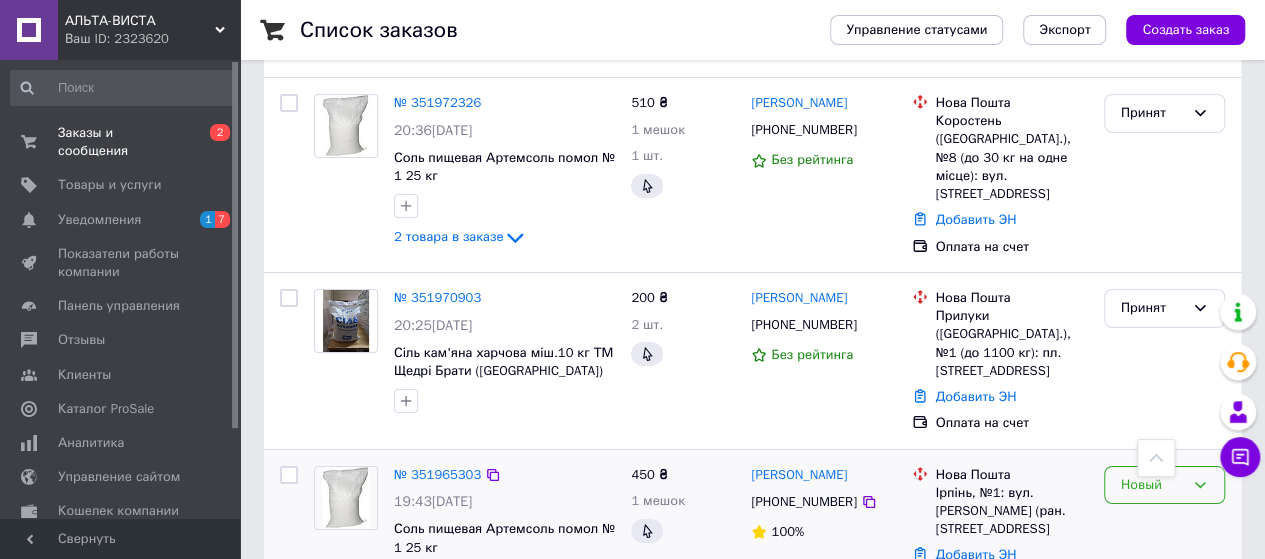 click 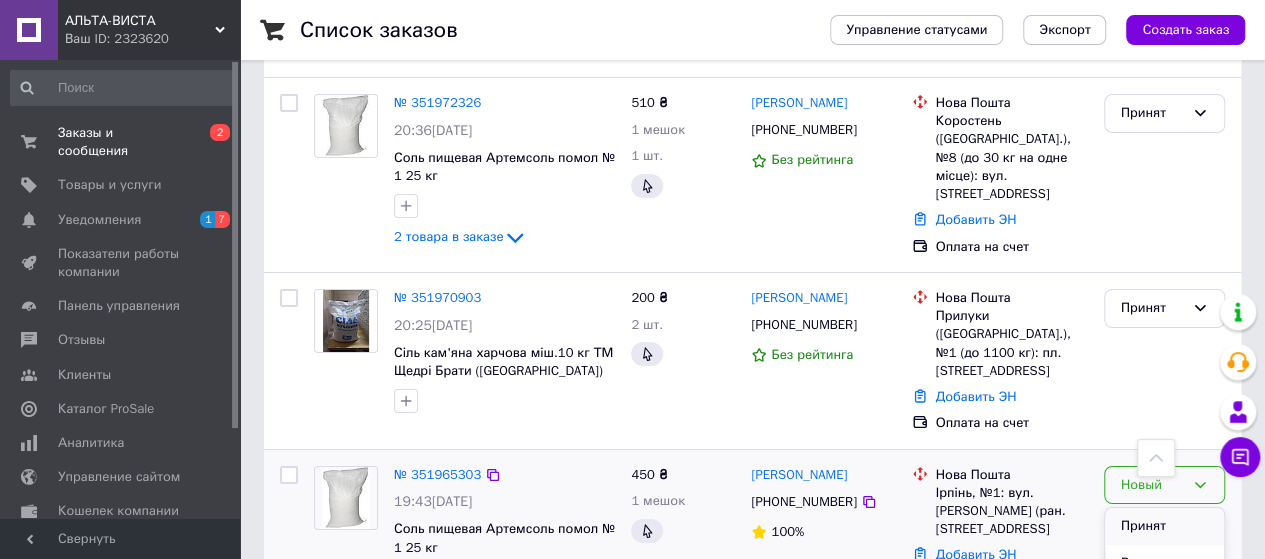 click on "Принят" at bounding box center [1164, 526] 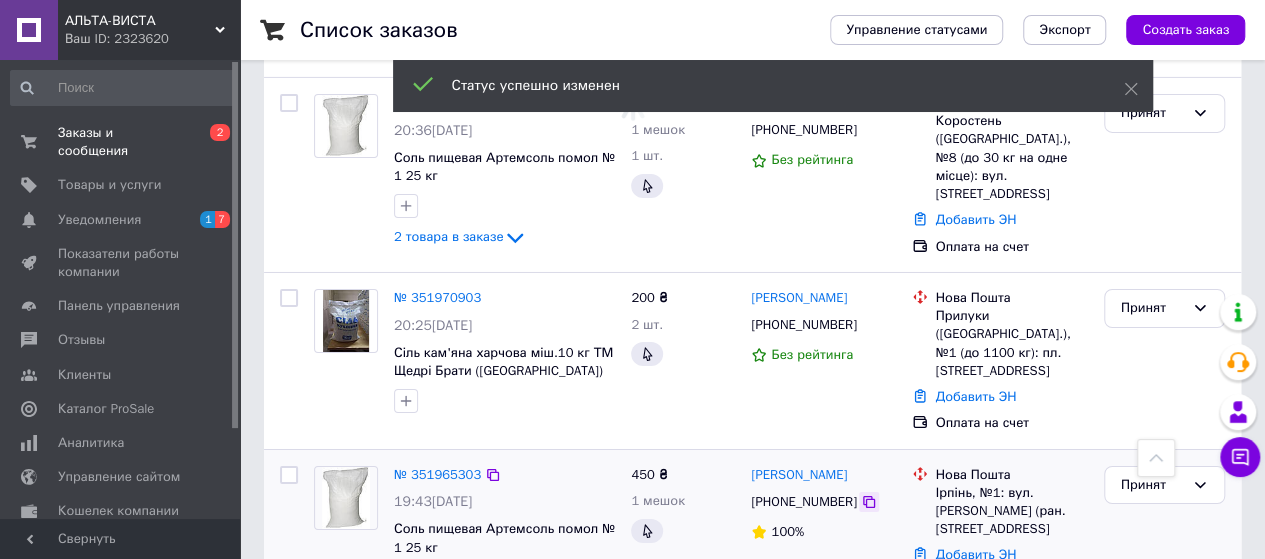 click 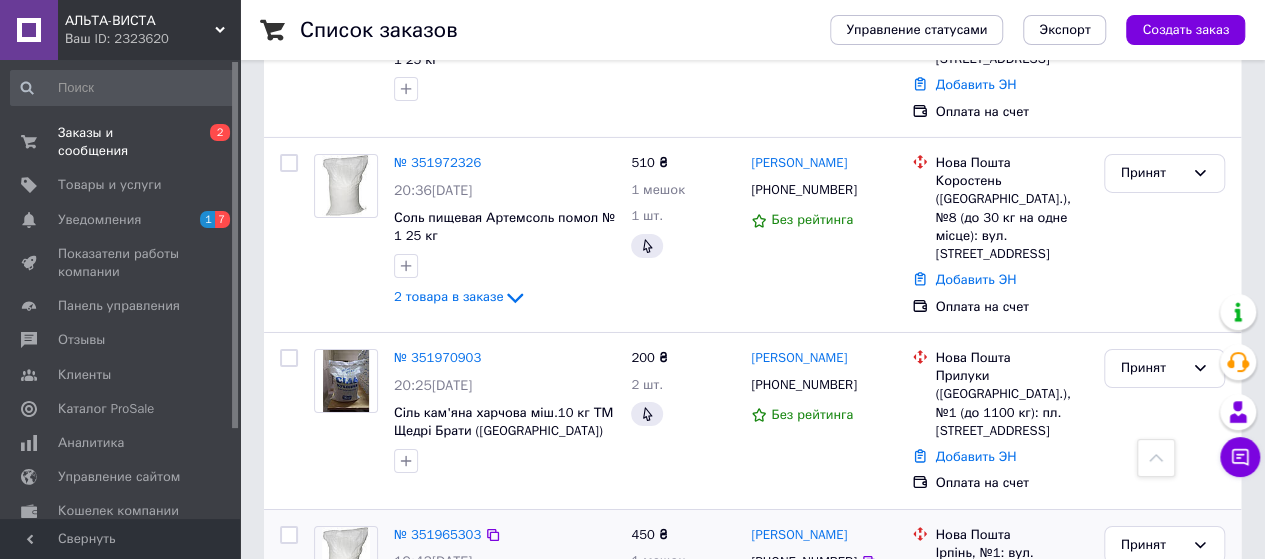 scroll, scrollTop: 3270, scrollLeft: 0, axis: vertical 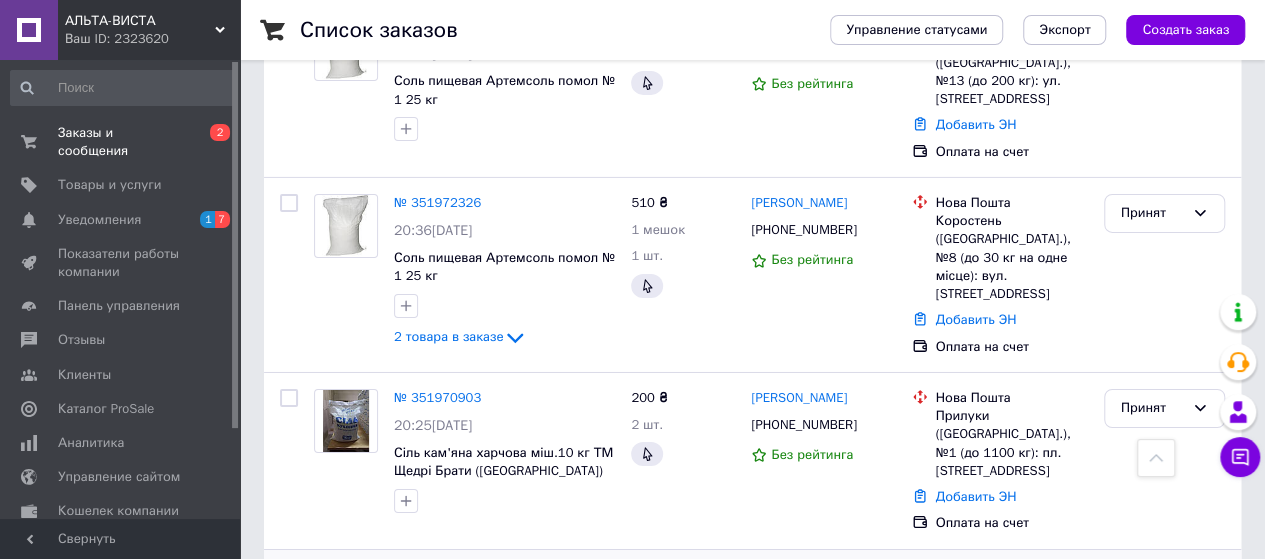 click 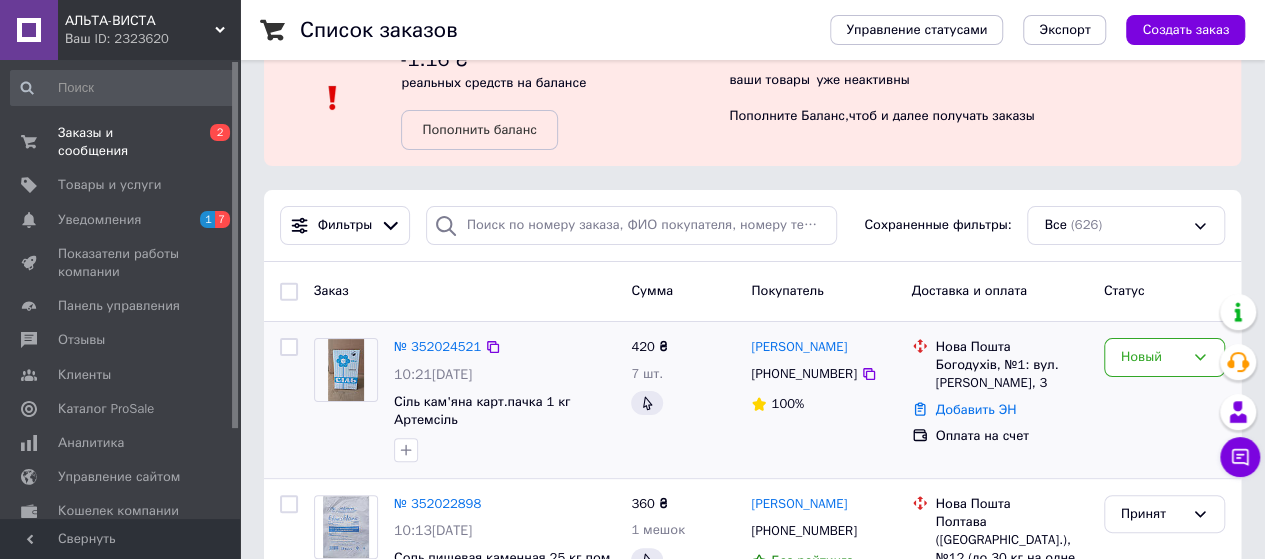 scroll, scrollTop: 100, scrollLeft: 0, axis: vertical 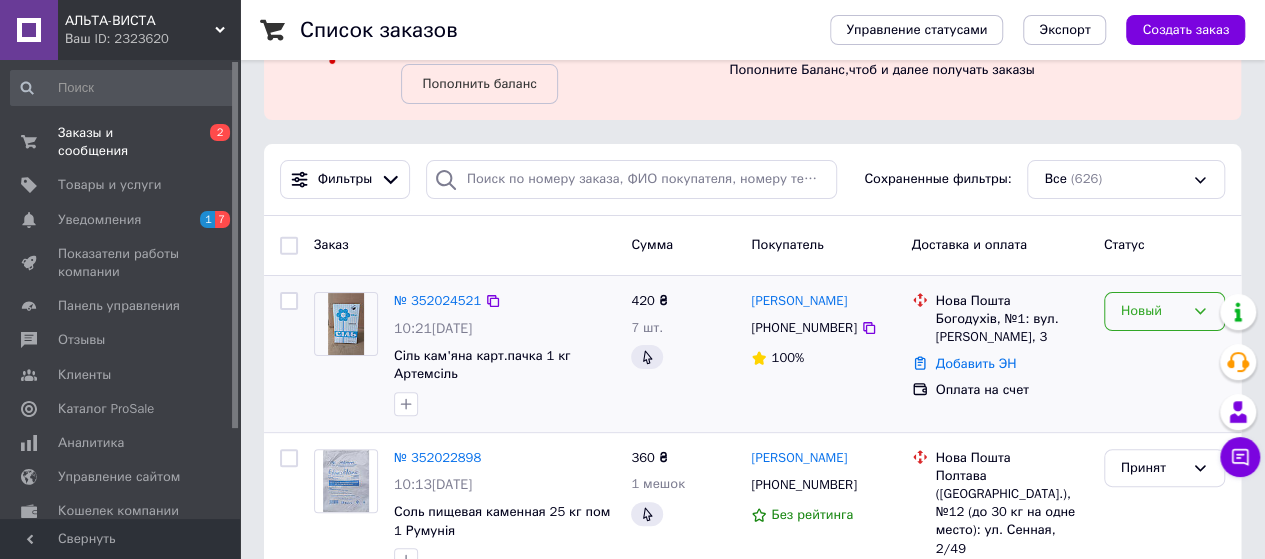 click 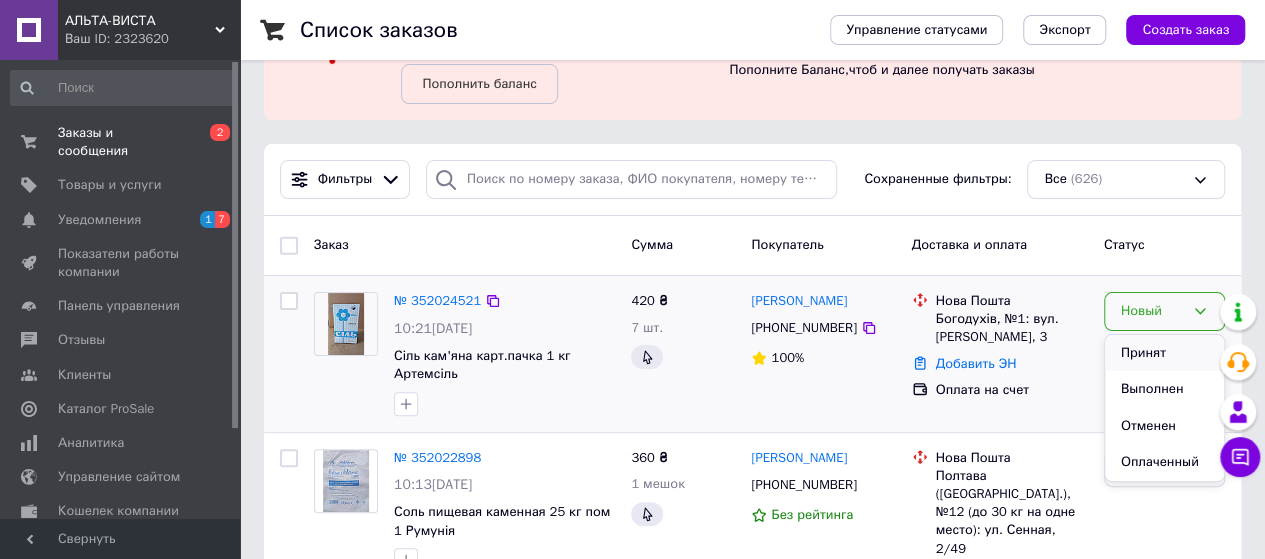 click on "Принят" at bounding box center (1164, 353) 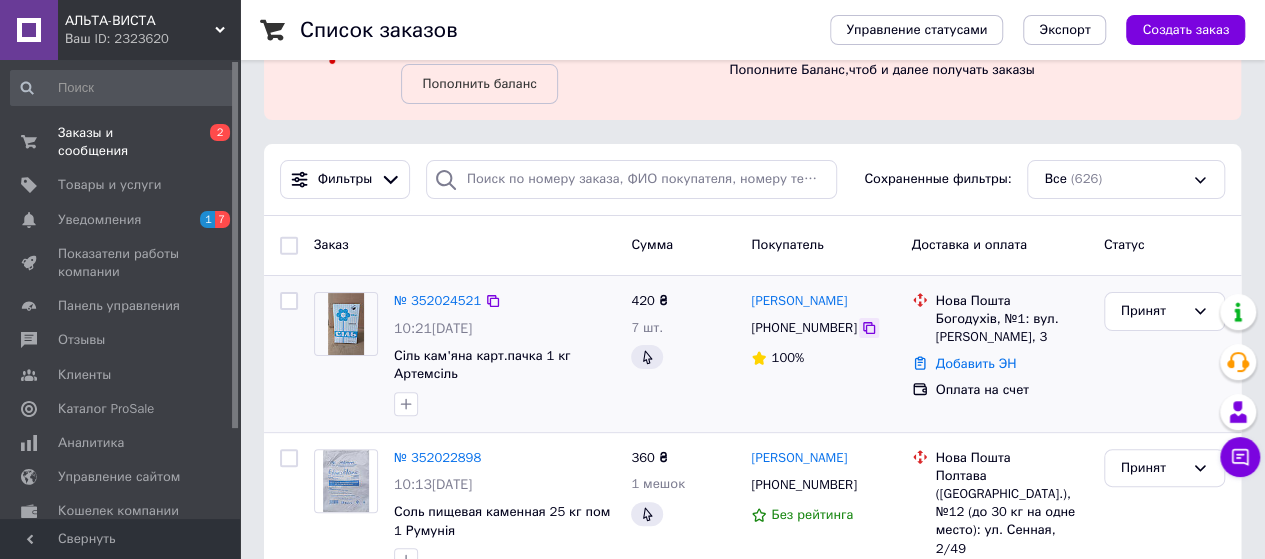 click 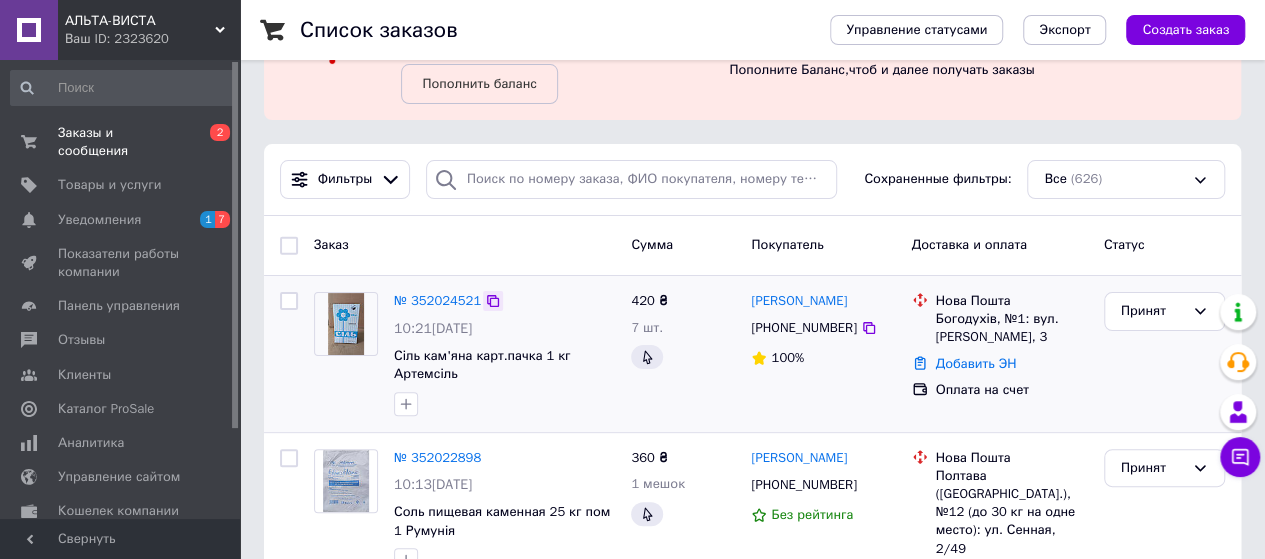 click 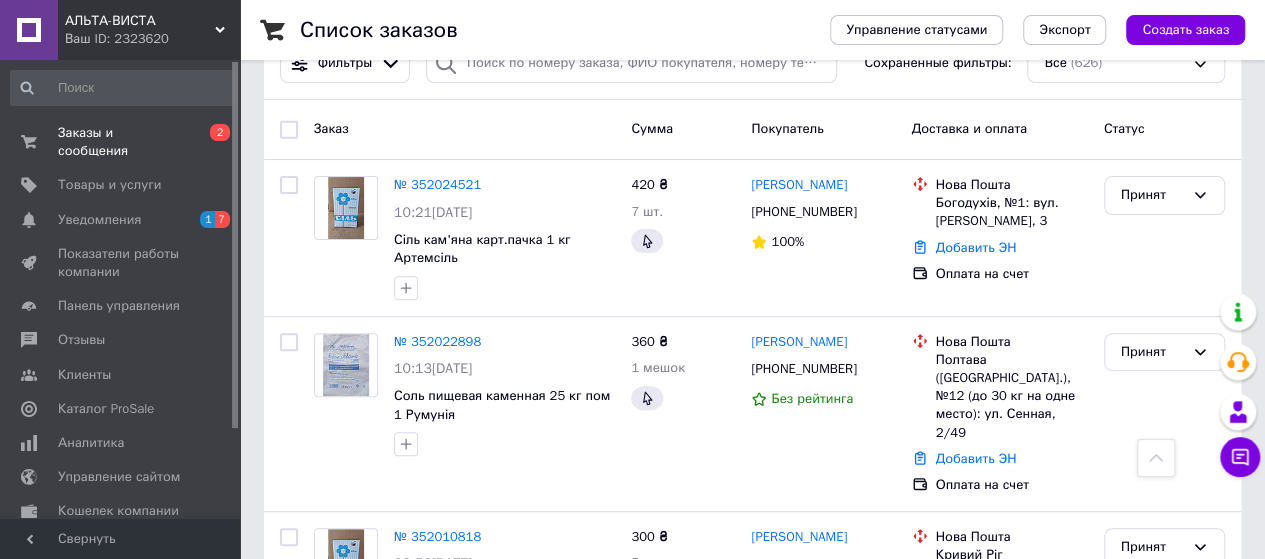 scroll, scrollTop: 0, scrollLeft: 0, axis: both 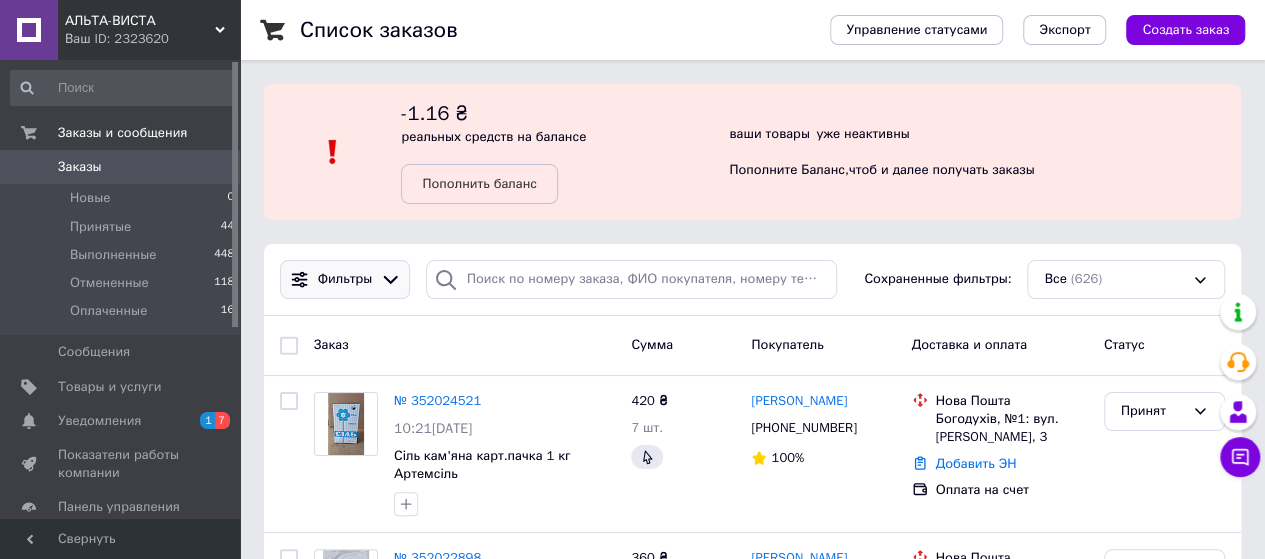 click 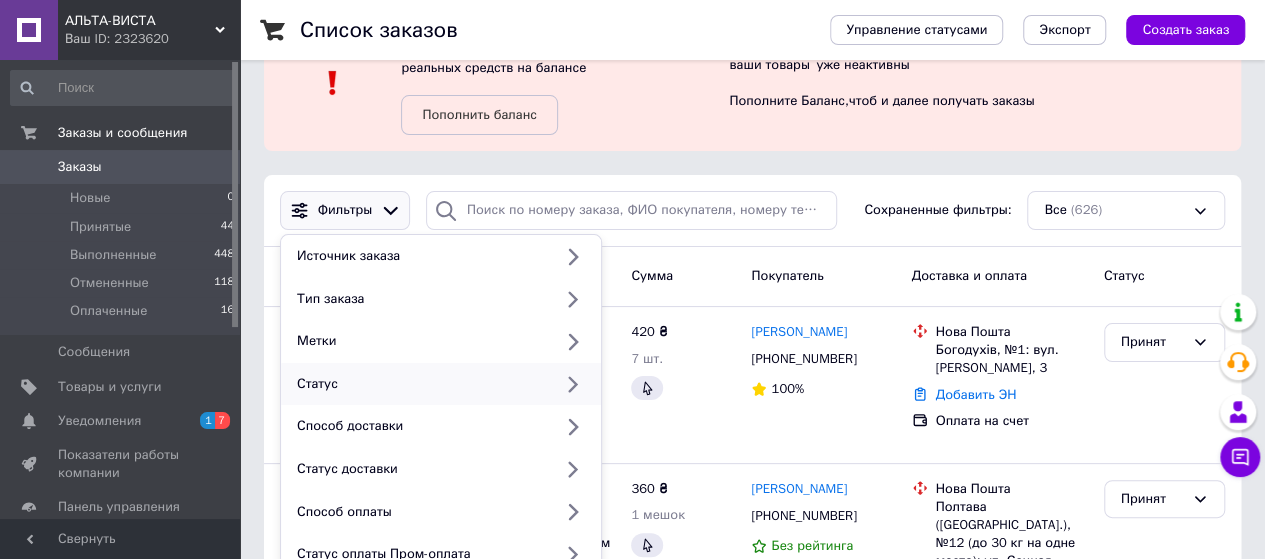scroll, scrollTop: 100, scrollLeft: 0, axis: vertical 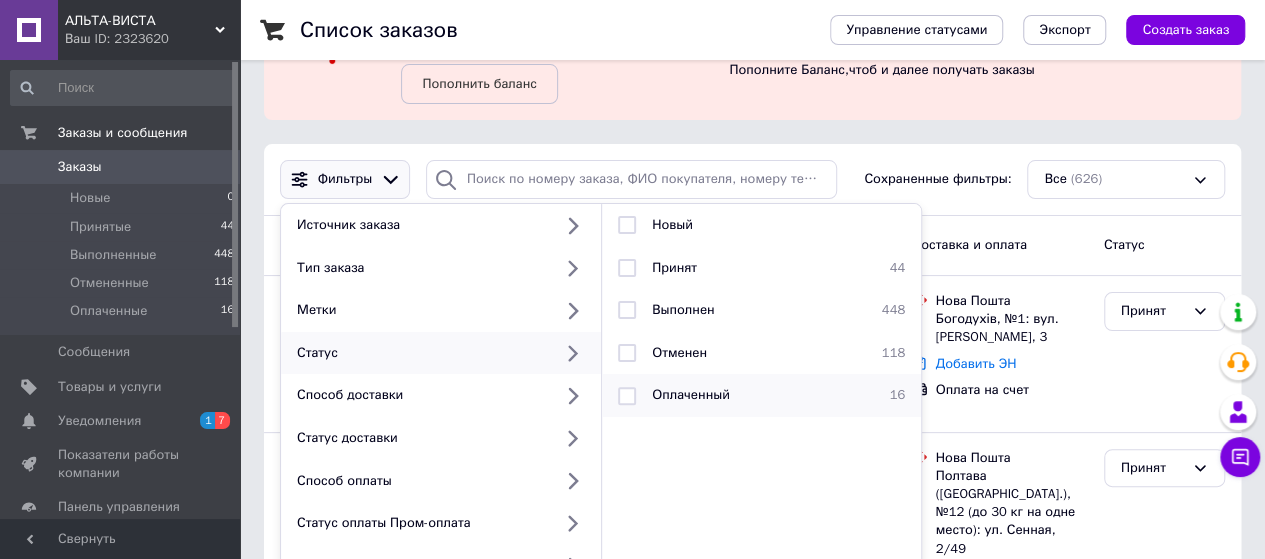 click at bounding box center [627, 396] 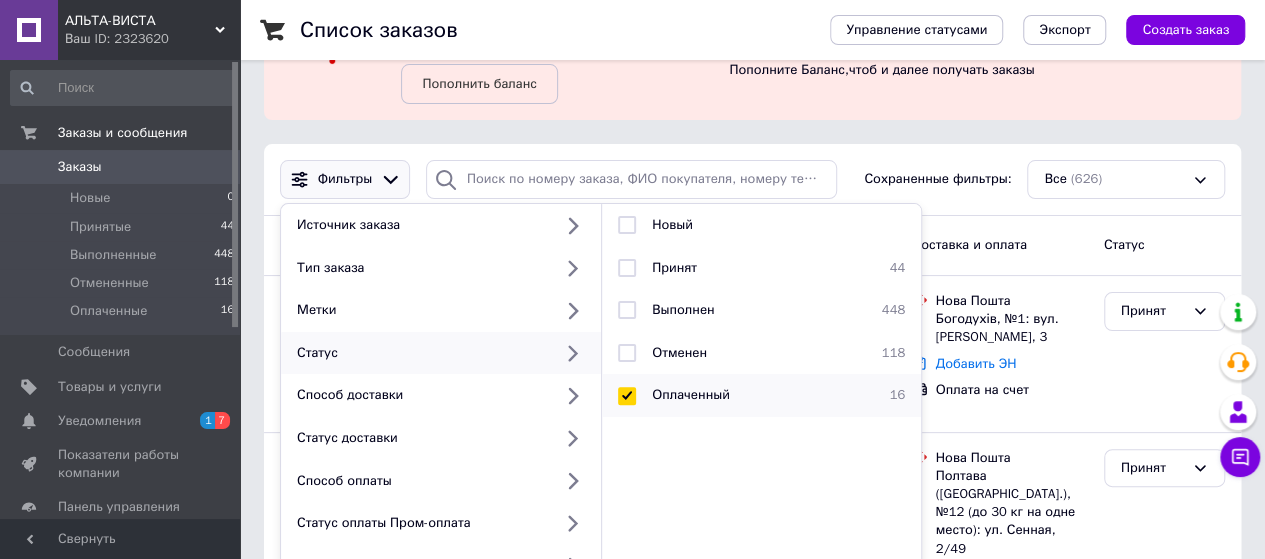checkbox on "true" 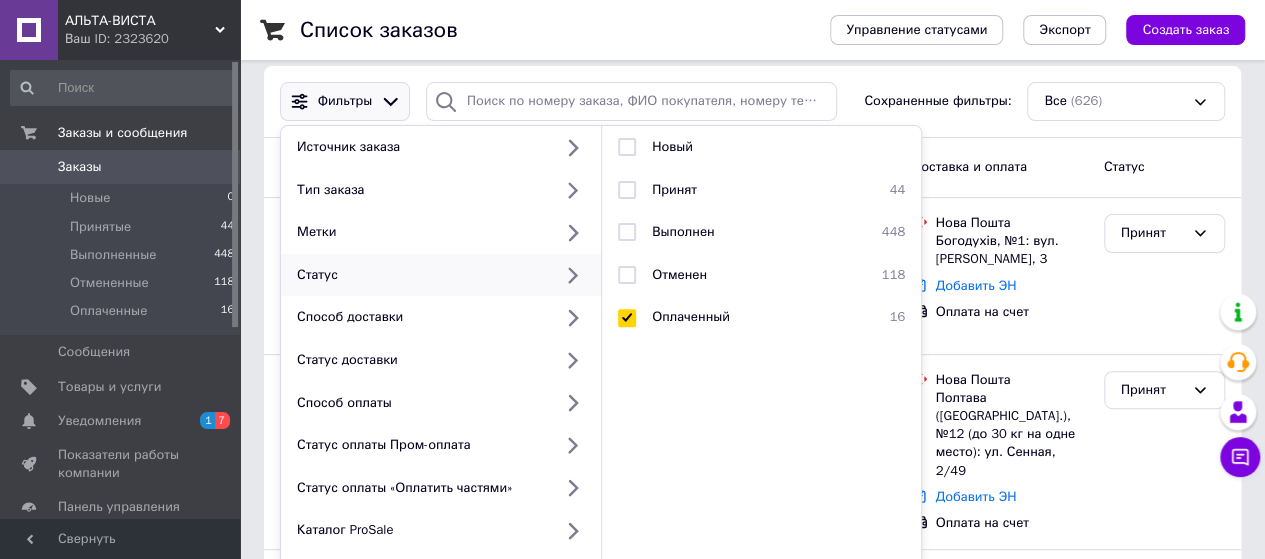 scroll, scrollTop: 500, scrollLeft: 0, axis: vertical 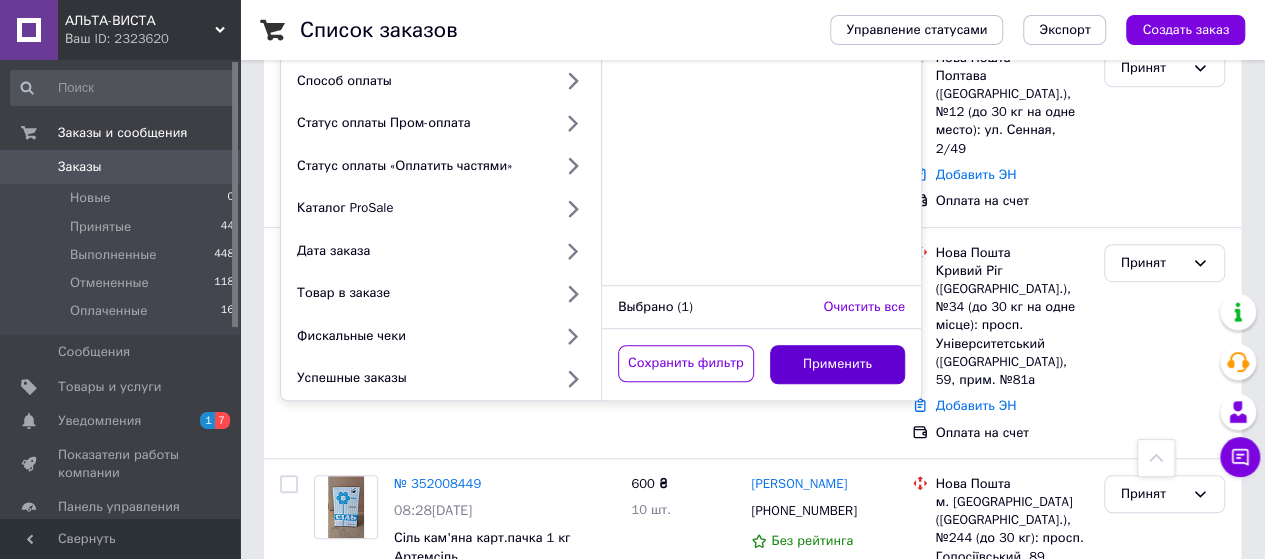 click on "Применить" at bounding box center [838, 364] 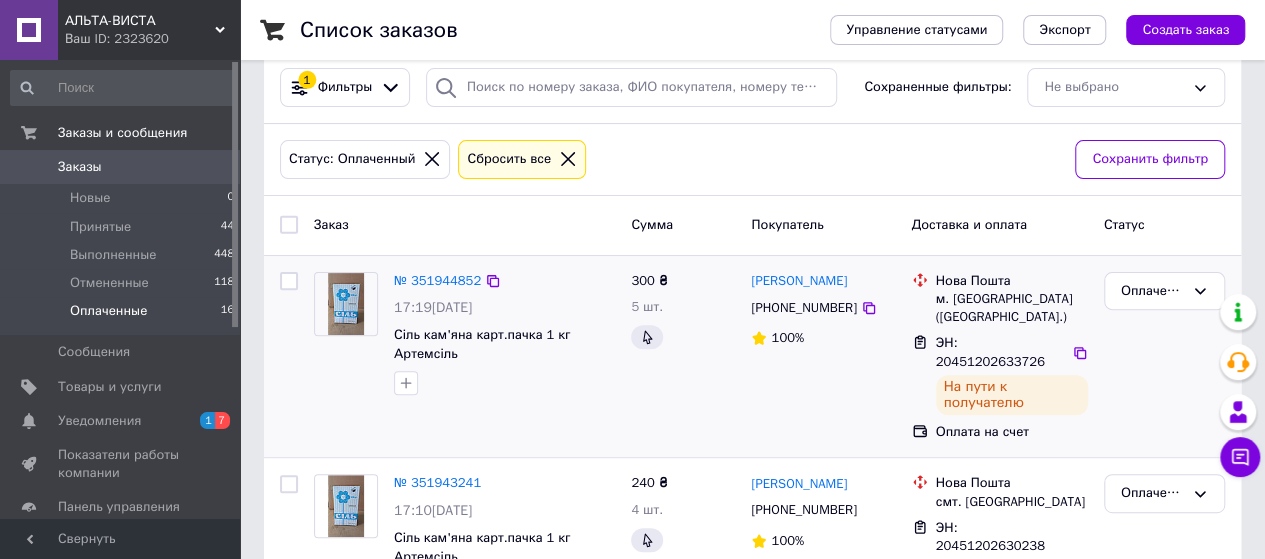 scroll, scrollTop: 200, scrollLeft: 0, axis: vertical 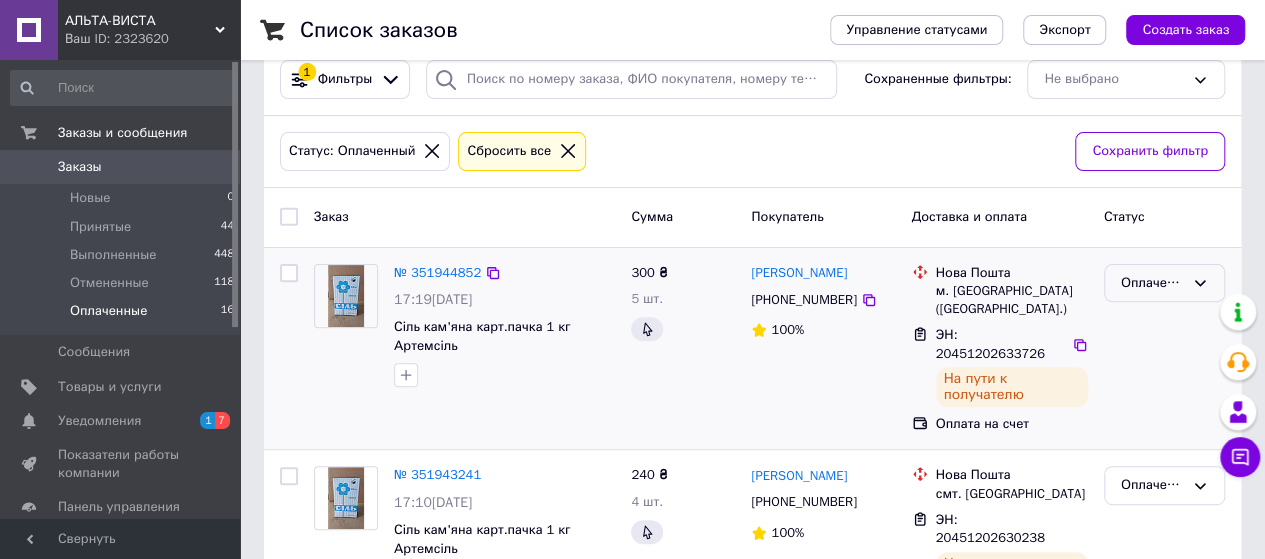 click 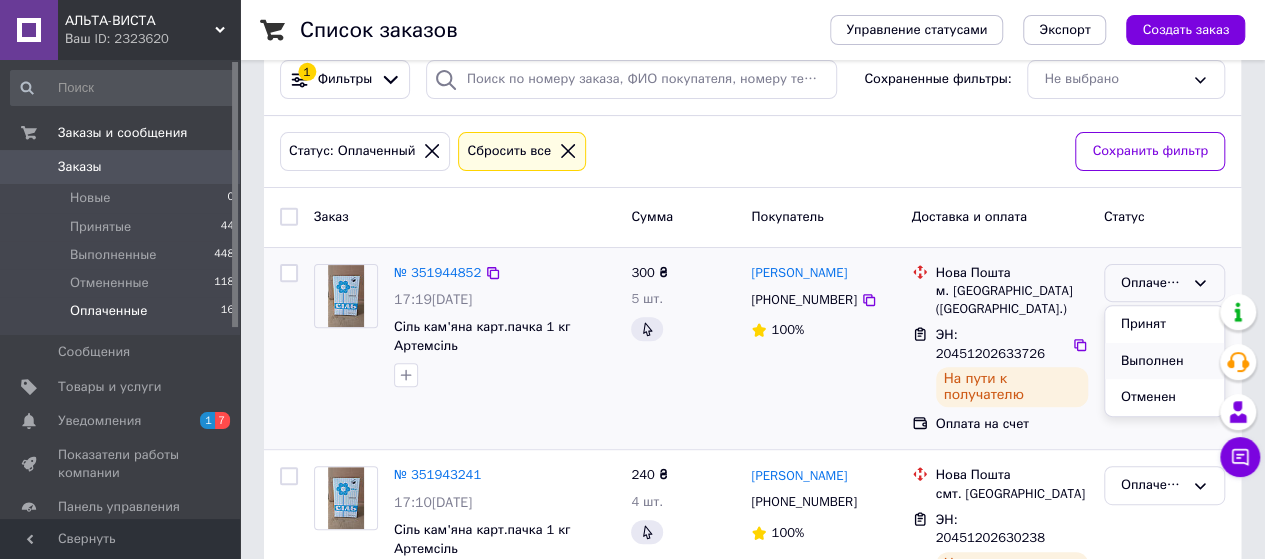 click on "Выполнен" at bounding box center (1164, 361) 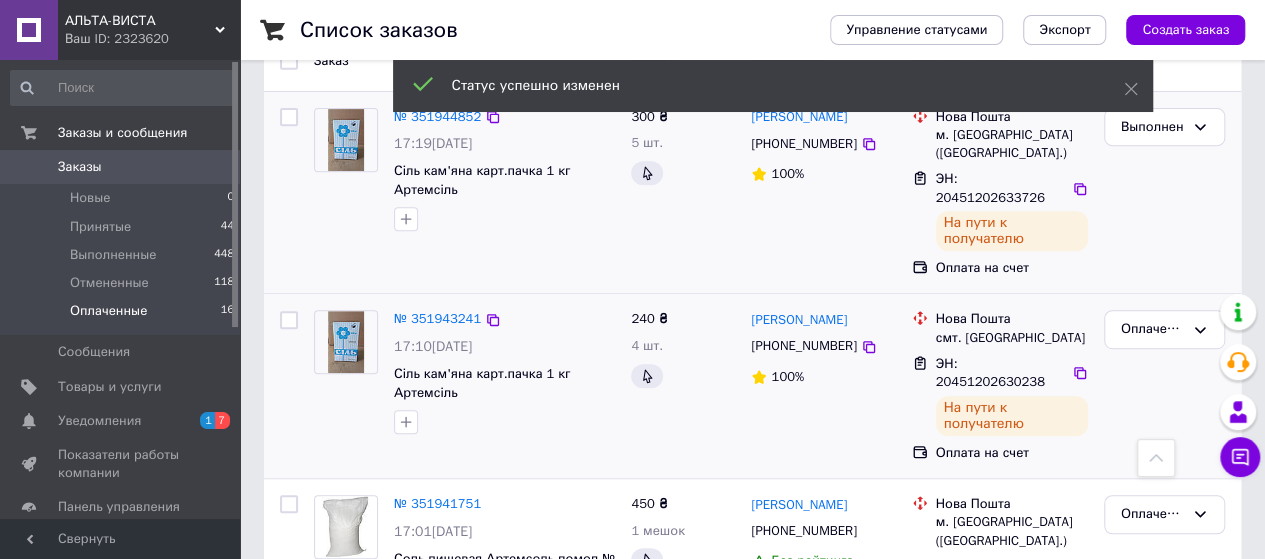 scroll, scrollTop: 400, scrollLeft: 0, axis: vertical 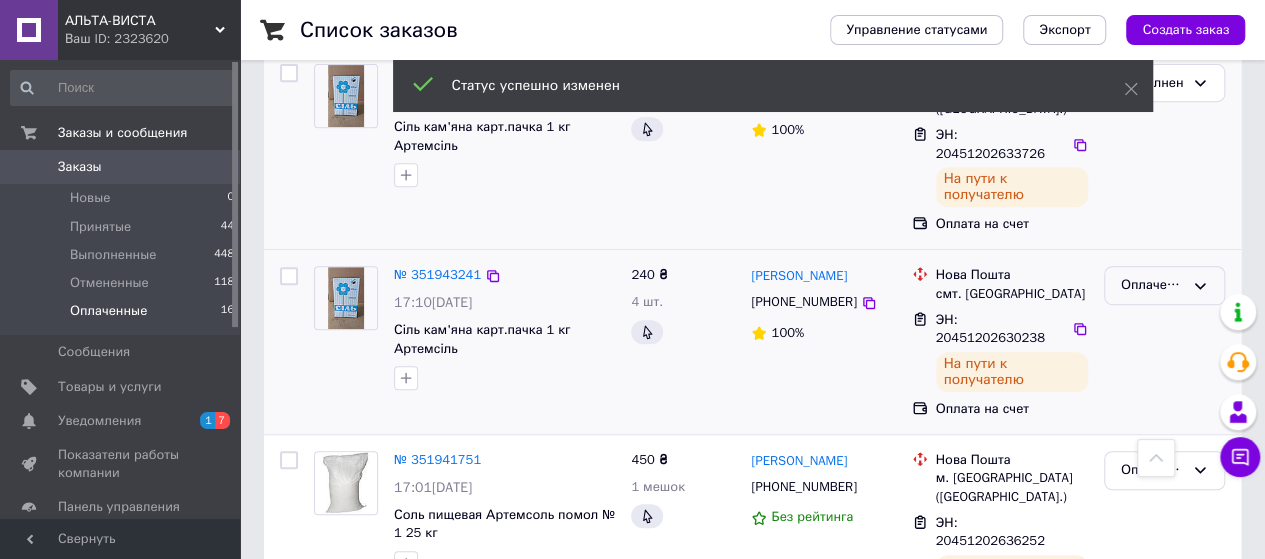 click 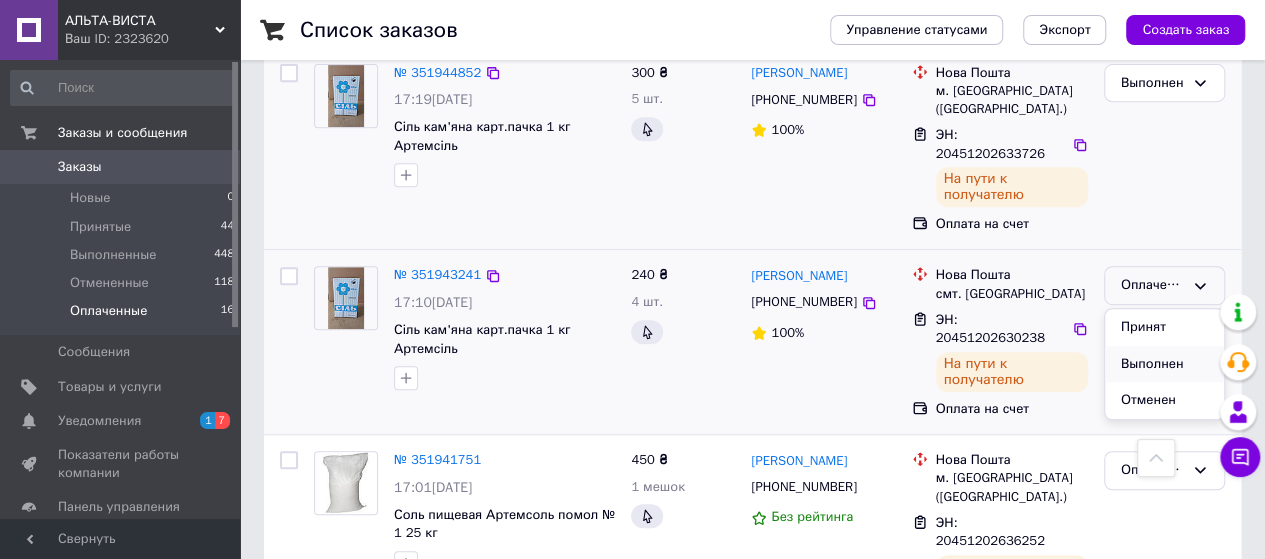 click on "Выполнен" at bounding box center [1164, 364] 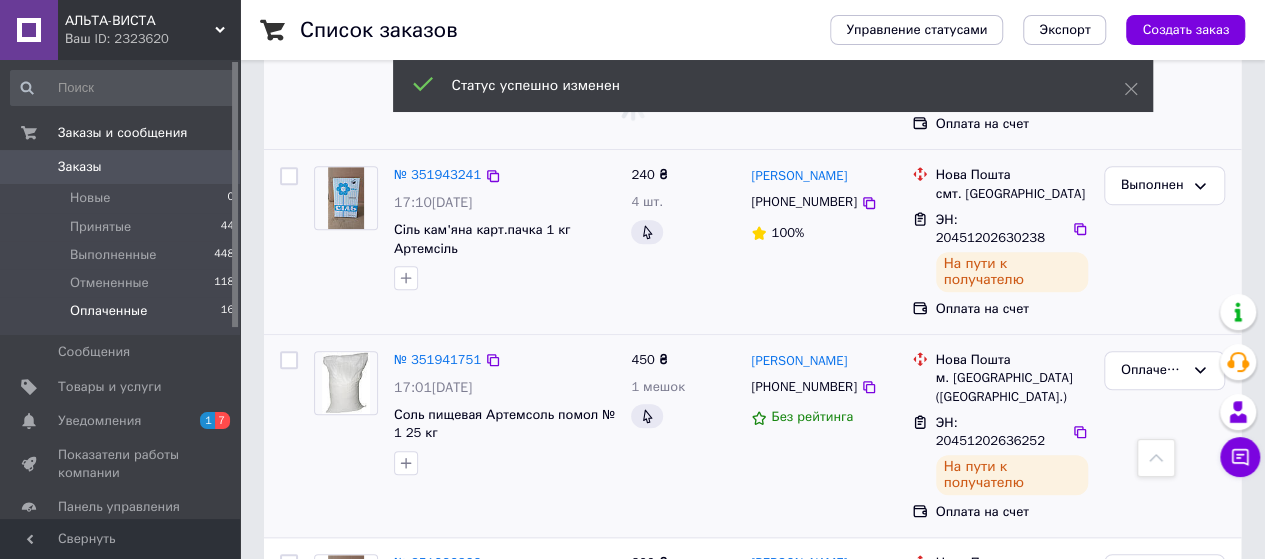 scroll, scrollTop: 600, scrollLeft: 0, axis: vertical 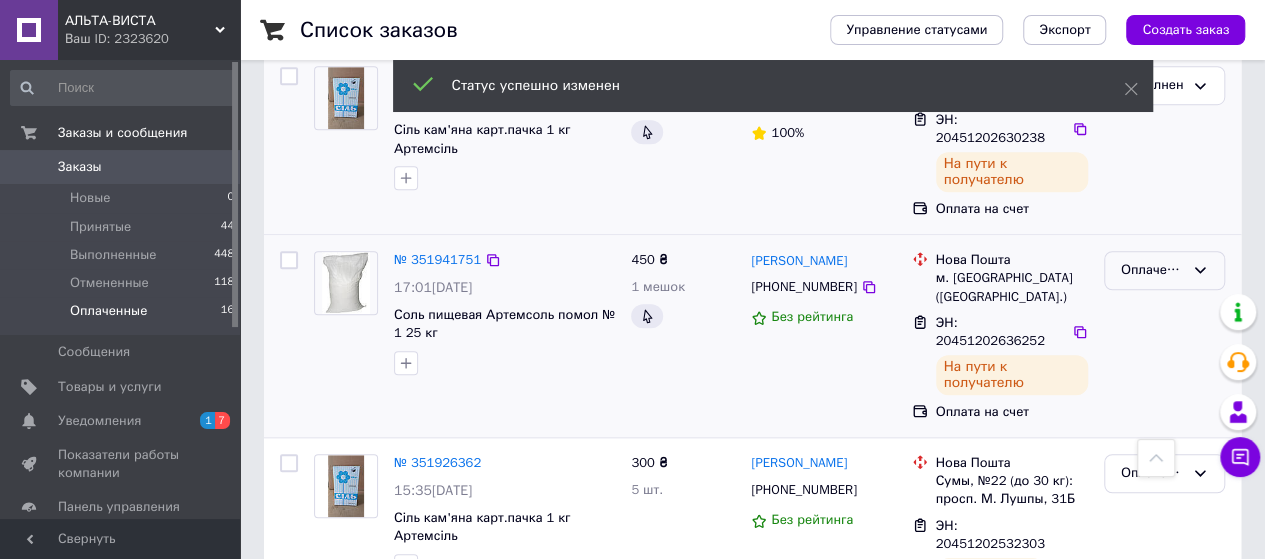 click 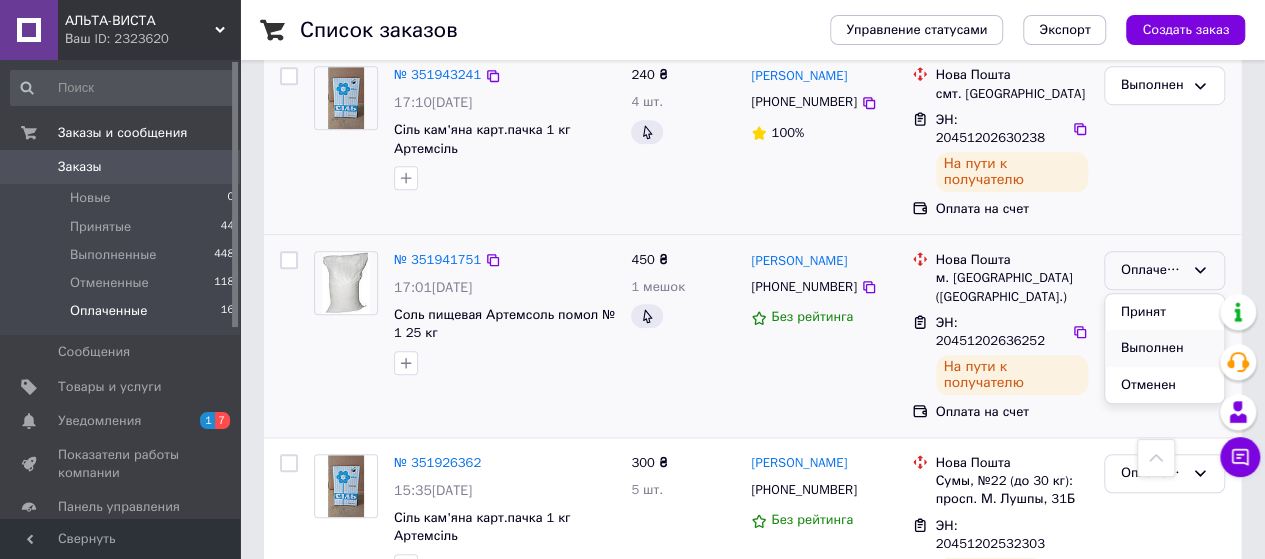 click on "Выполнен" at bounding box center [1164, 348] 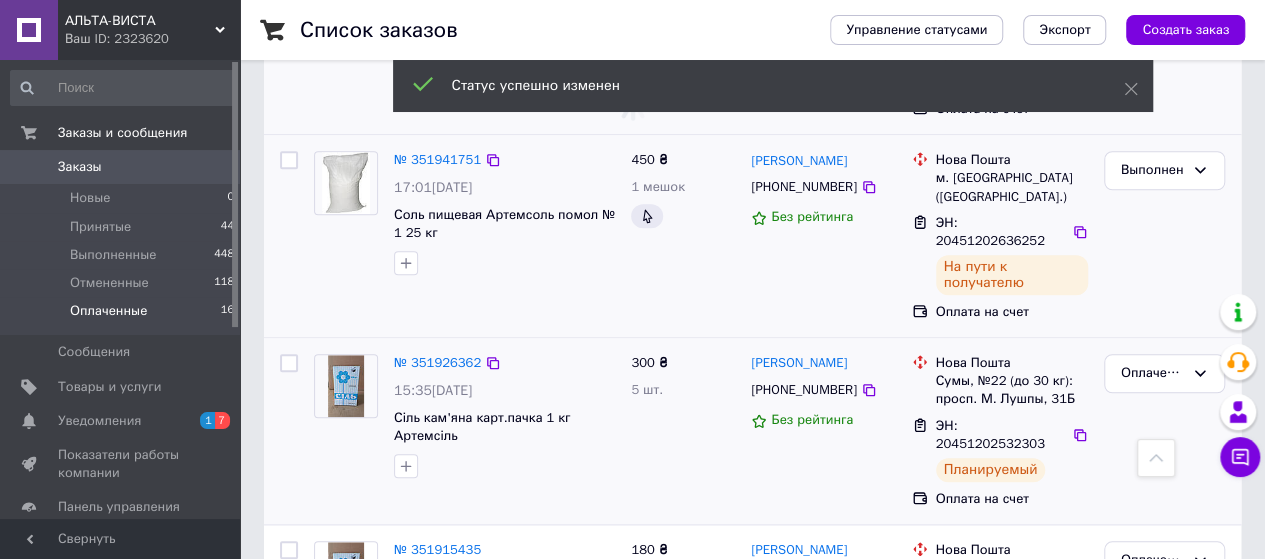 scroll, scrollTop: 800, scrollLeft: 0, axis: vertical 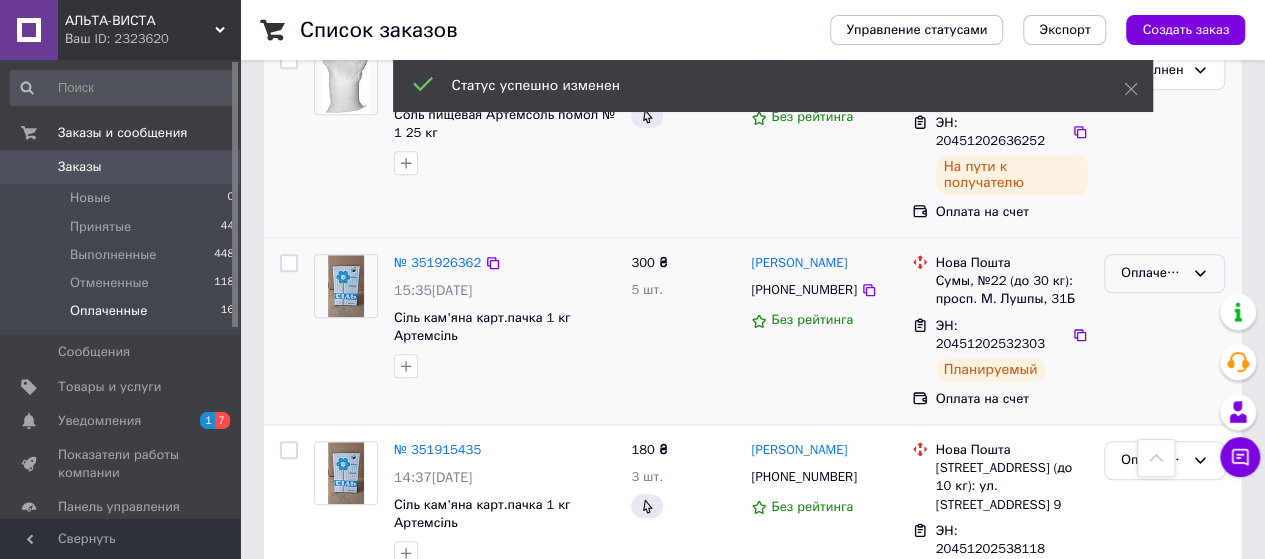 click 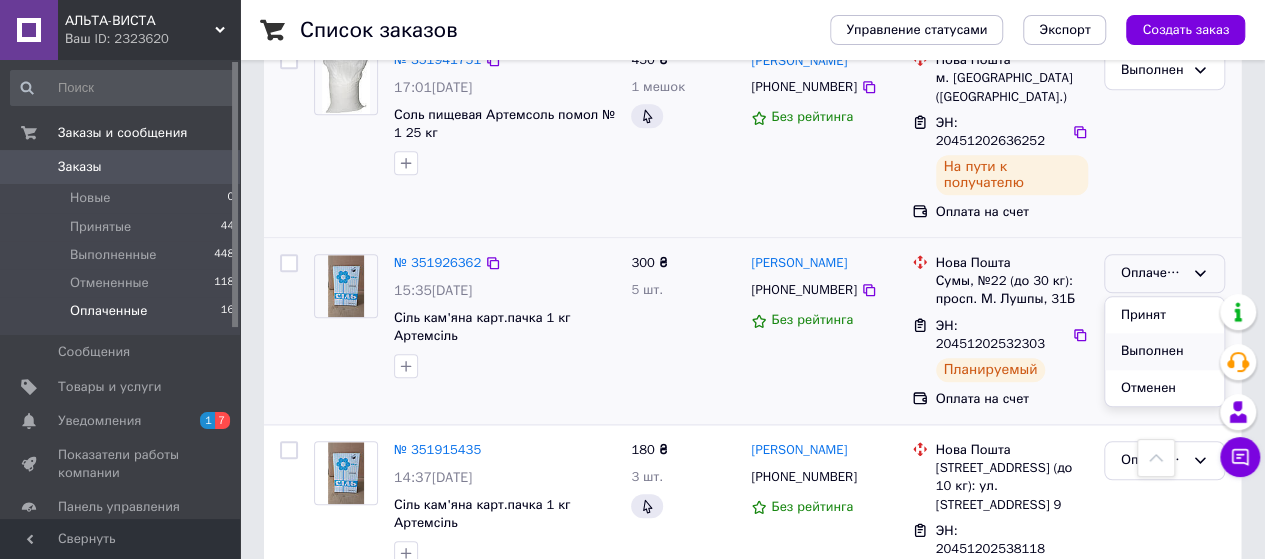 click on "Выполнен" at bounding box center [1164, 351] 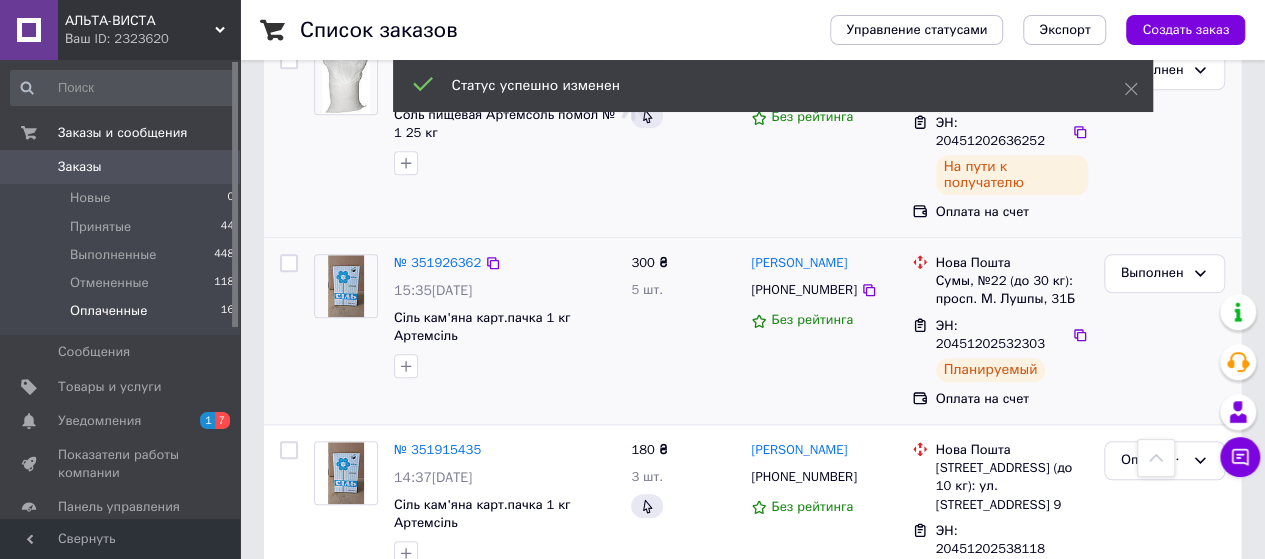scroll, scrollTop: 900, scrollLeft: 0, axis: vertical 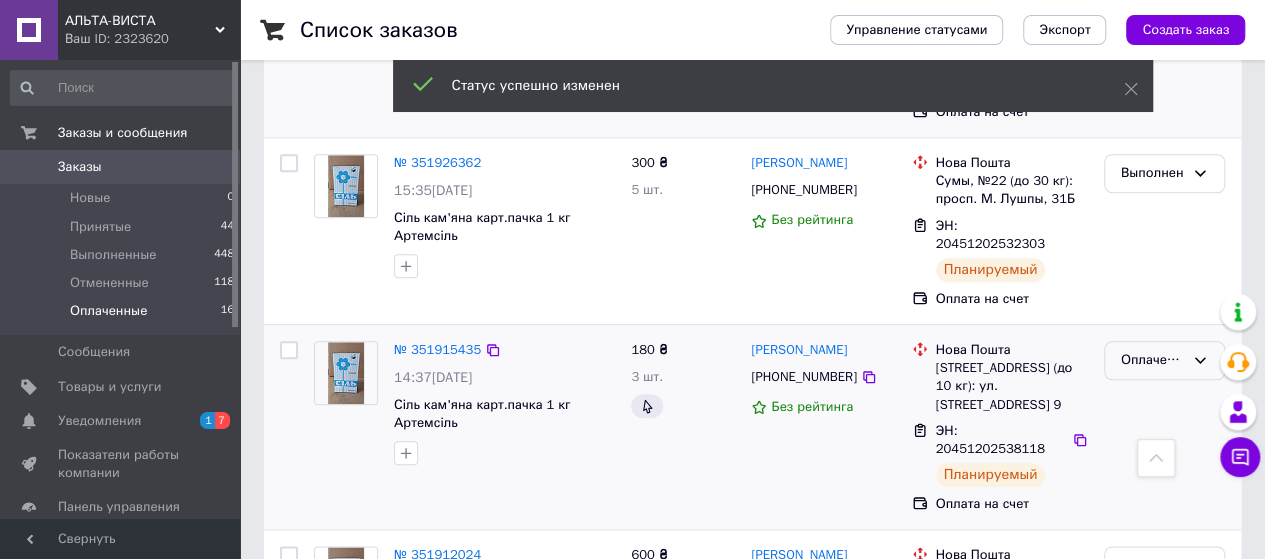 click 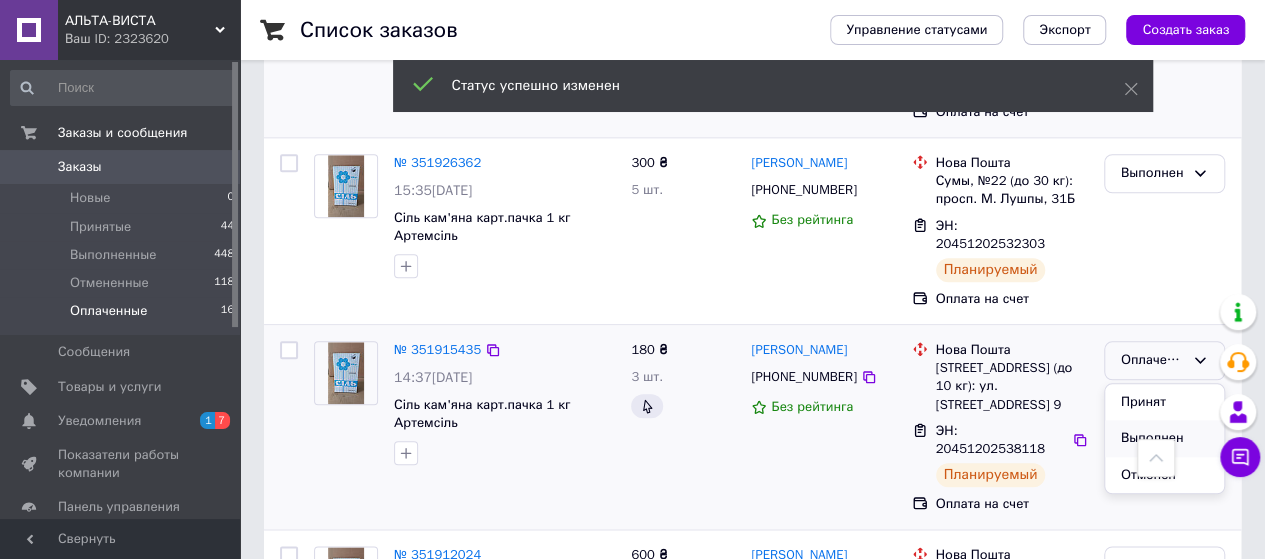 click on "Выполнен" at bounding box center [1164, 438] 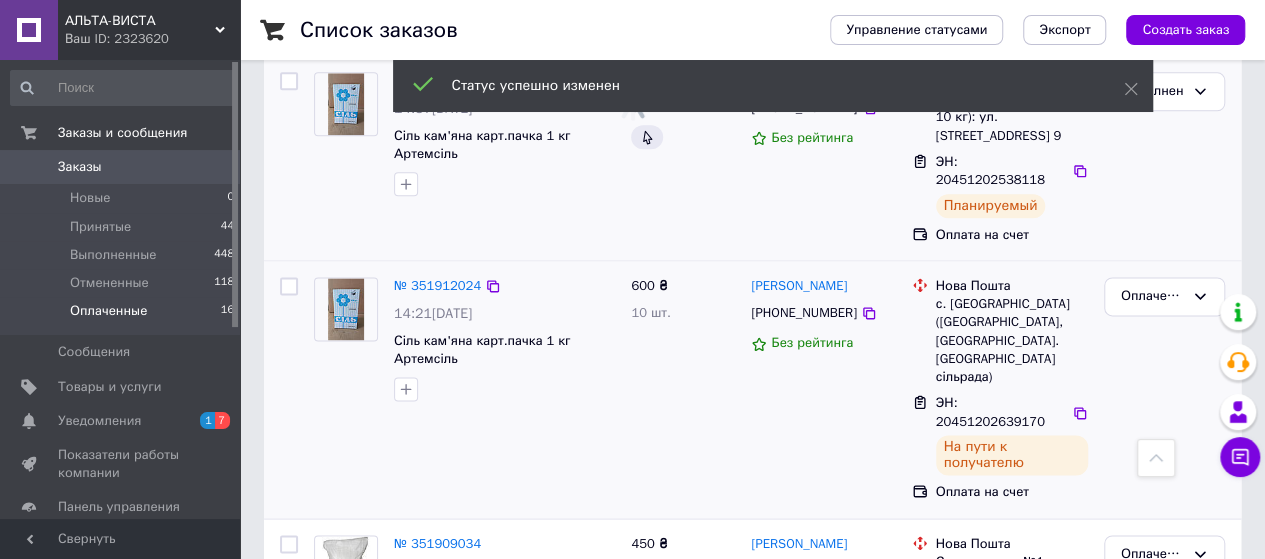scroll, scrollTop: 1200, scrollLeft: 0, axis: vertical 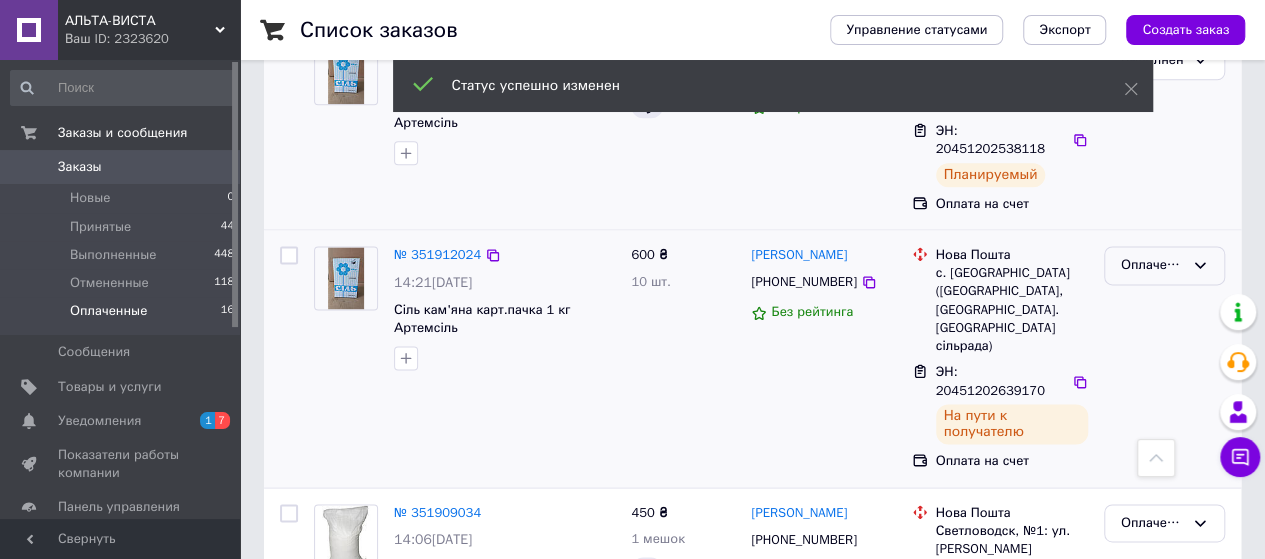 click 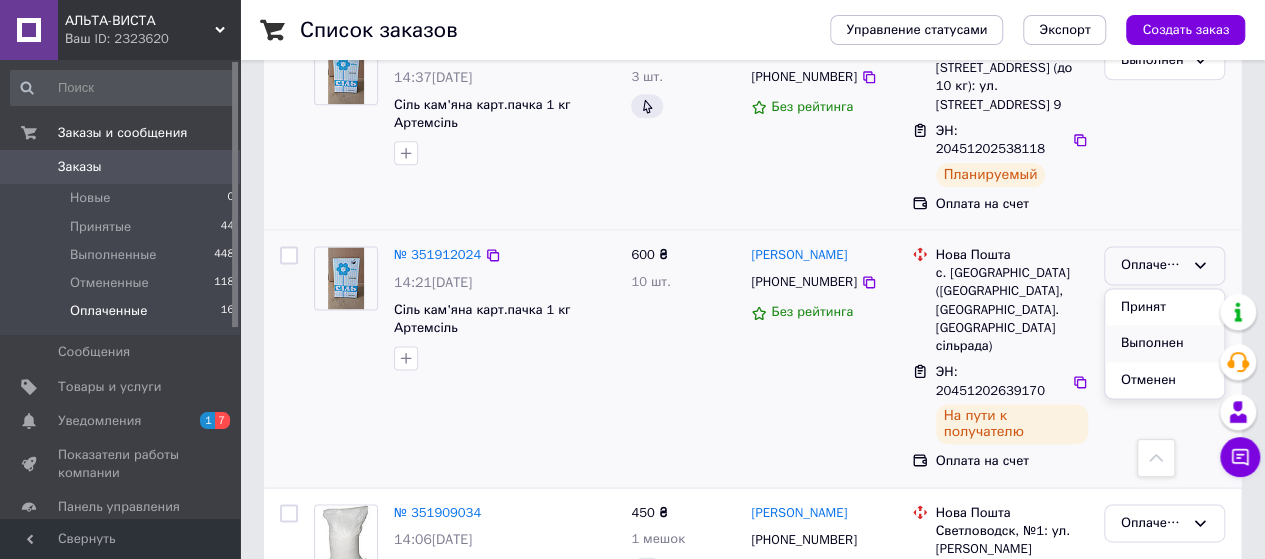 click on "Выполнен" at bounding box center [1164, 343] 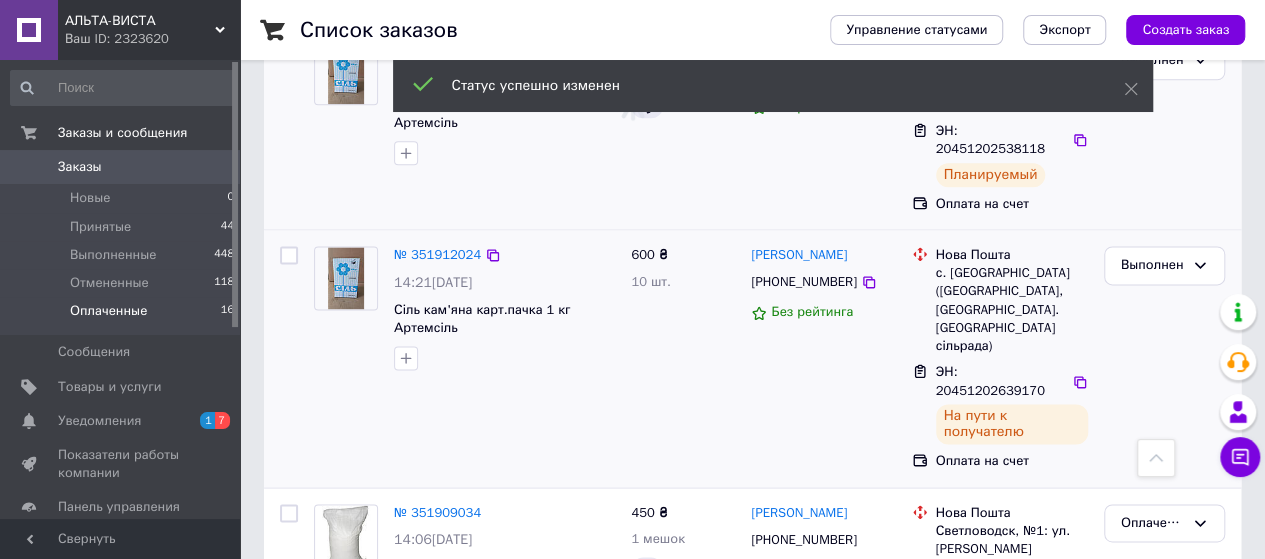 scroll, scrollTop: 1300, scrollLeft: 0, axis: vertical 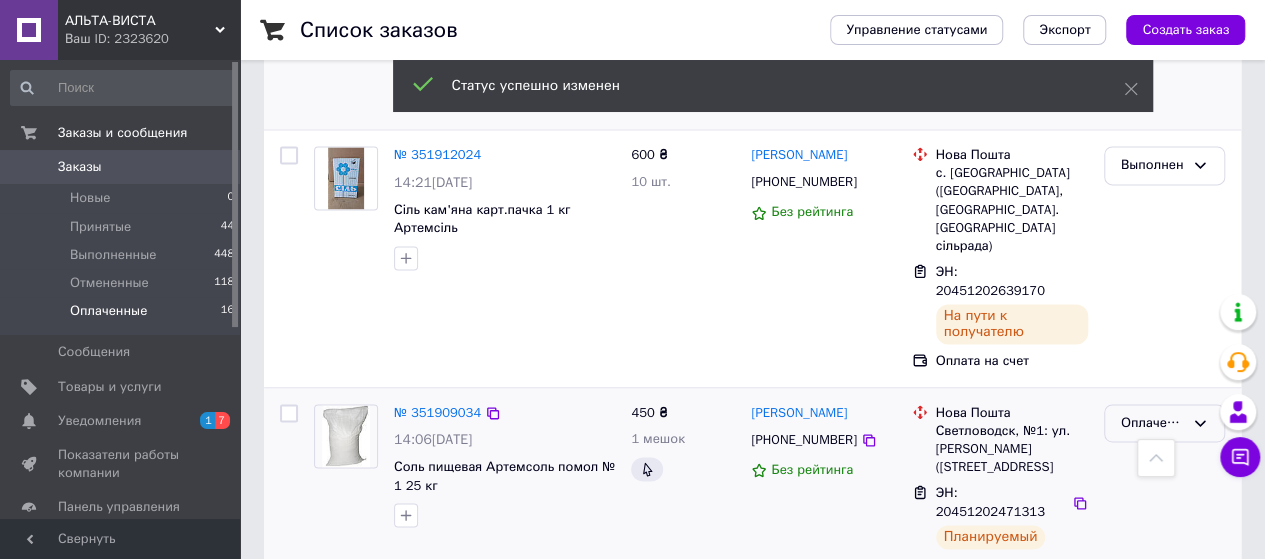 click 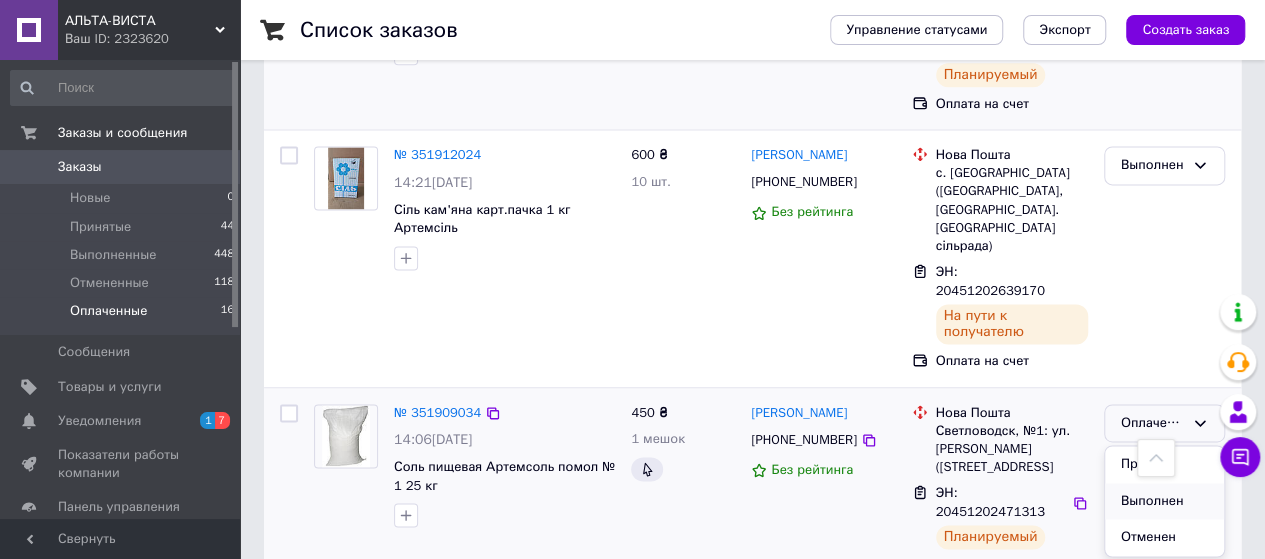 click on "Выполнен" at bounding box center (1164, 501) 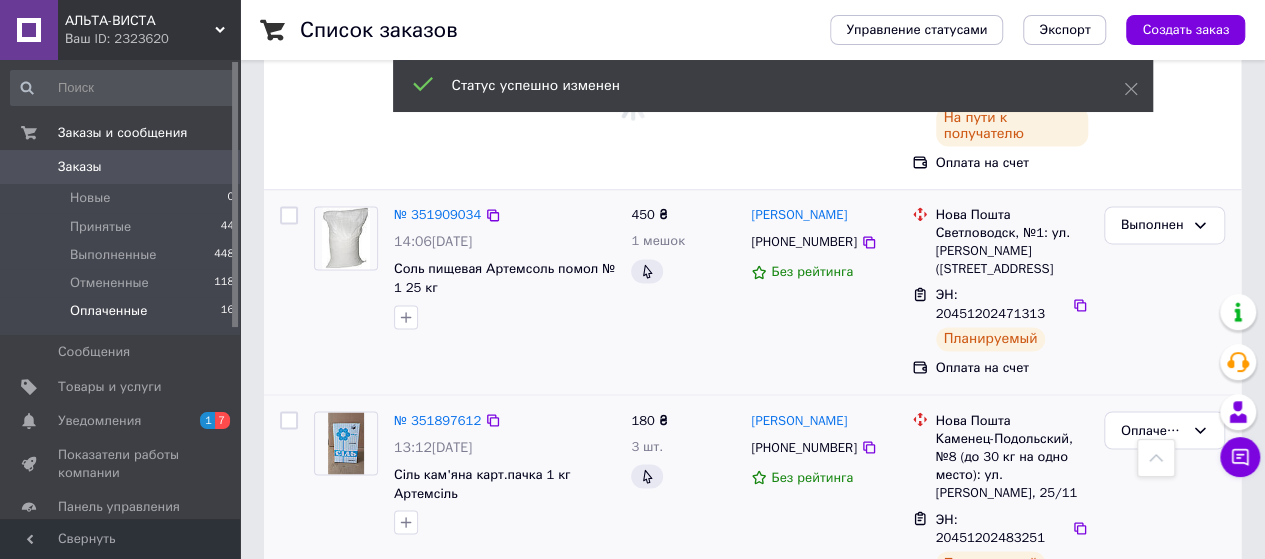 scroll, scrollTop: 1500, scrollLeft: 0, axis: vertical 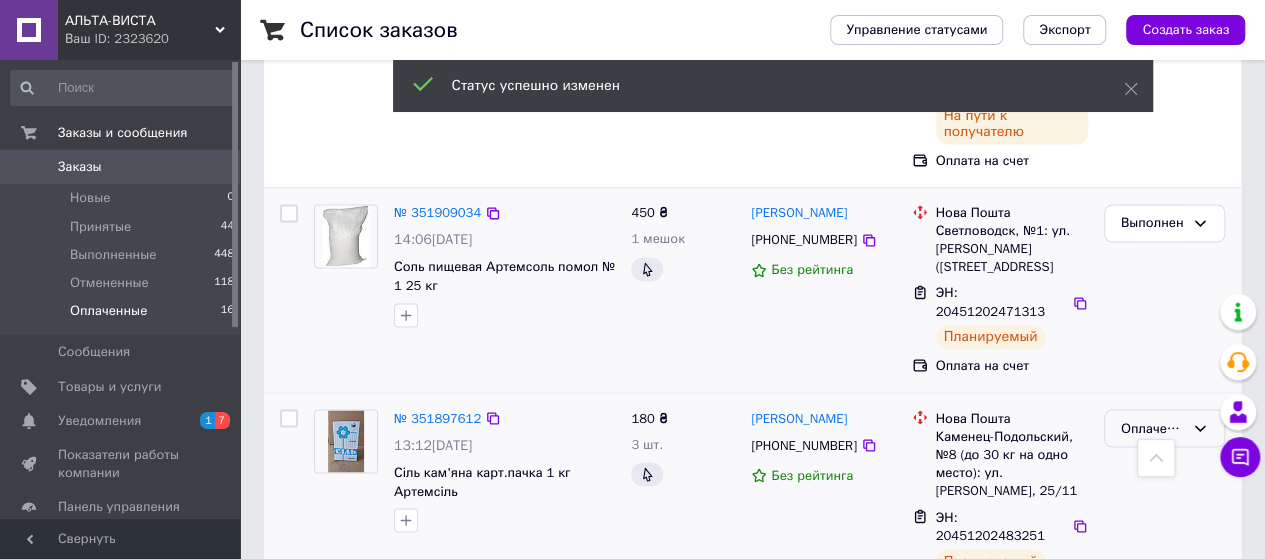 click 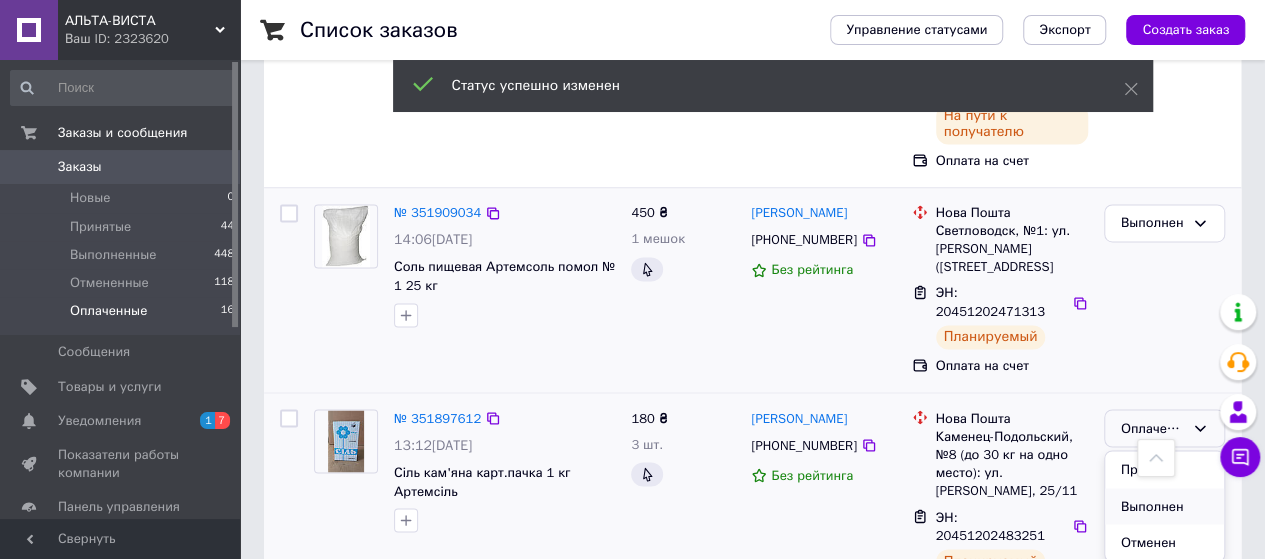 click on "Выполнен" at bounding box center (1164, 506) 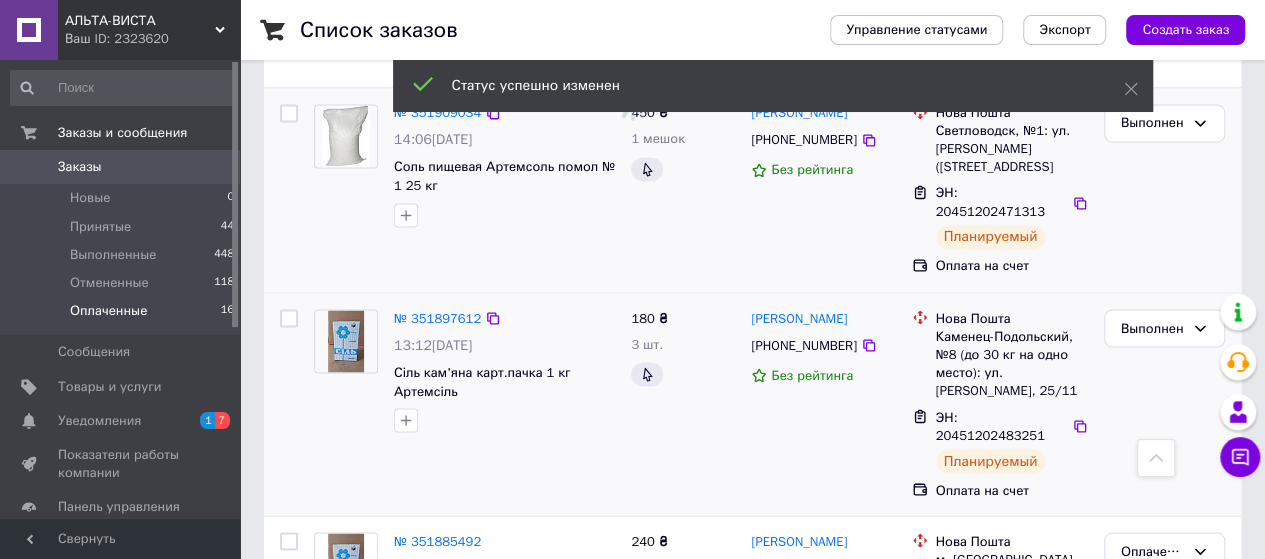 scroll, scrollTop: 1700, scrollLeft: 0, axis: vertical 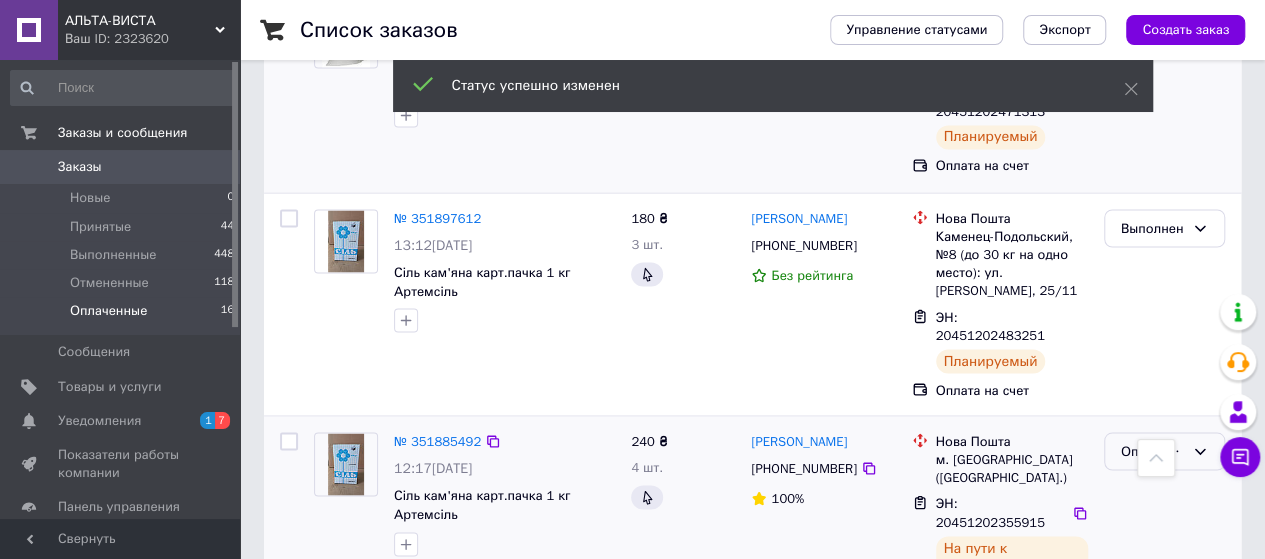 click 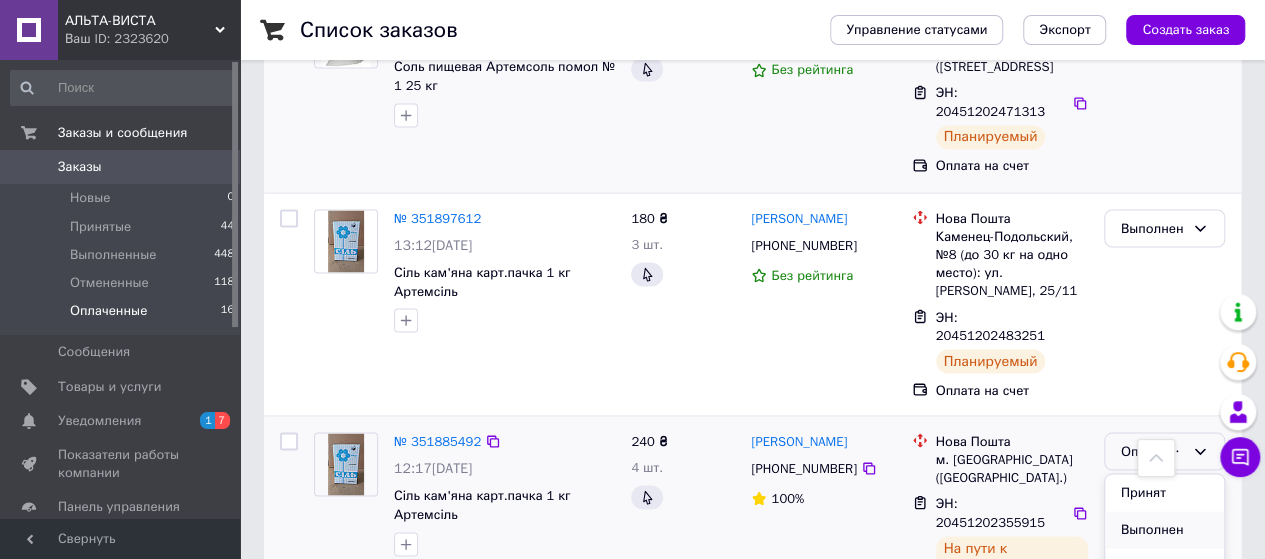 click on "Выполнен" at bounding box center [1164, 529] 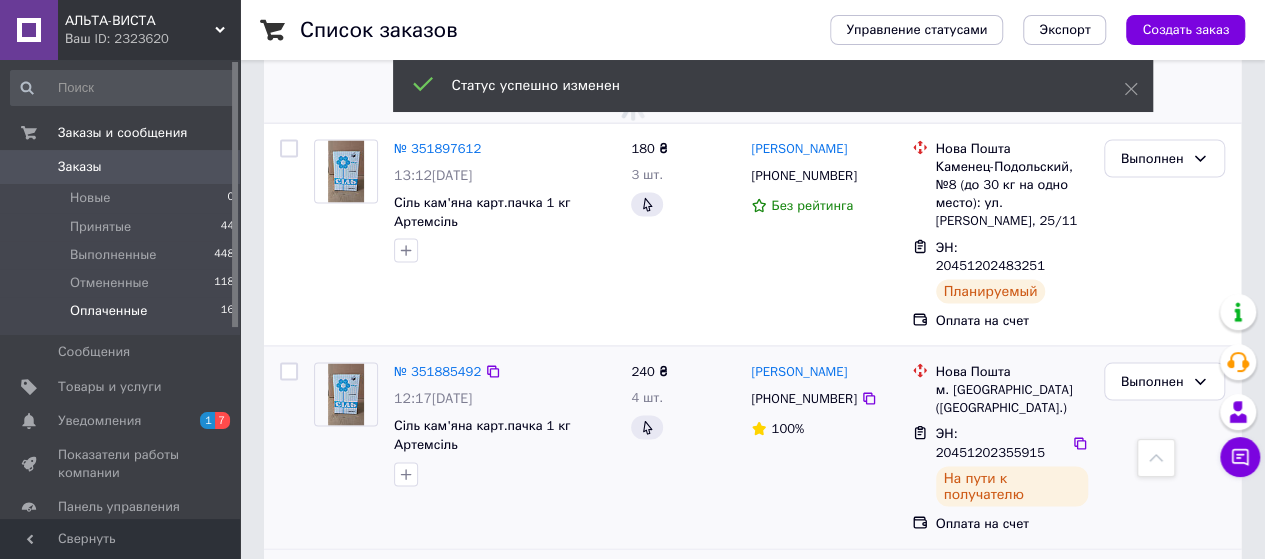 scroll, scrollTop: 1900, scrollLeft: 0, axis: vertical 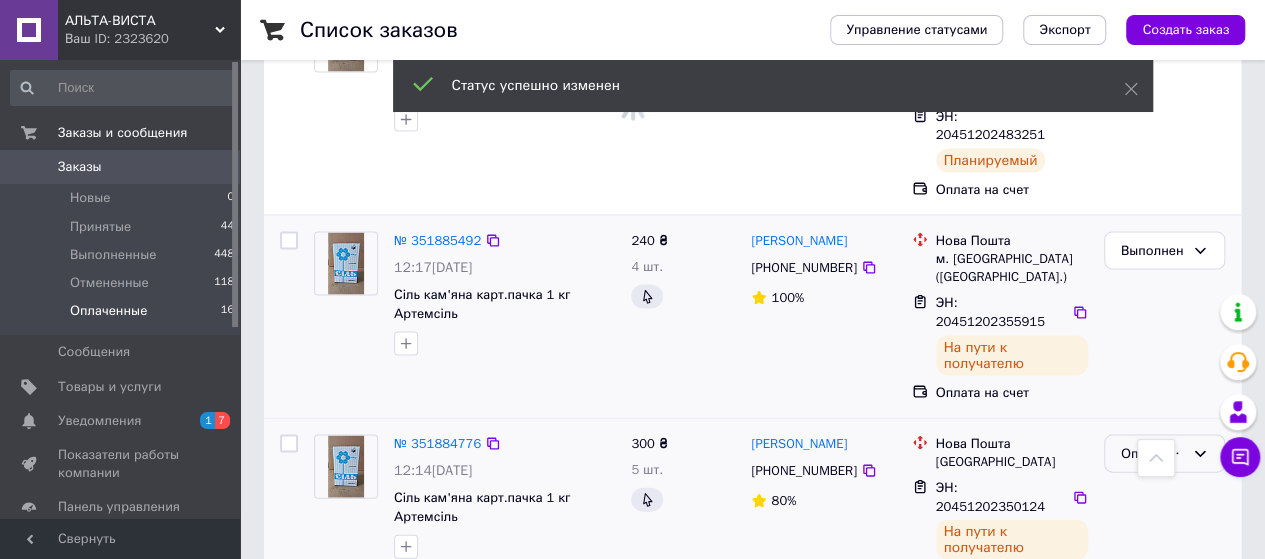 click 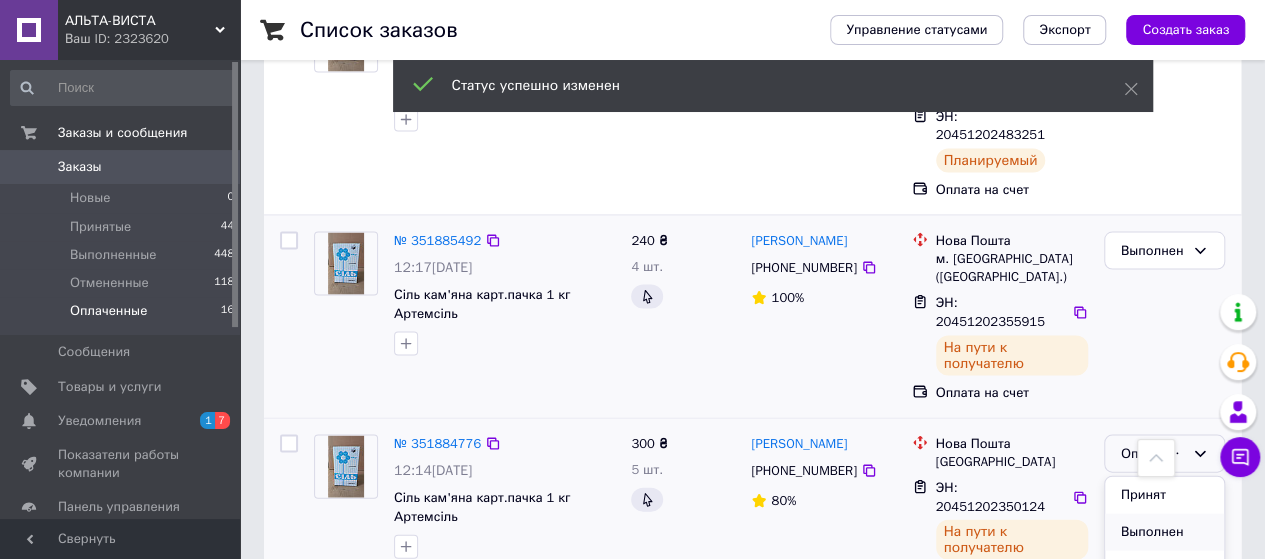 click on "Выполнен" at bounding box center (1164, 532) 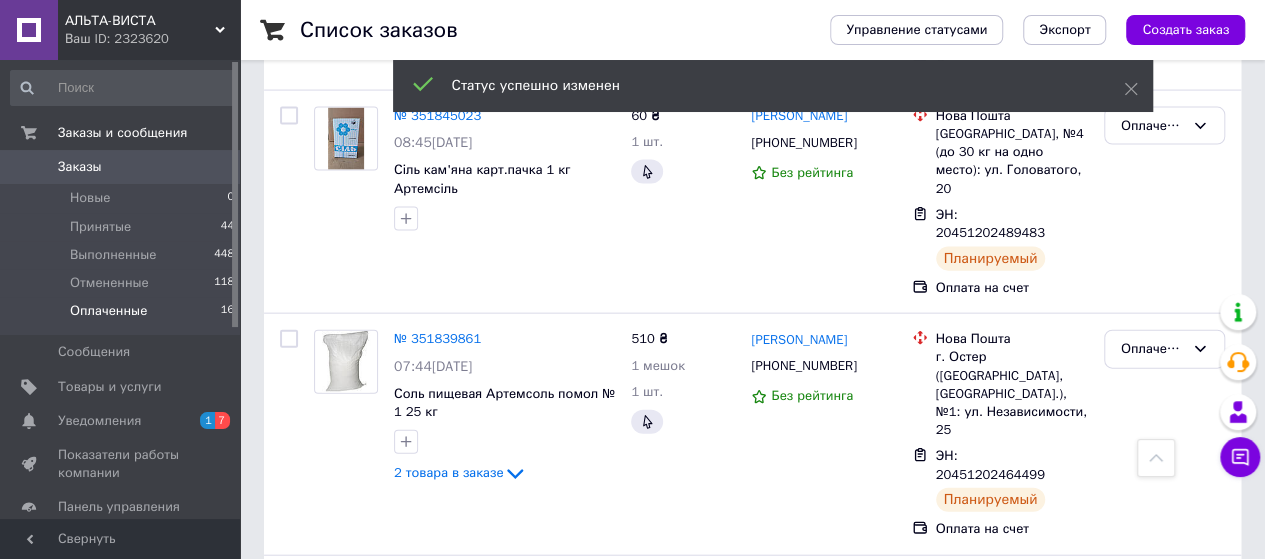 scroll, scrollTop: 1212, scrollLeft: 0, axis: vertical 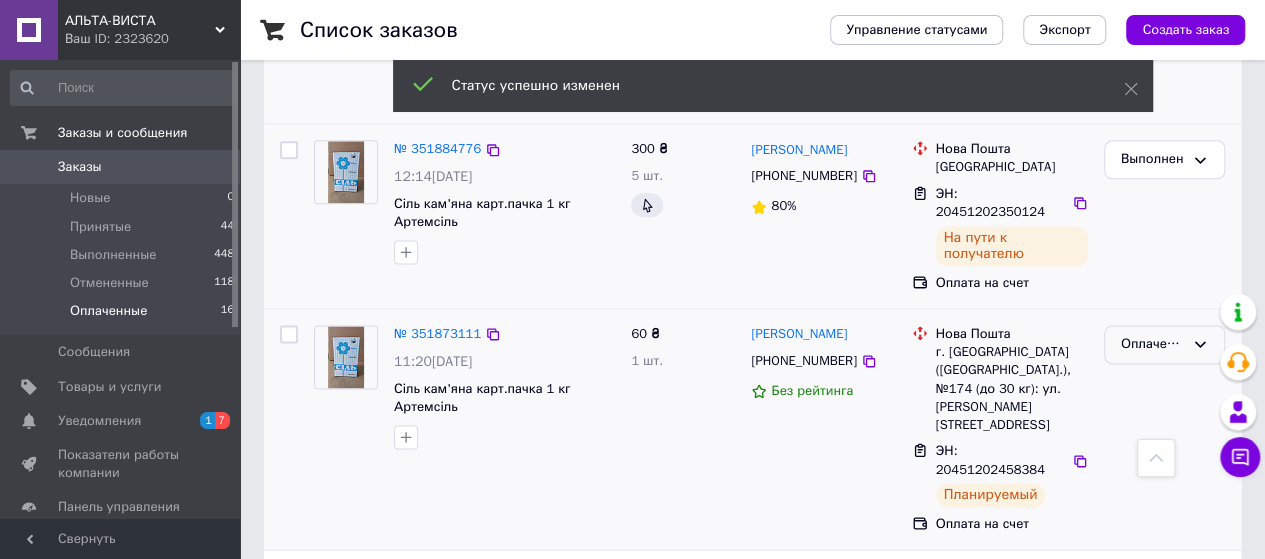 click 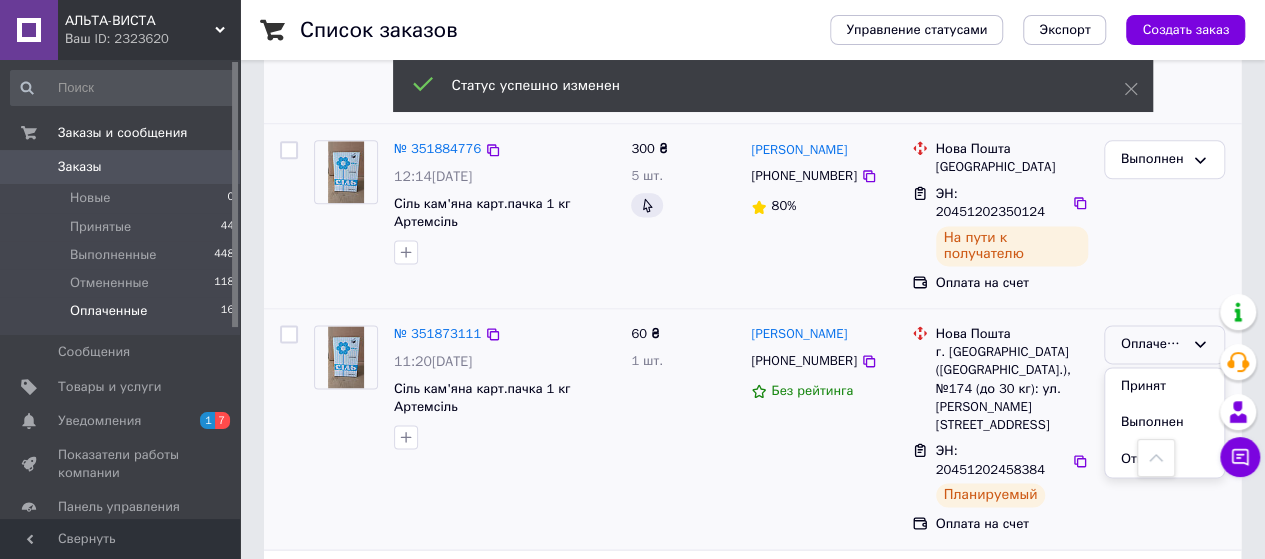 click on "Выполнен" at bounding box center [1164, 422] 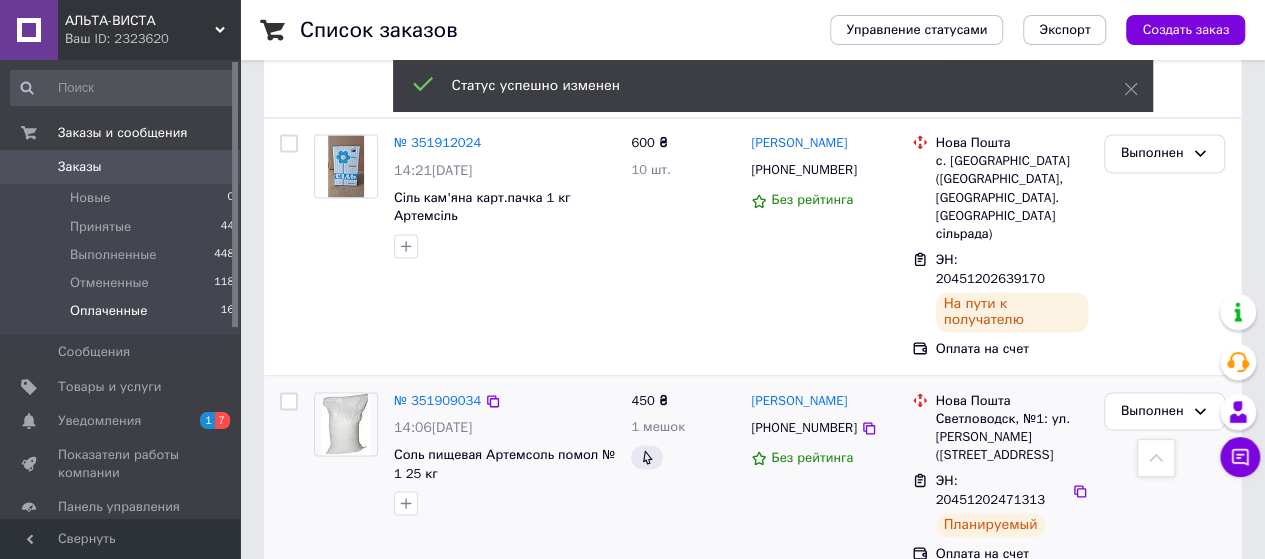 scroll, scrollTop: 2200, scrollLeft: 0, axis: vertical 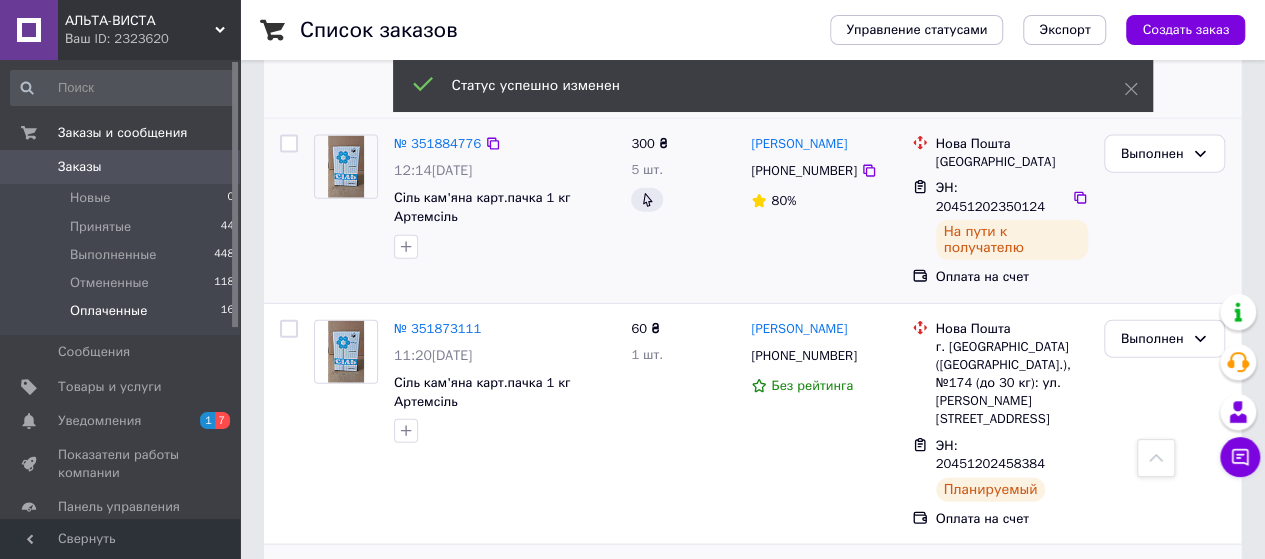 click 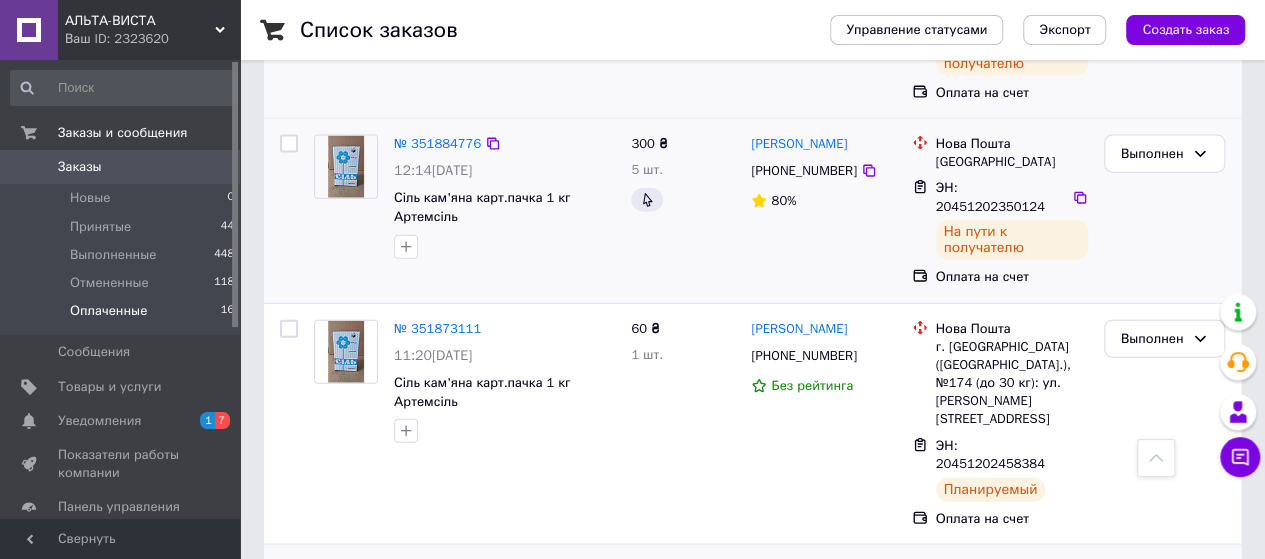 click on "Выполнен" at bounding box center [1164, 658] 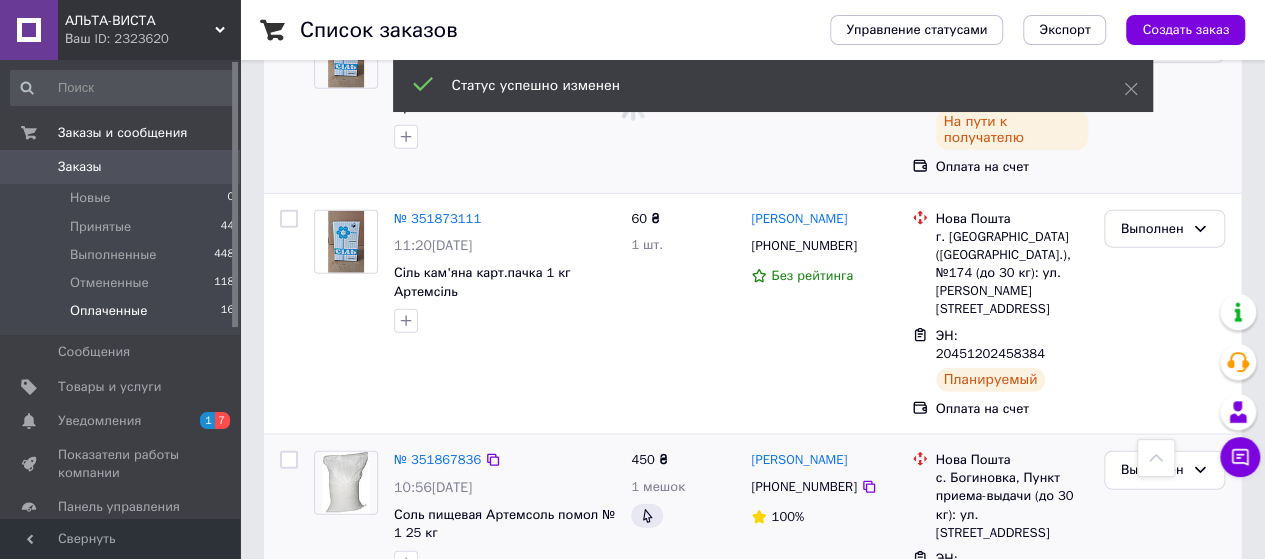 scroll, scrollTop: 2400, scrollLeft: 0, axis: vertical 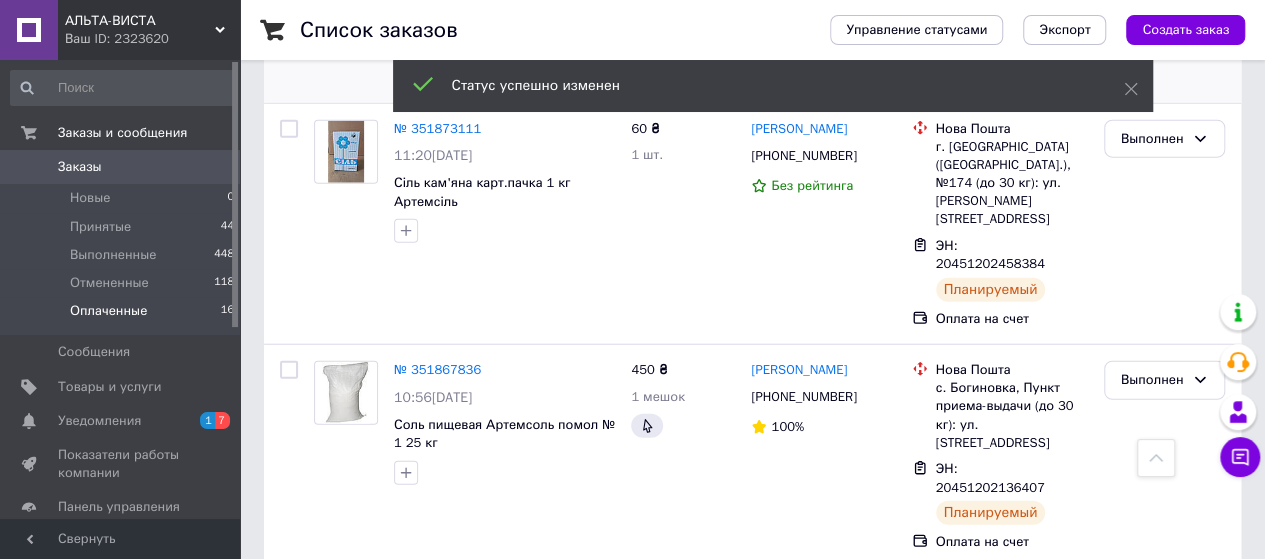 click 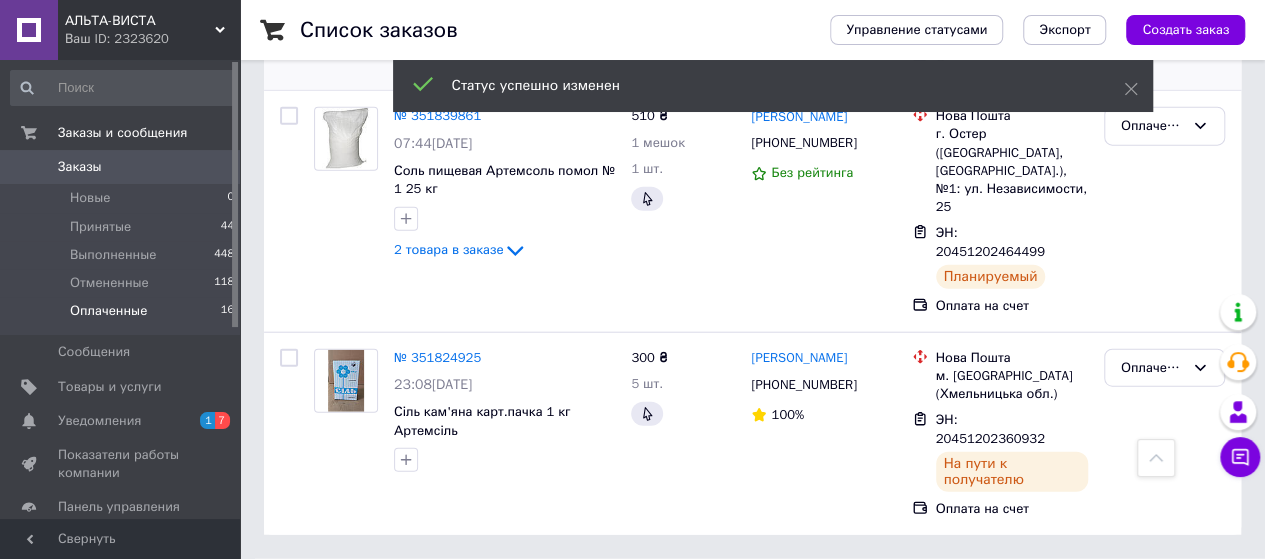scroll, scrollTop: 1712, scrollLeft: 0, axis: vertical 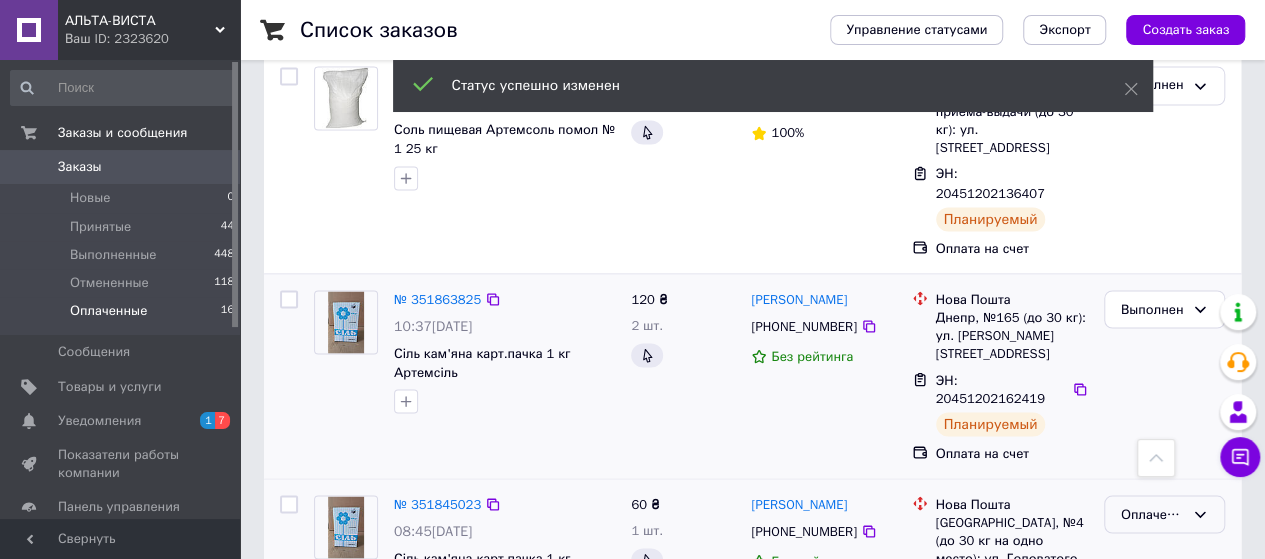 click 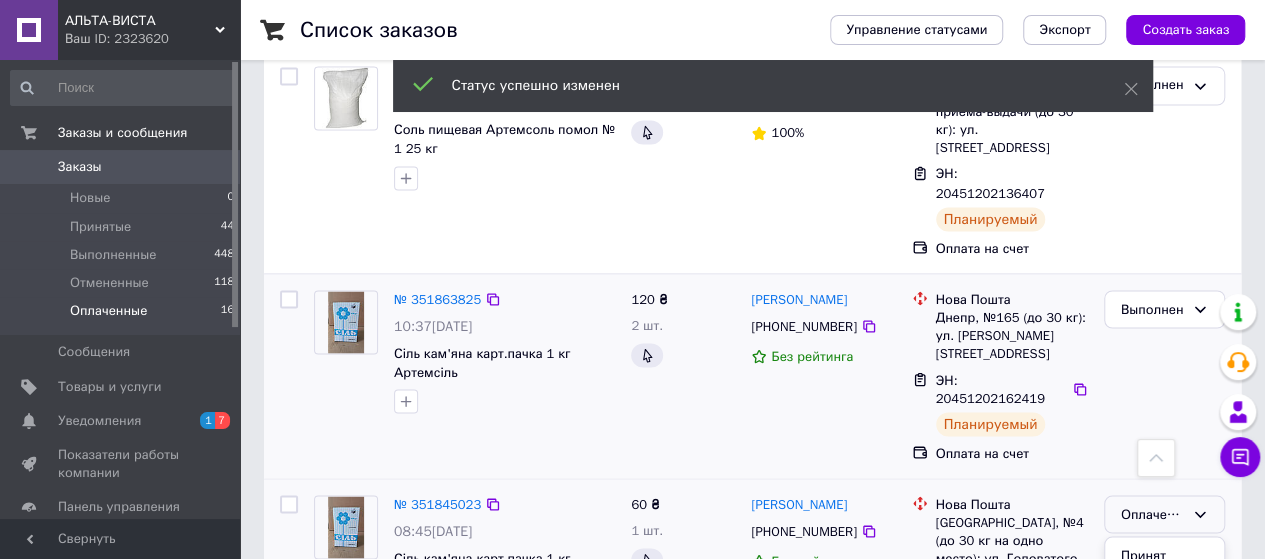 click on "Выполнен" at bounding box center (1164, 592) 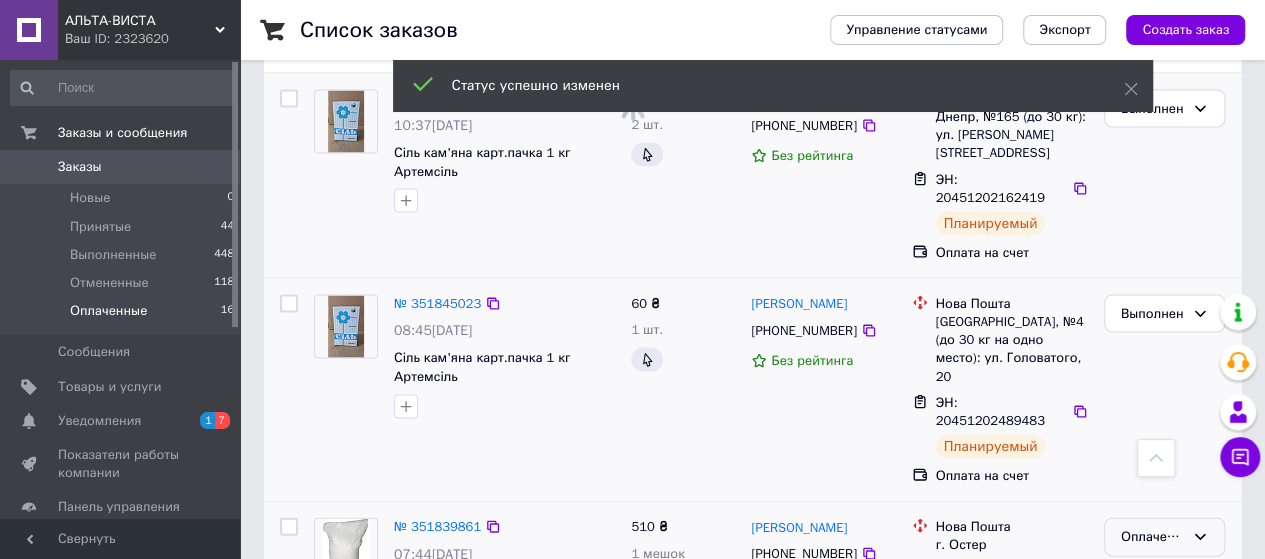 scroll, scrollTop: 2800, scrollLeft: 0, axis: vertical 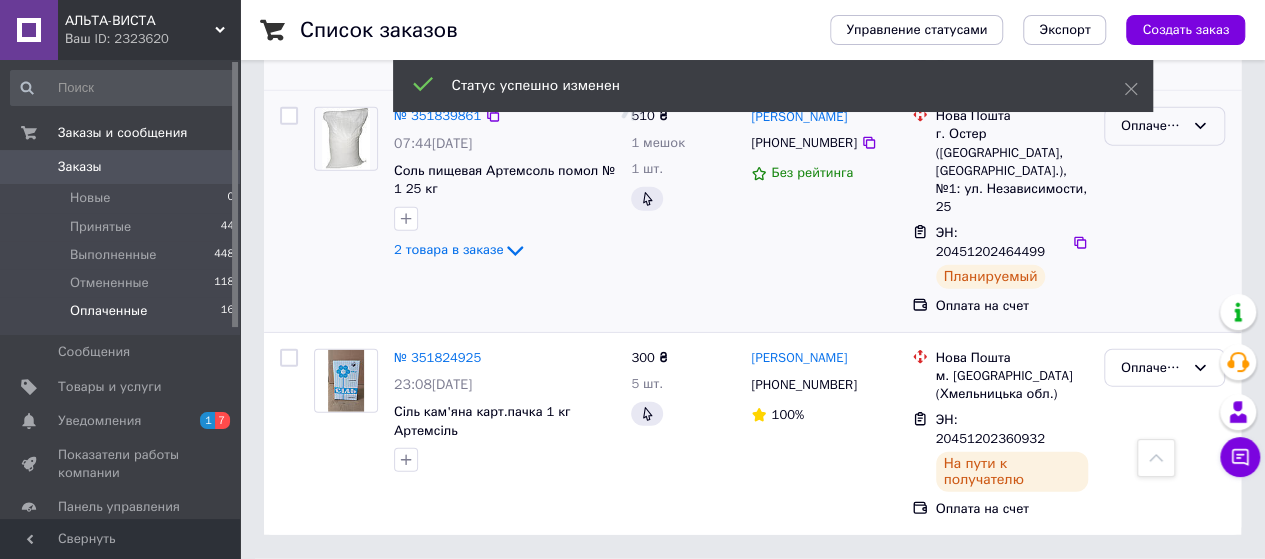 click 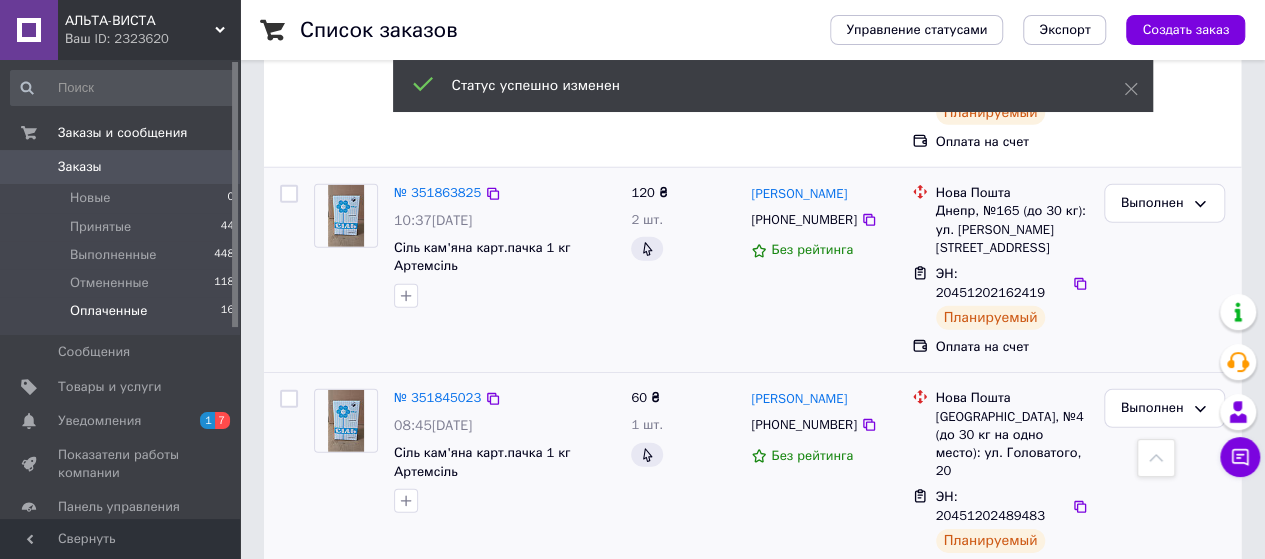click on "Выполнен" at bounding box center [1164, 710] 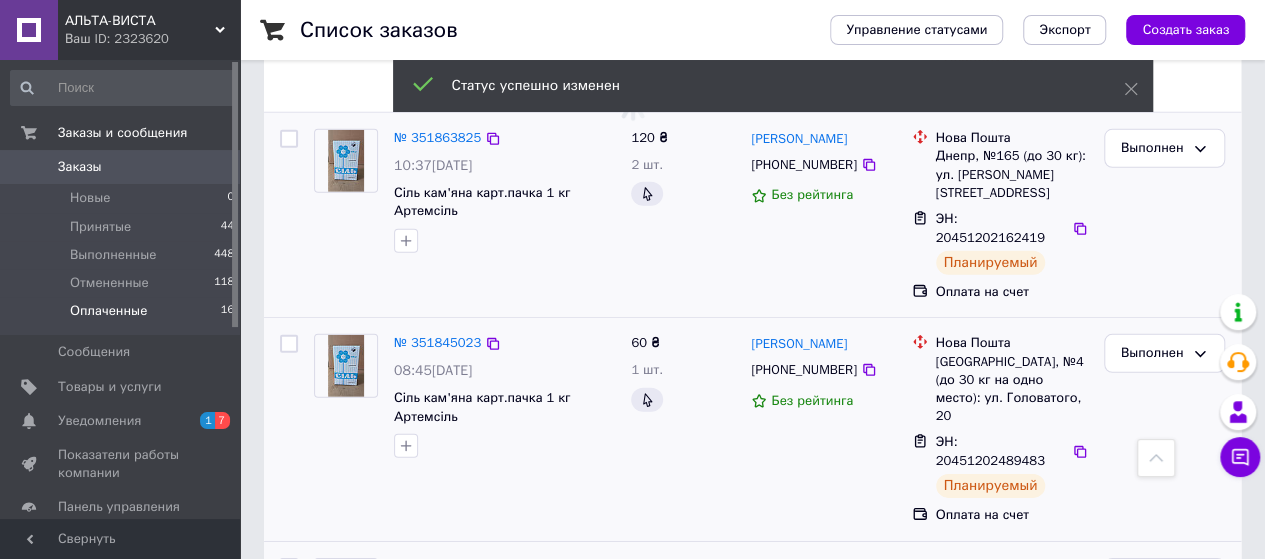 scroll, scrollTop: 465, scrollLeft: 0, axis: vertical 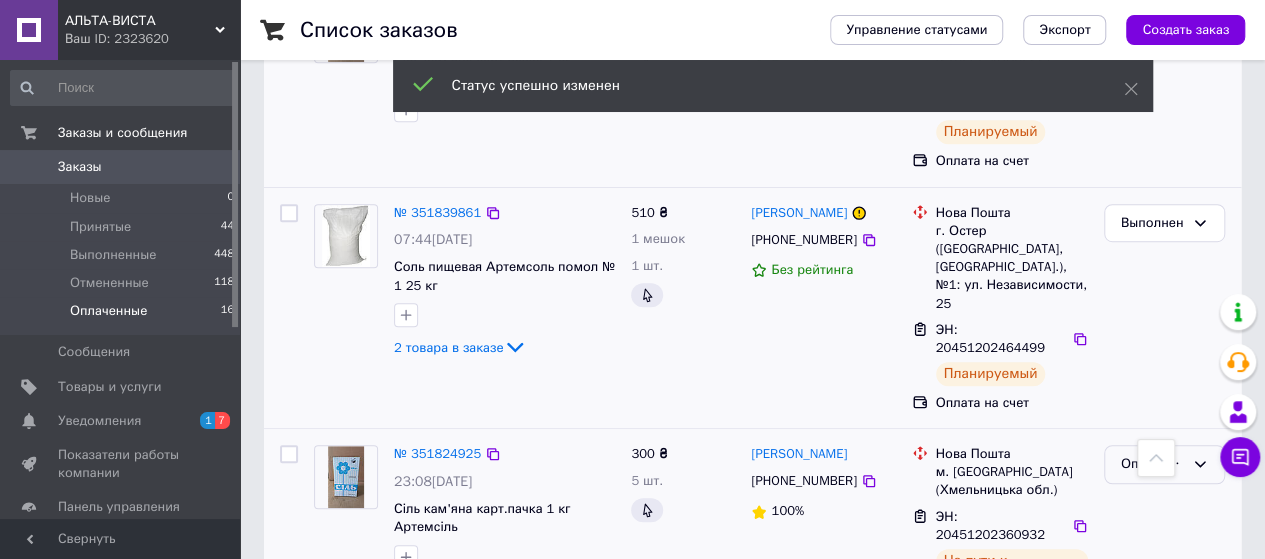 click 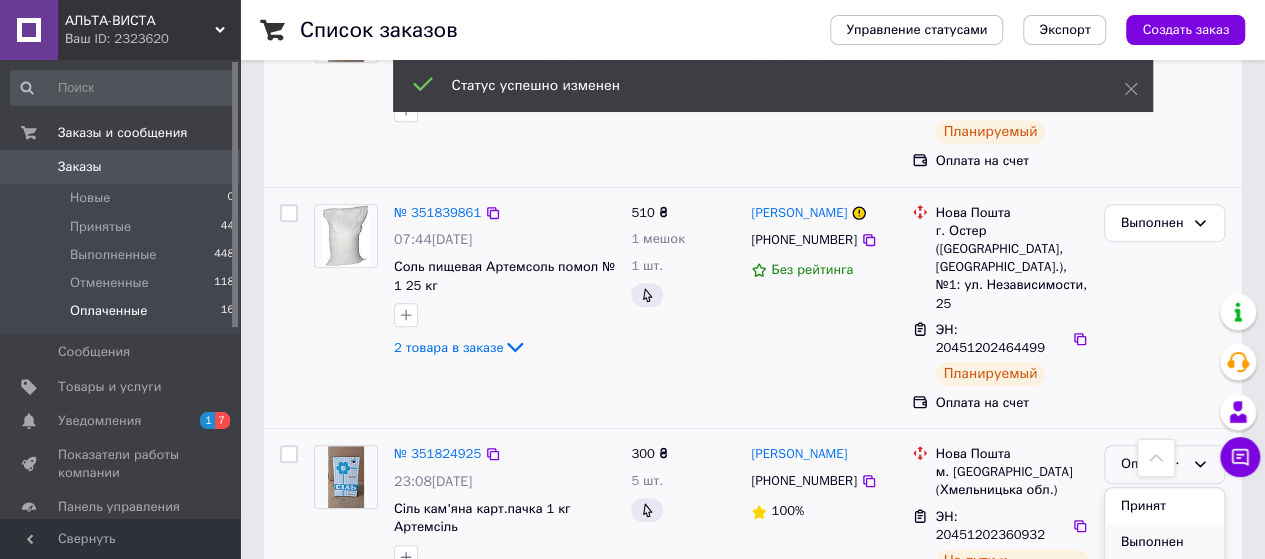 click on "Выполнен" at bounding box center [1164, 542] 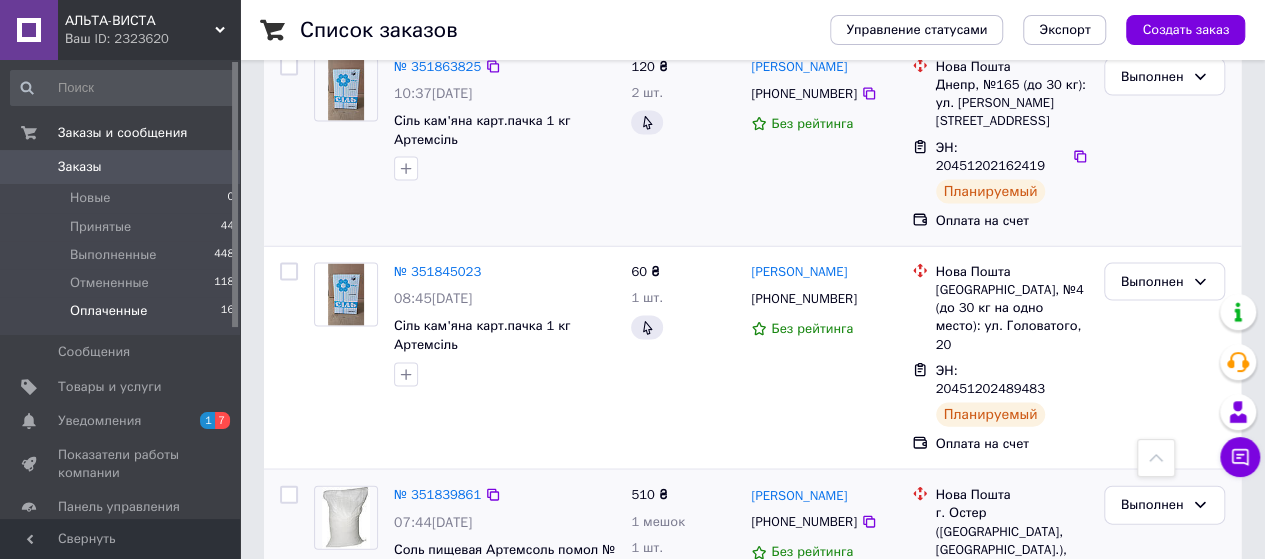 scroll, scrollTop: 1967, scrollLeft: 0, axis: vertical 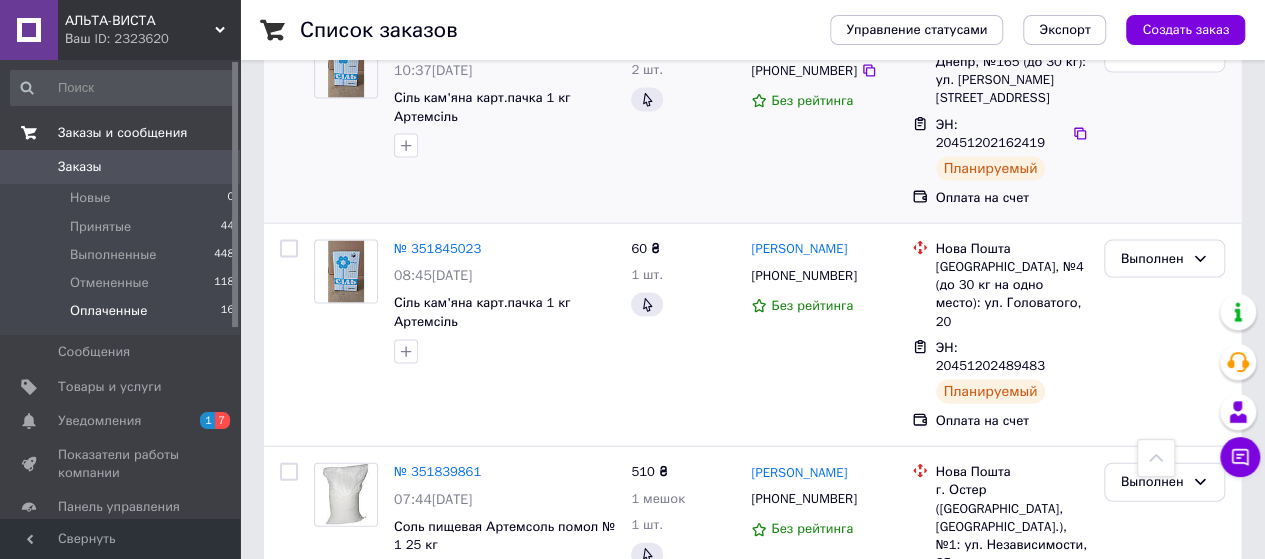 click on "Заказы и сообщения" at bounding box center [122, 133] 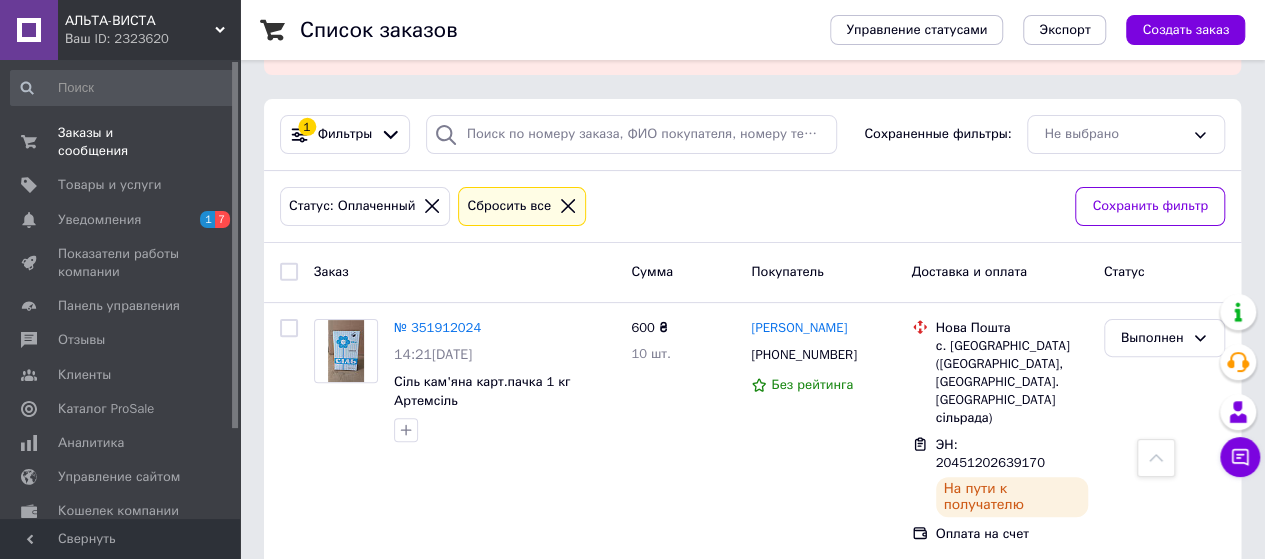 scroll, scrollTop: 0, scrollLeft: 0, axis: both 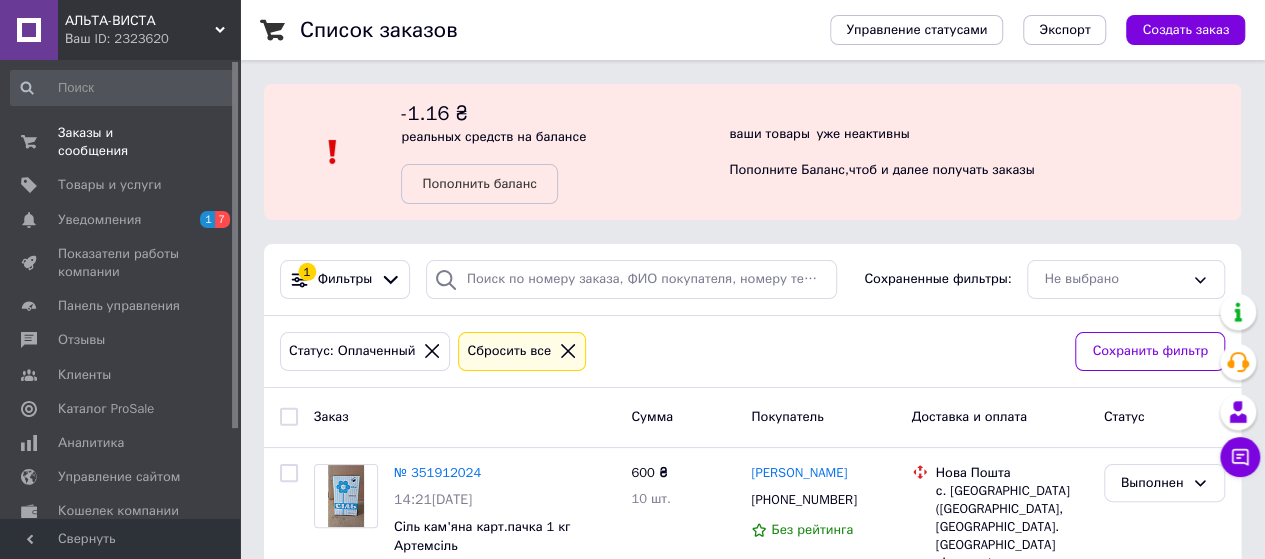 click 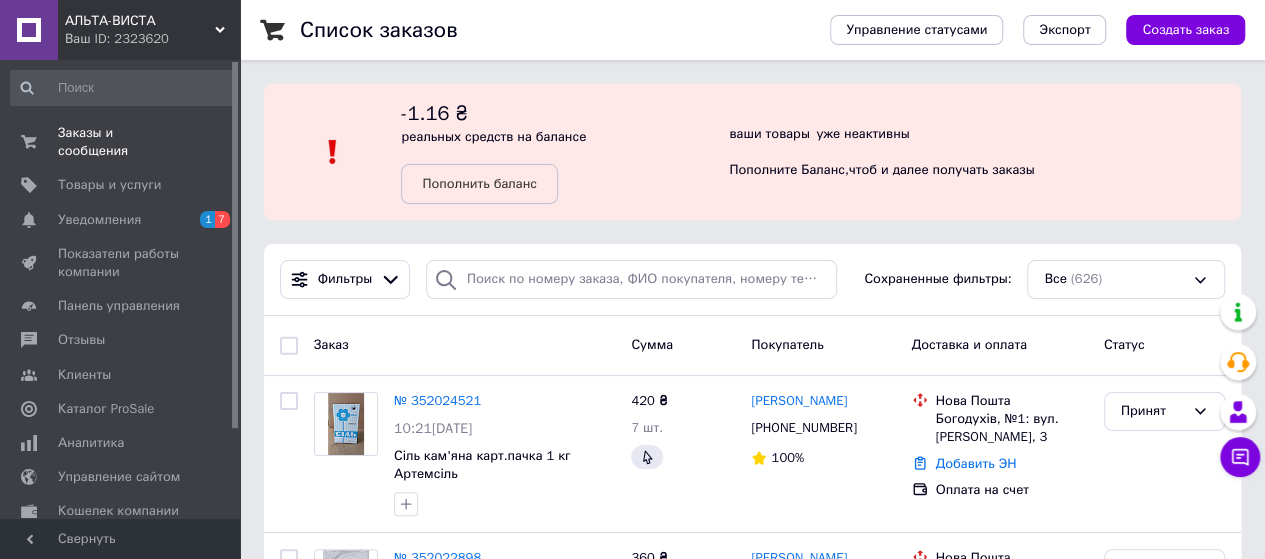 scroll, scrollTop: 500, scrollLeft: 0, axis: vertical 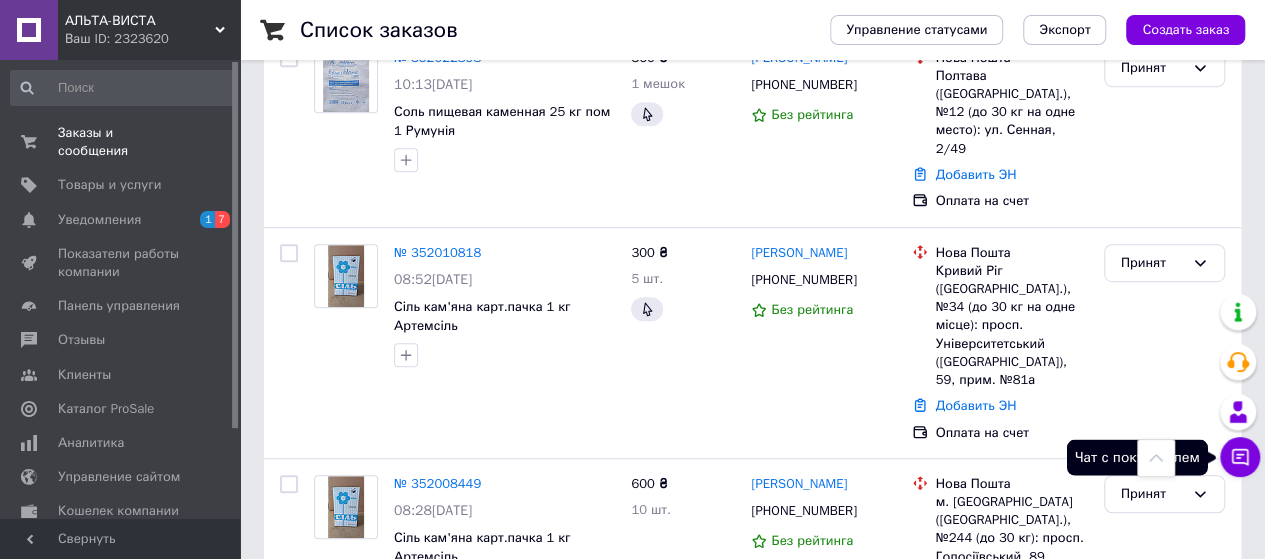 click 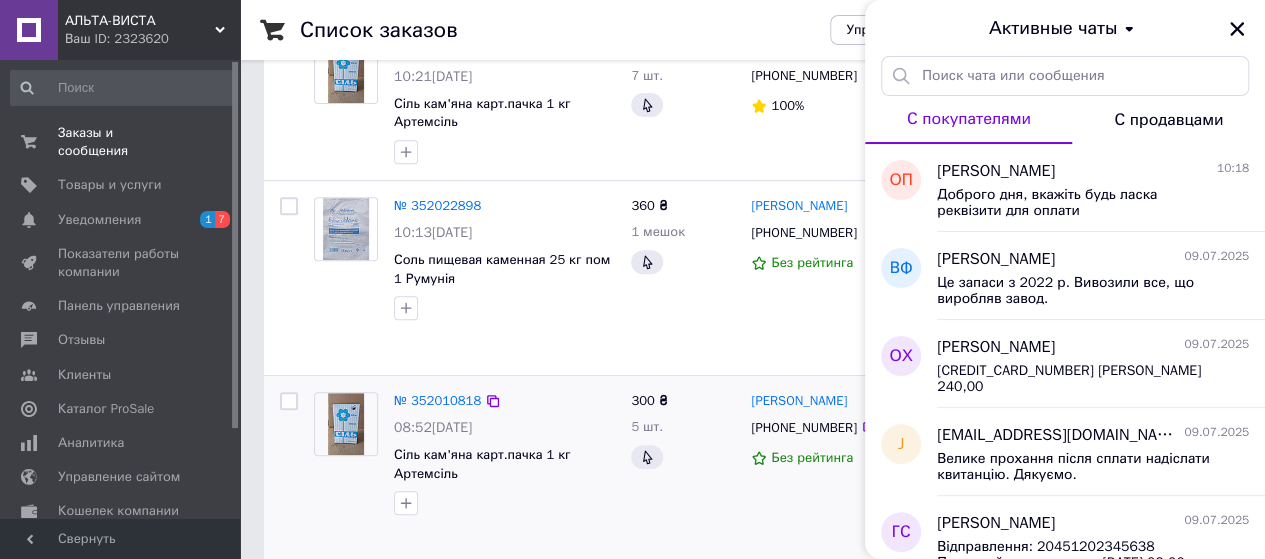 scroll, scrollTop: 200, scrollLeft: 0, axis: vertical 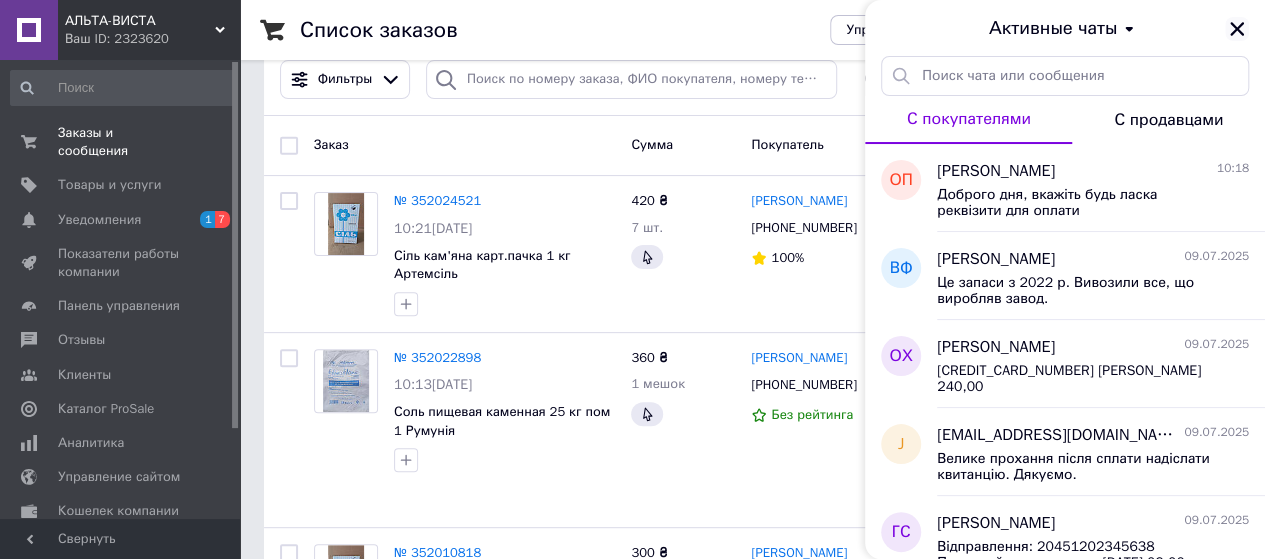 click 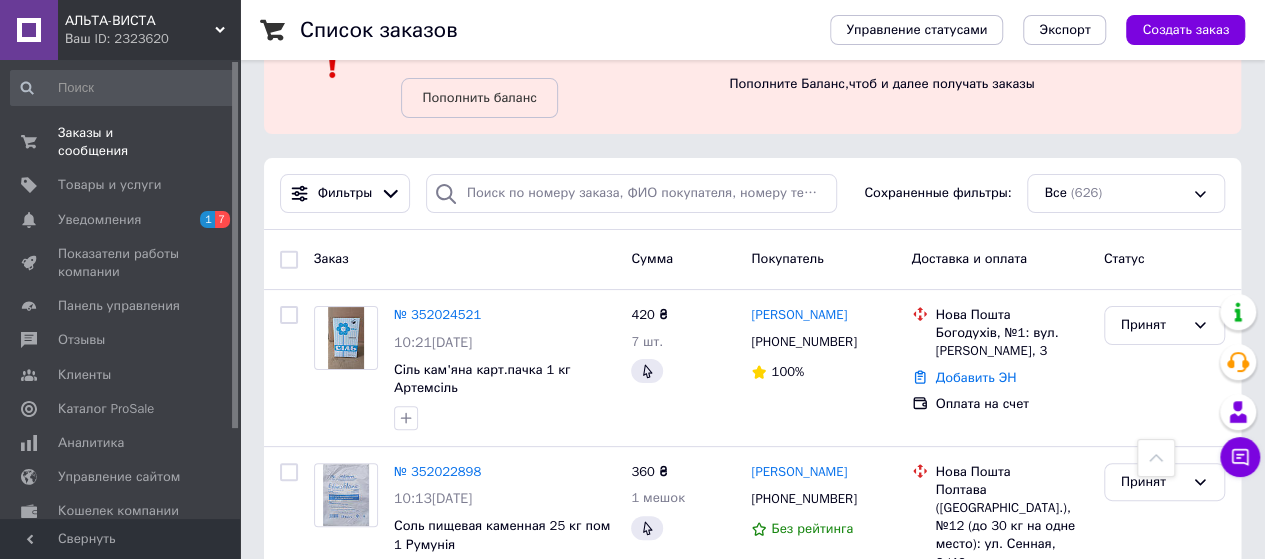 scroll, scrollTop: 0, scrollLeft: 0, axis: both 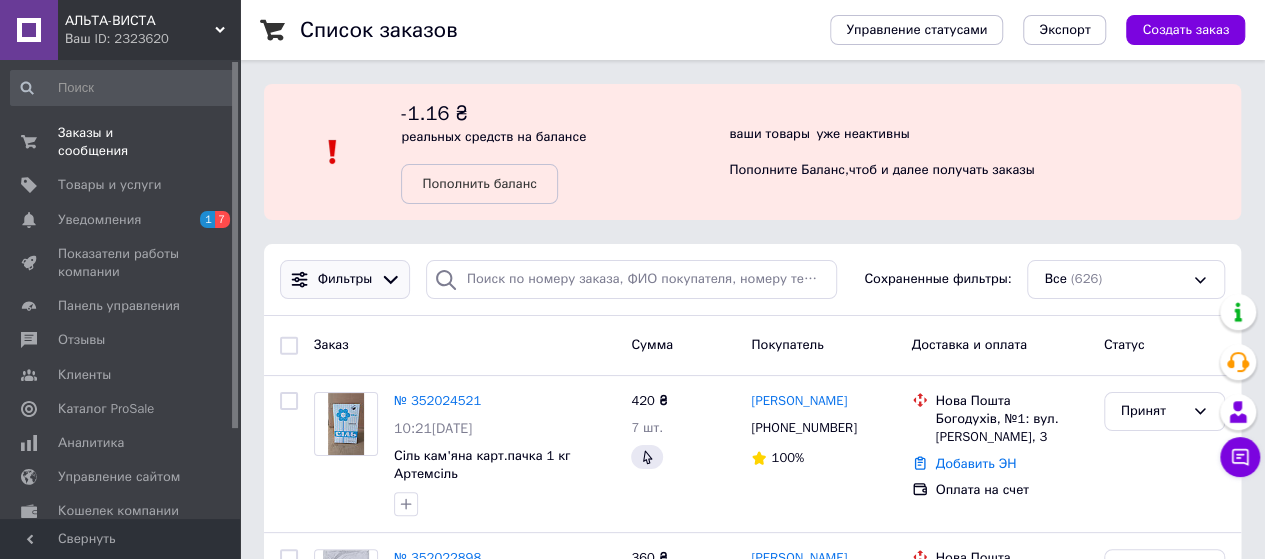 click 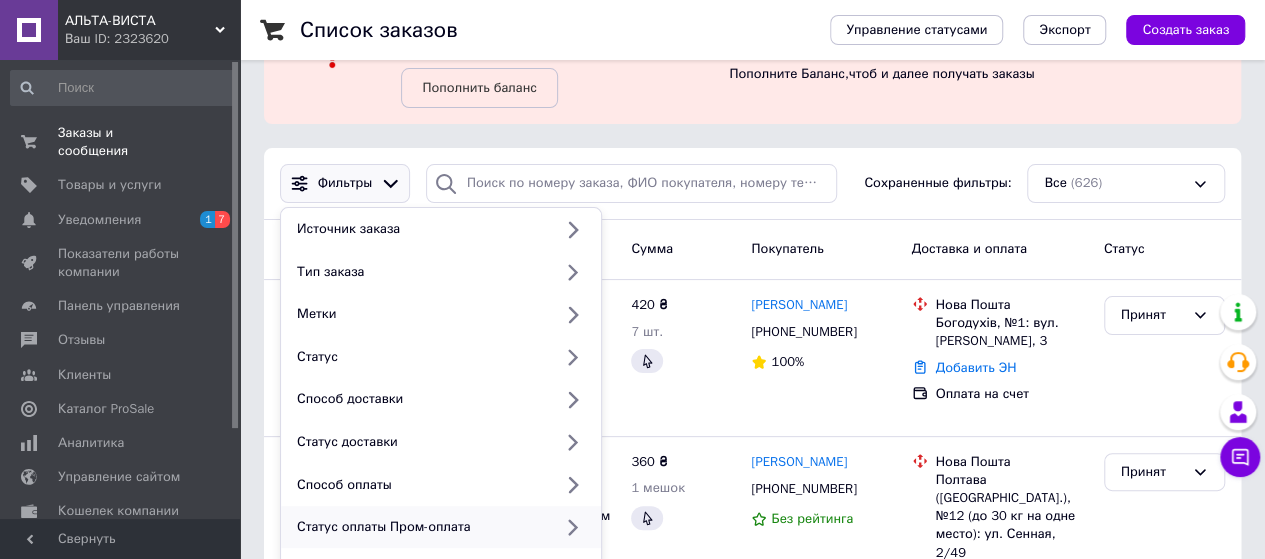 scroll, scrollTop: 200, scrollLeft: 0, axis: vertical 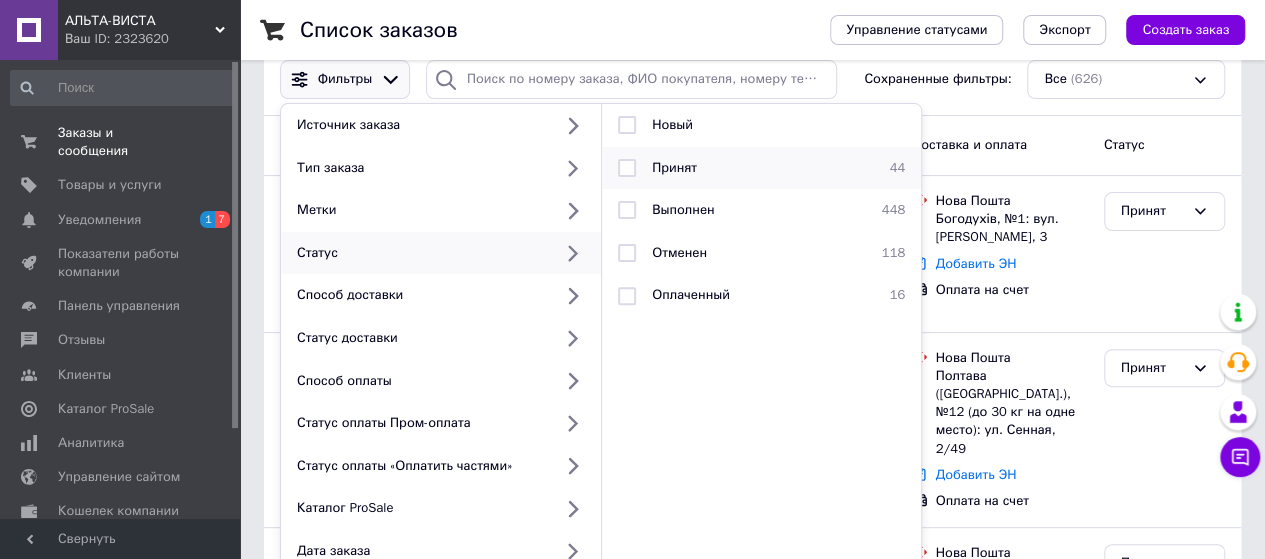 click at bounding box center (627, 168) 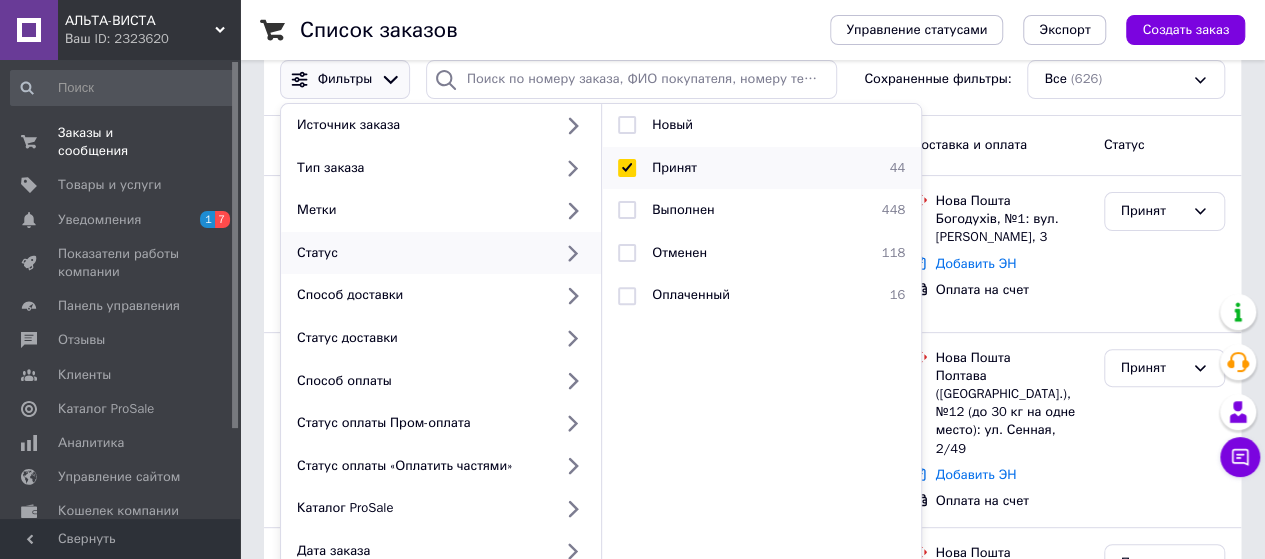 checkbox on "true" 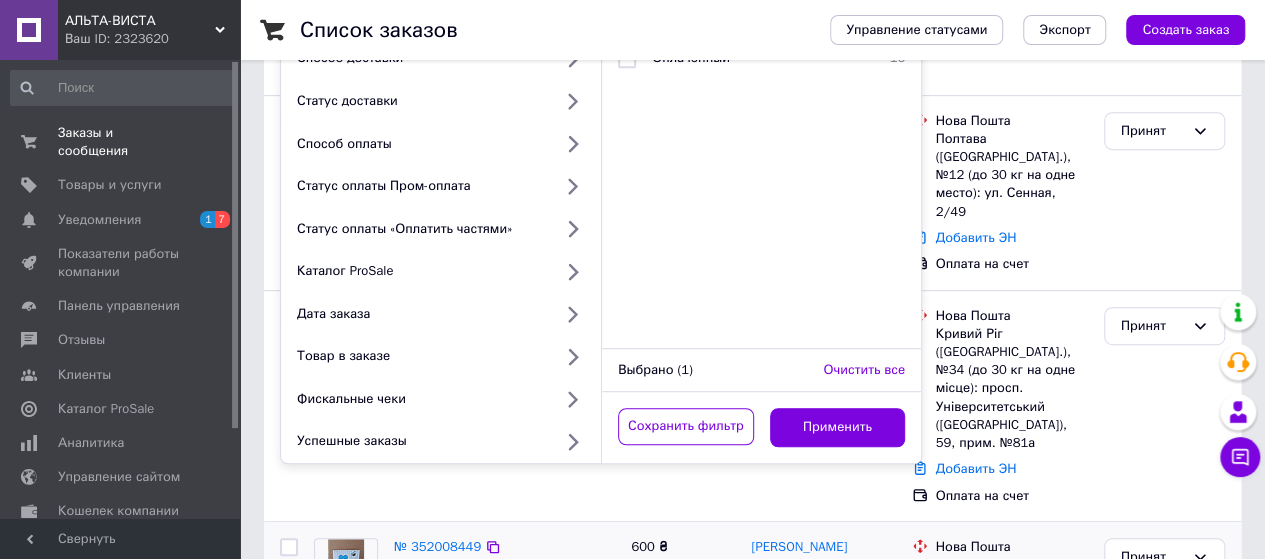 scroll, scrollTop: 600, scrollLeft: 0, axis: vertical 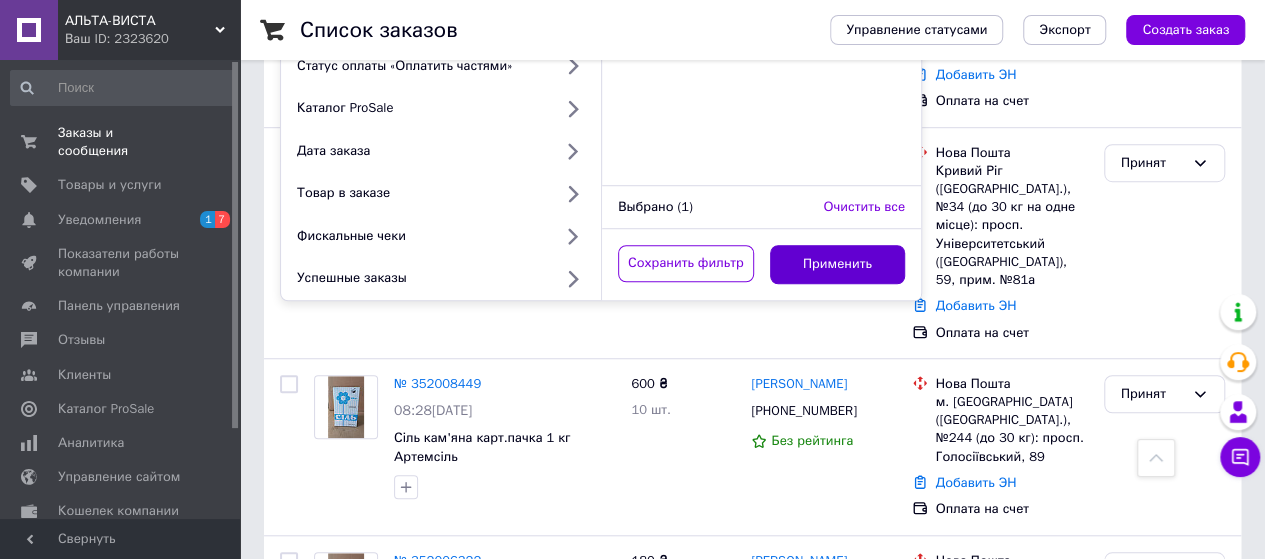 click on "Применить" at bounding box center [838, 264] 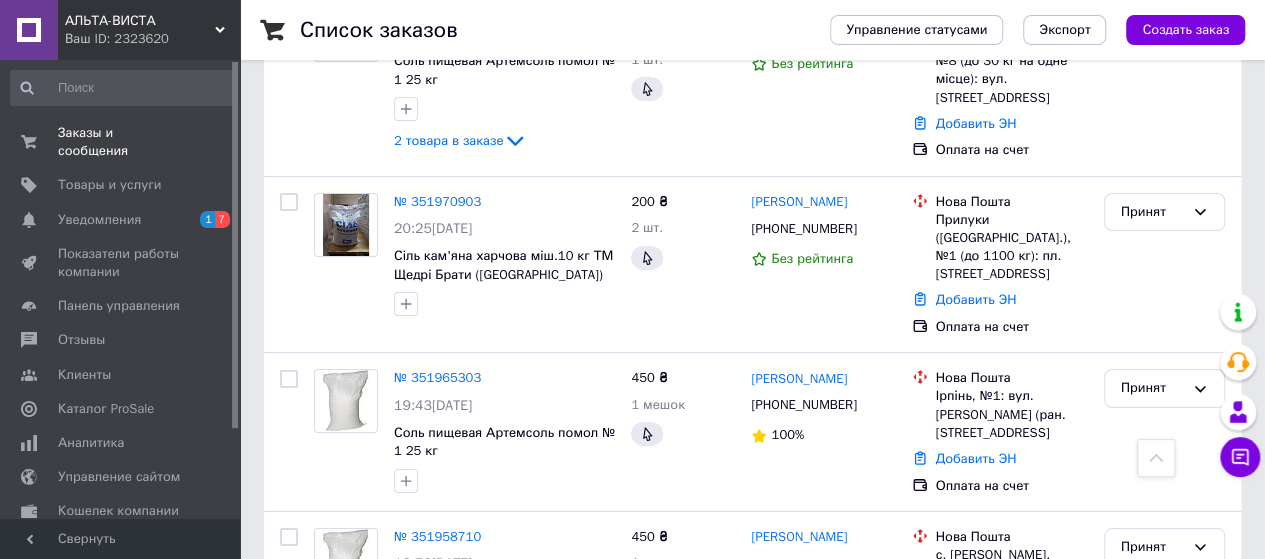 scroll, scrollTop: 3541, scrollLeft: 0, axis: vertical 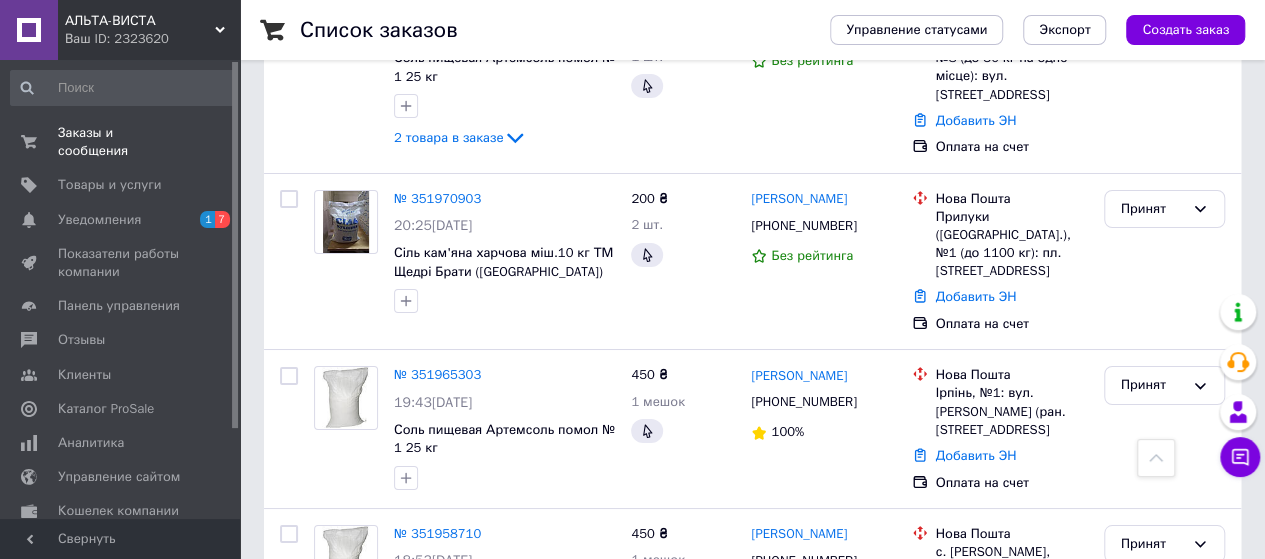 click on "2" at bounding box center [327, 729] 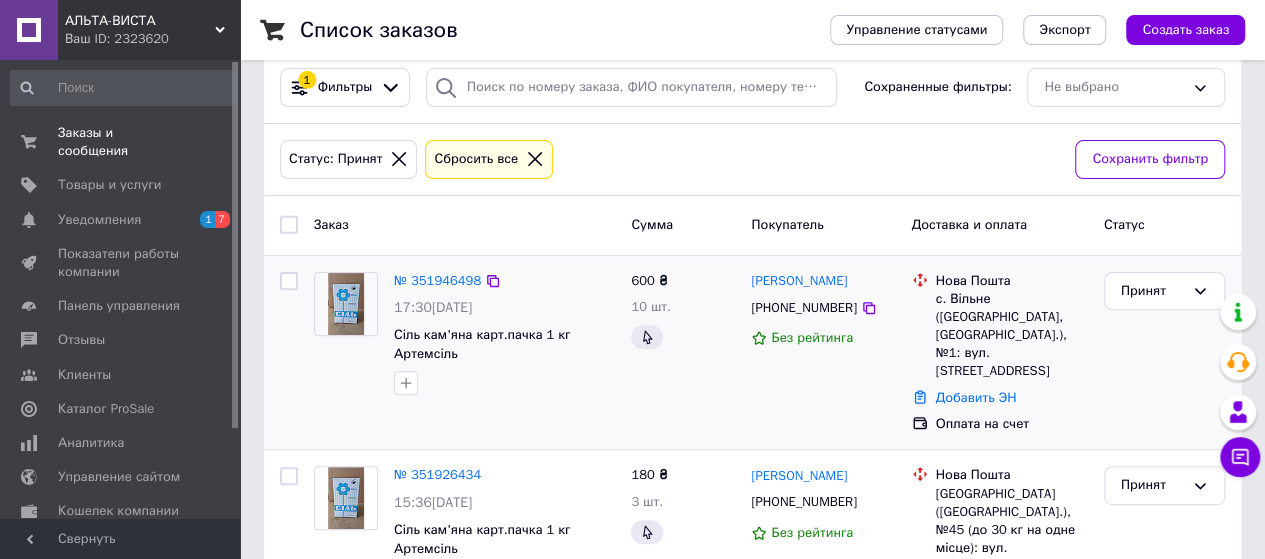 scroll, scrollTop: 200, scrollLeft: 0, axis: vertical 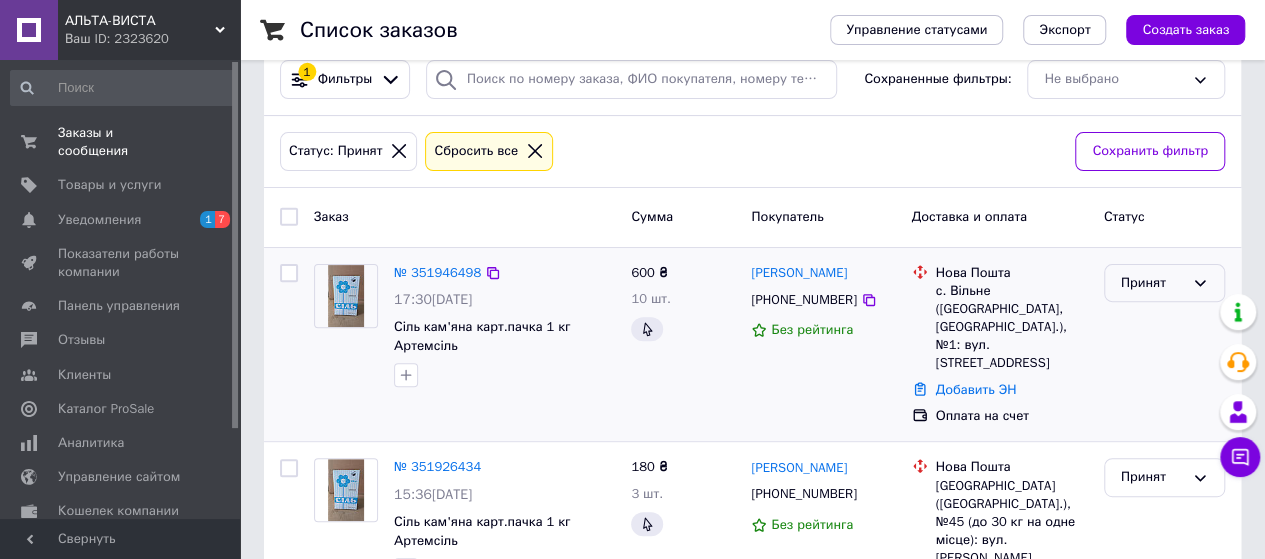 click 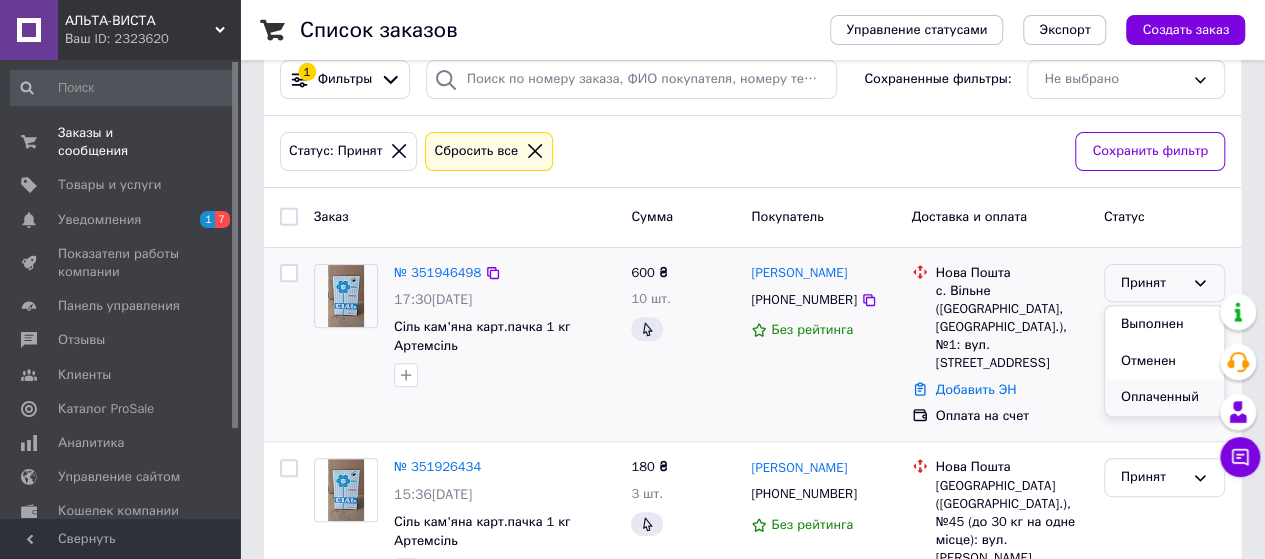 click on "Оплаченный" at bounding box center (1164, 397) 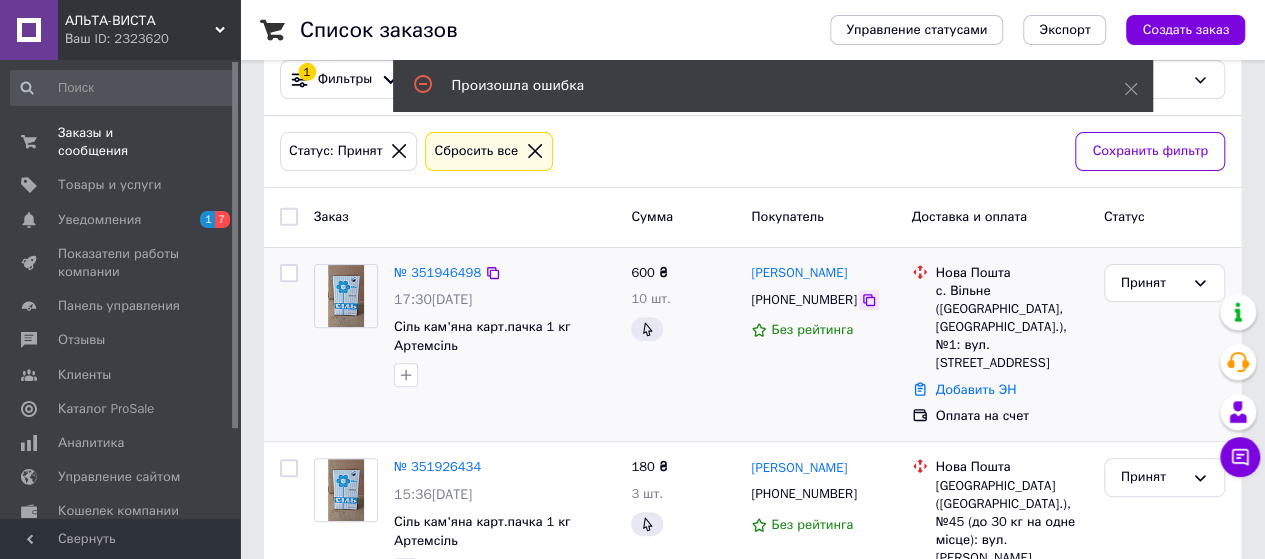 click 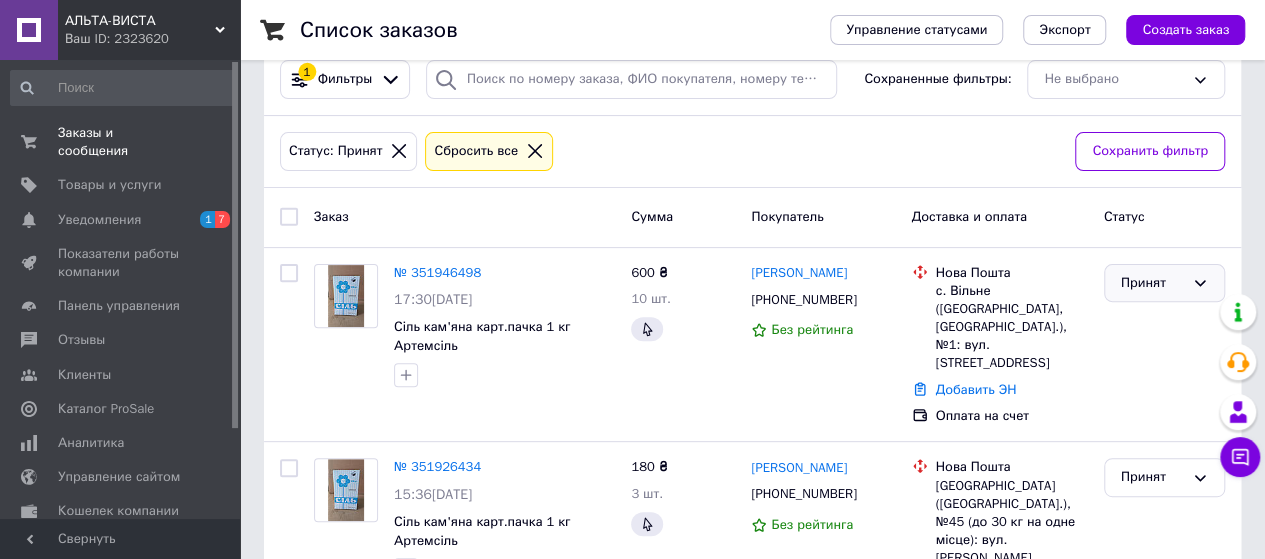 click 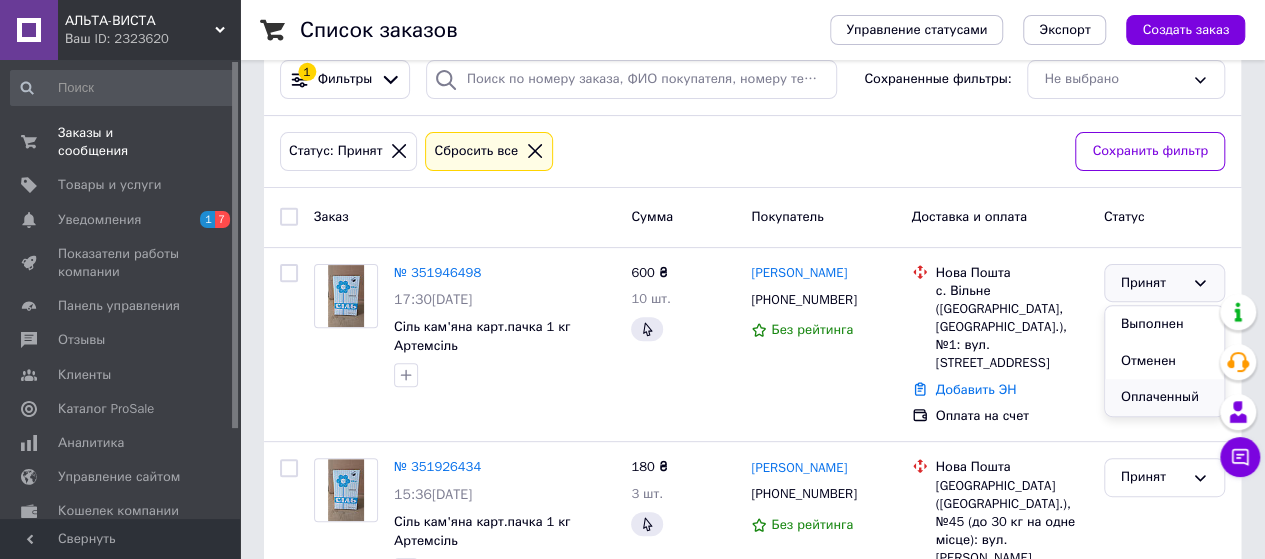 click on "Оплаченный" at bounding box center [1164, 397] 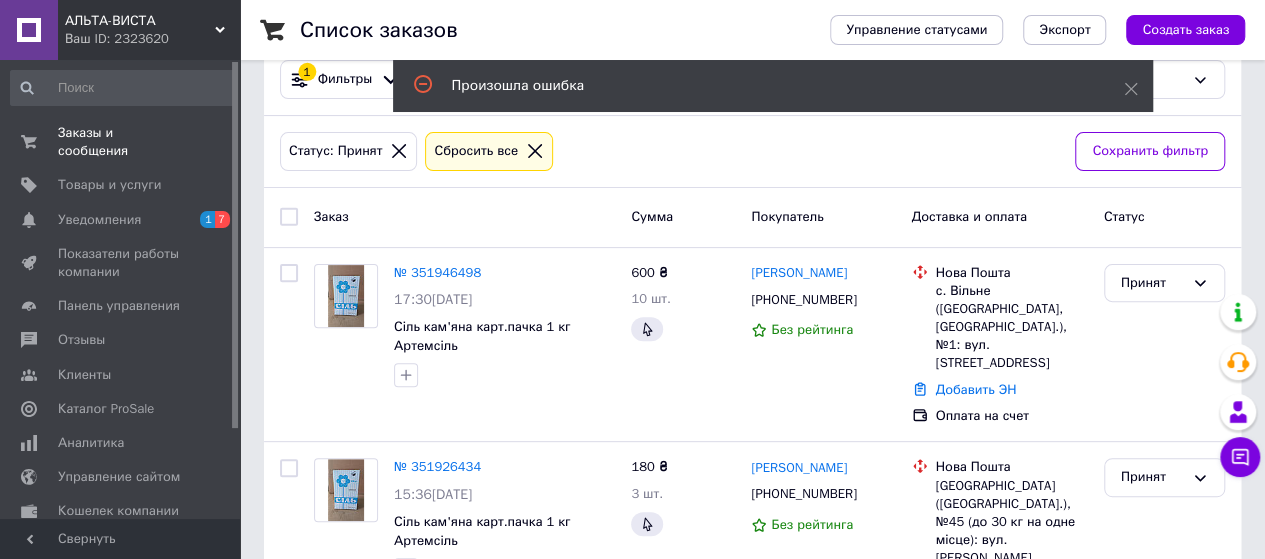 click on "Принят" at bounding box center (1164, 345) 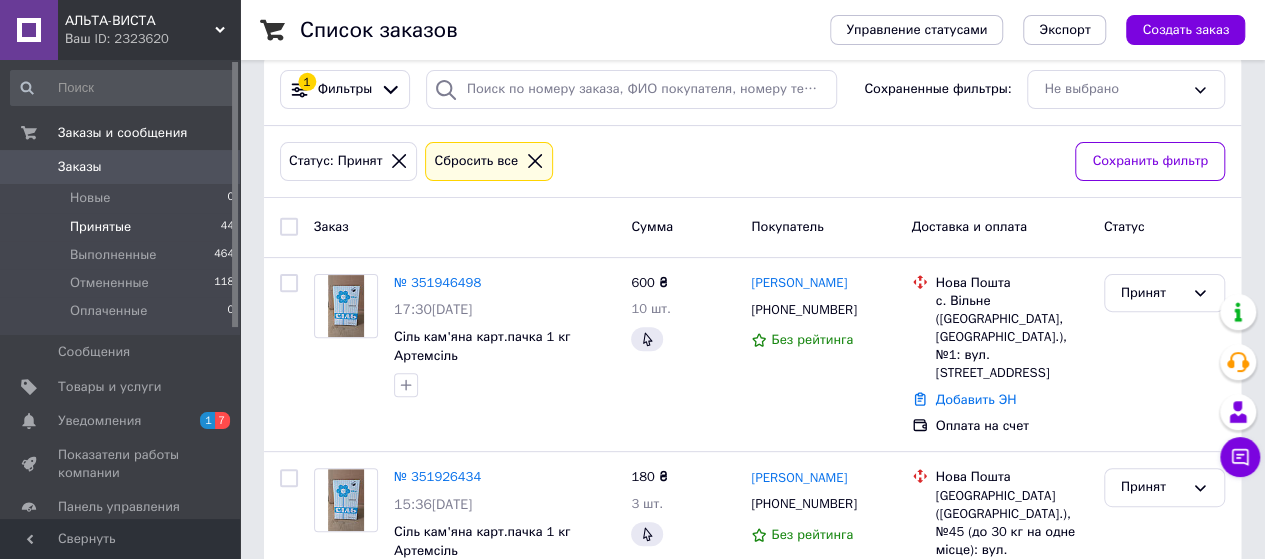 scroll, scrollTop: 200, scrollLeft: 0, axis: vertical 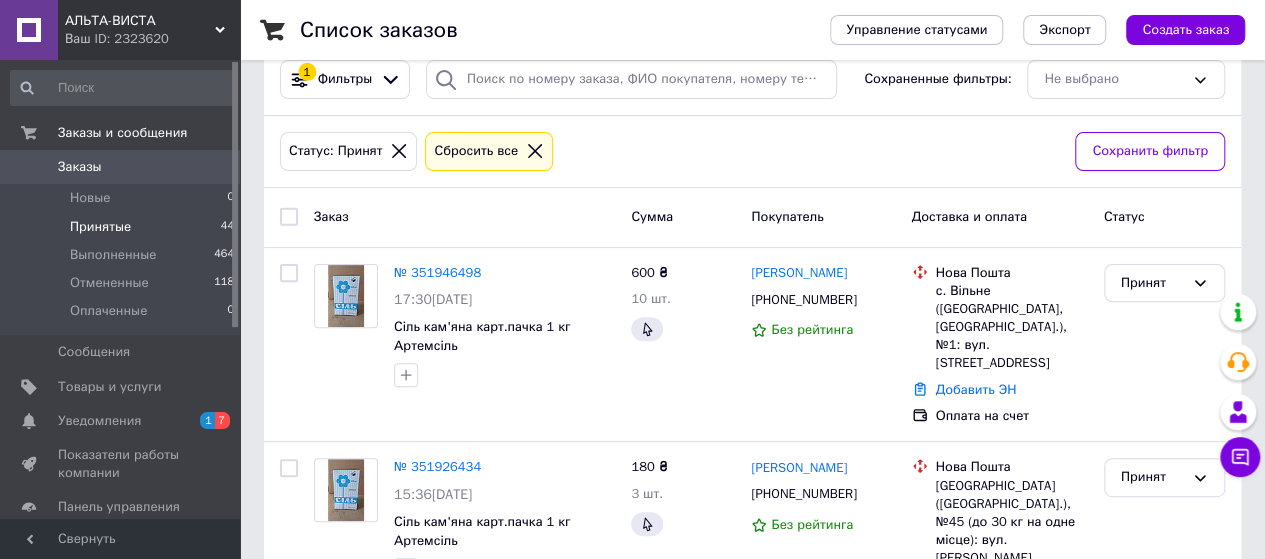 click 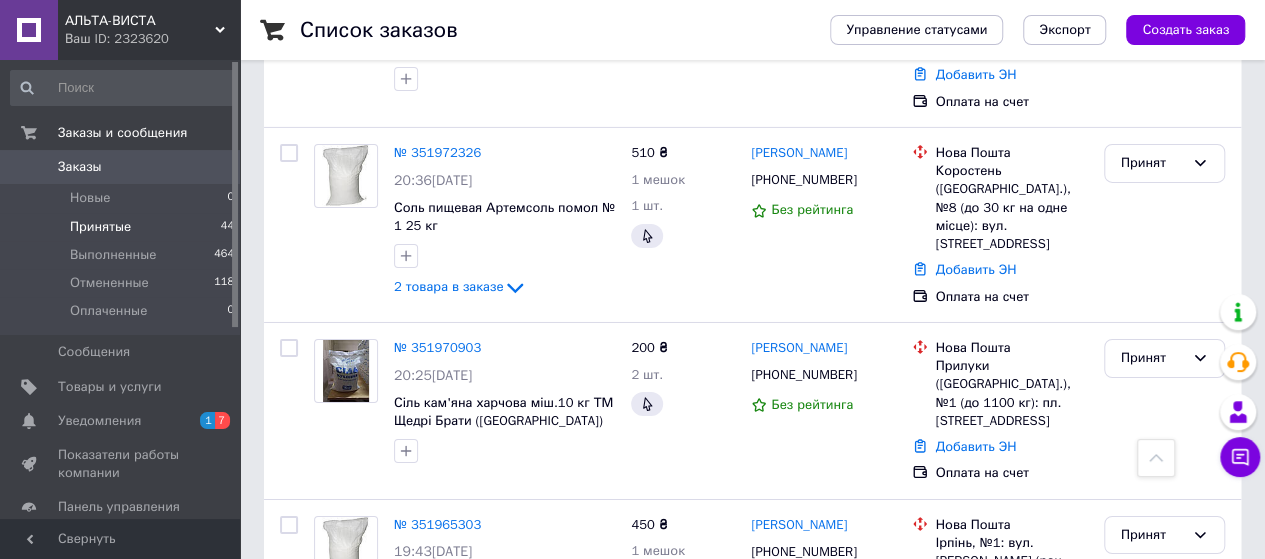 scroll, scrollTop: 3470, scrollLeft: 0, axis: vertical 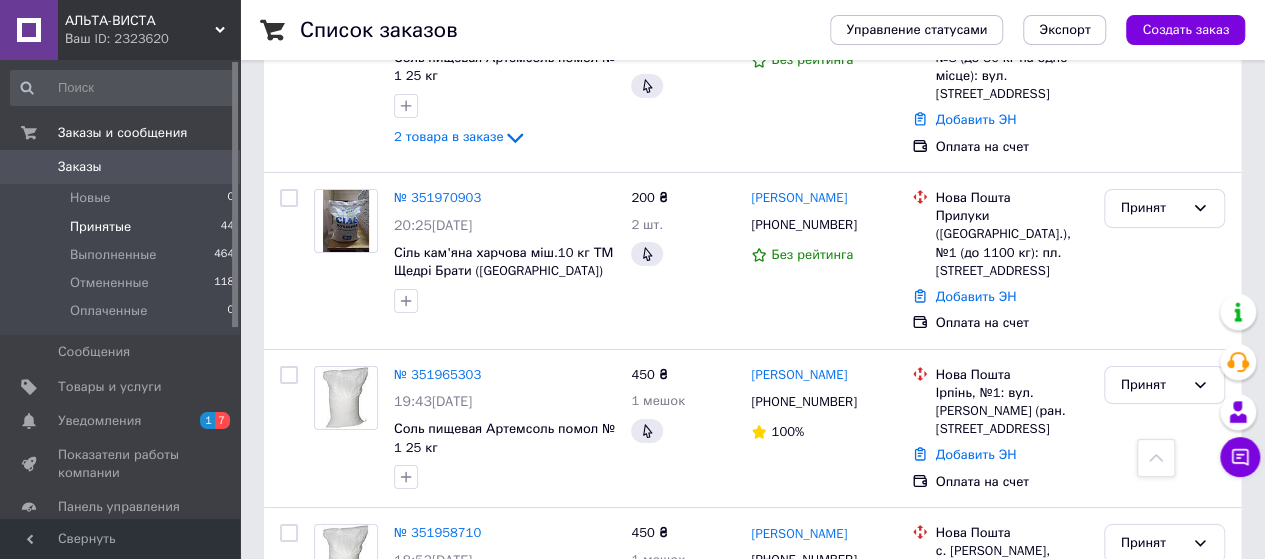 click on "2" at bounding box center [327, 729] 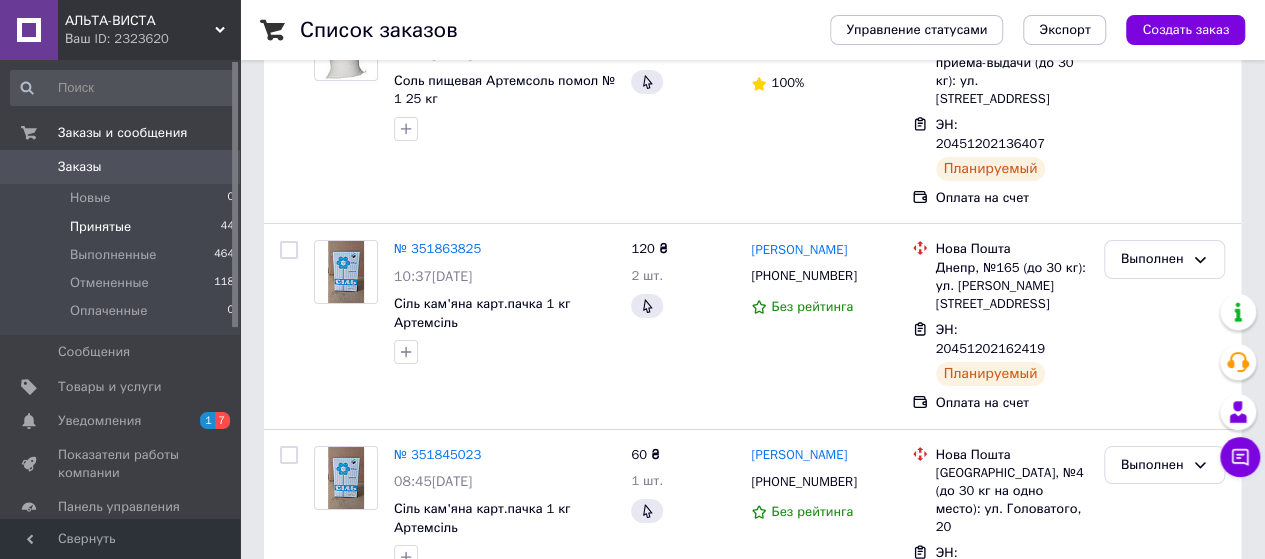 scroll, scrollTop: 0, scrollLeft: 0, axis: both 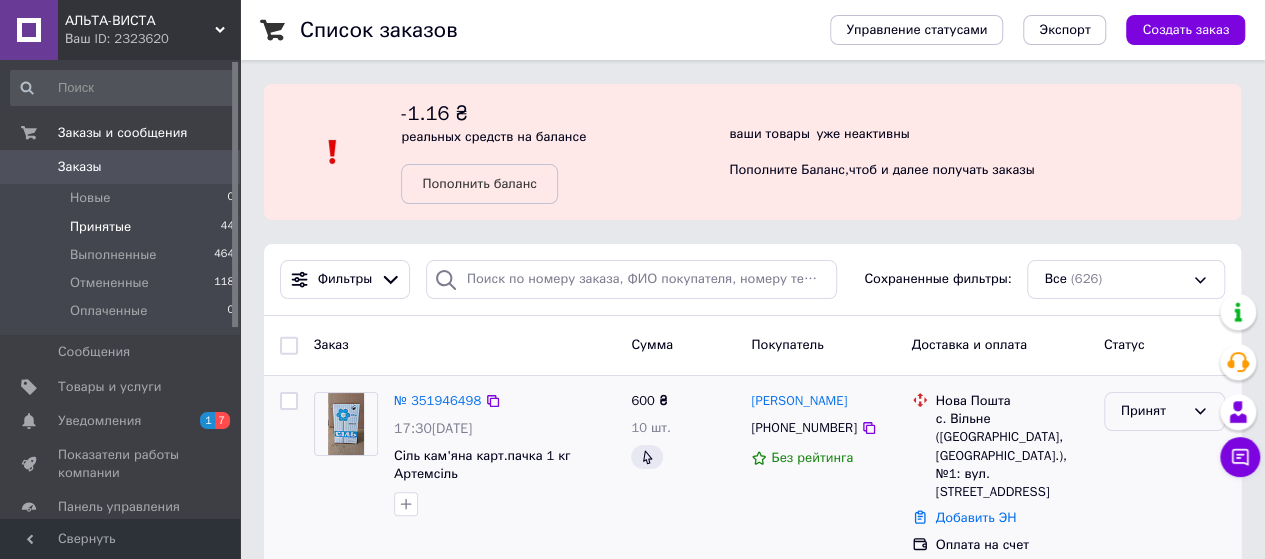 click on "Принят" at bounding box center [1164, 411] 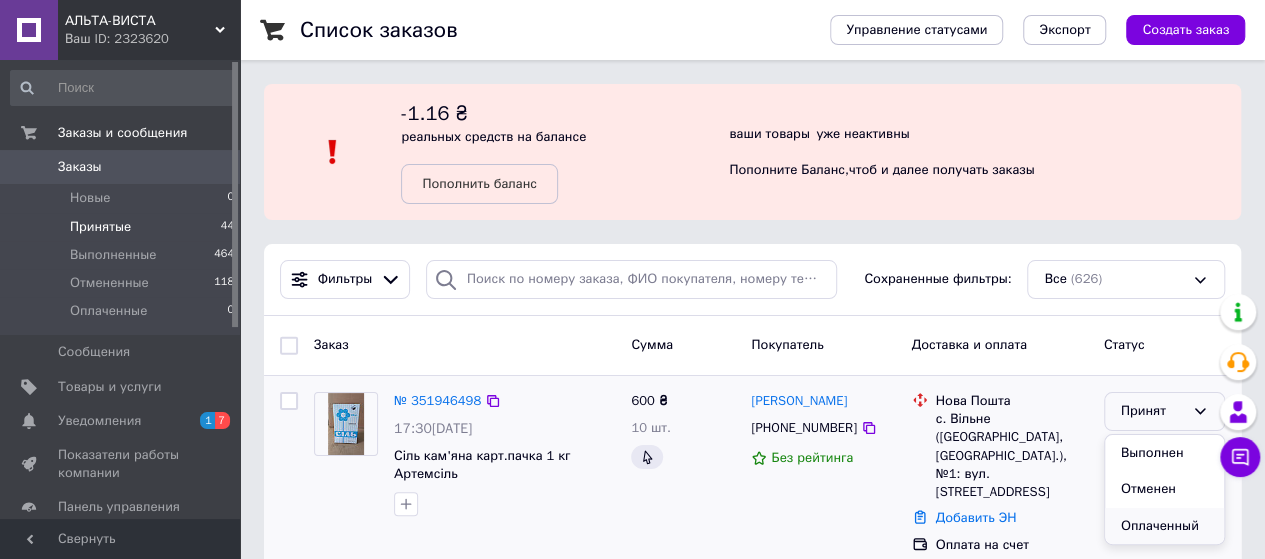 click on "Оплаченный" at bounding box center (1164, 526) 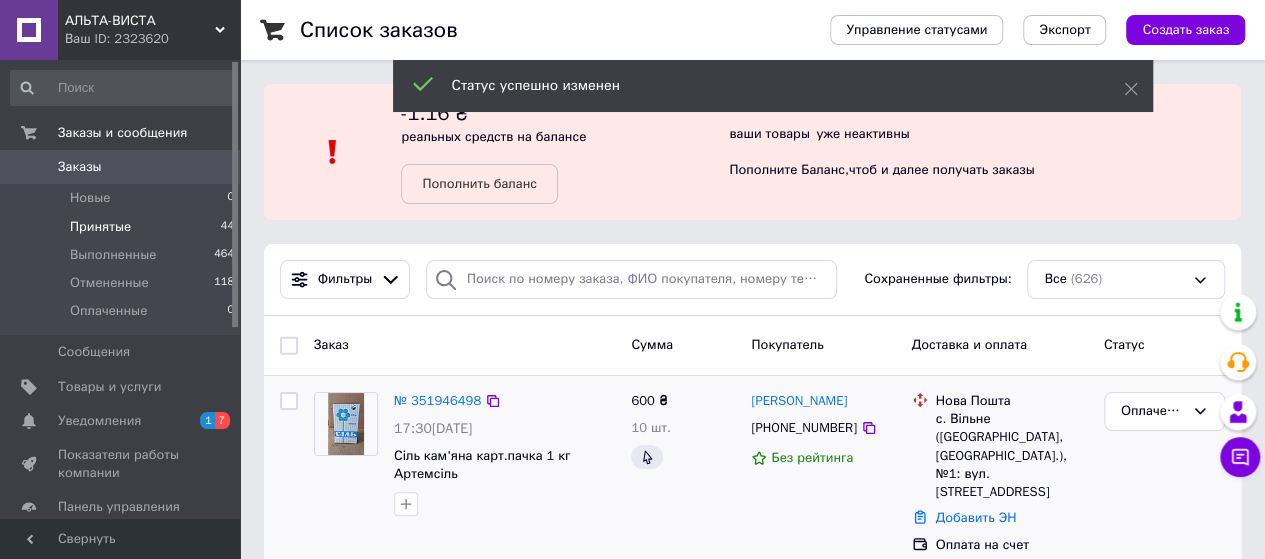 click on "Статус успешно изменен" at bounding box center [773, 86] 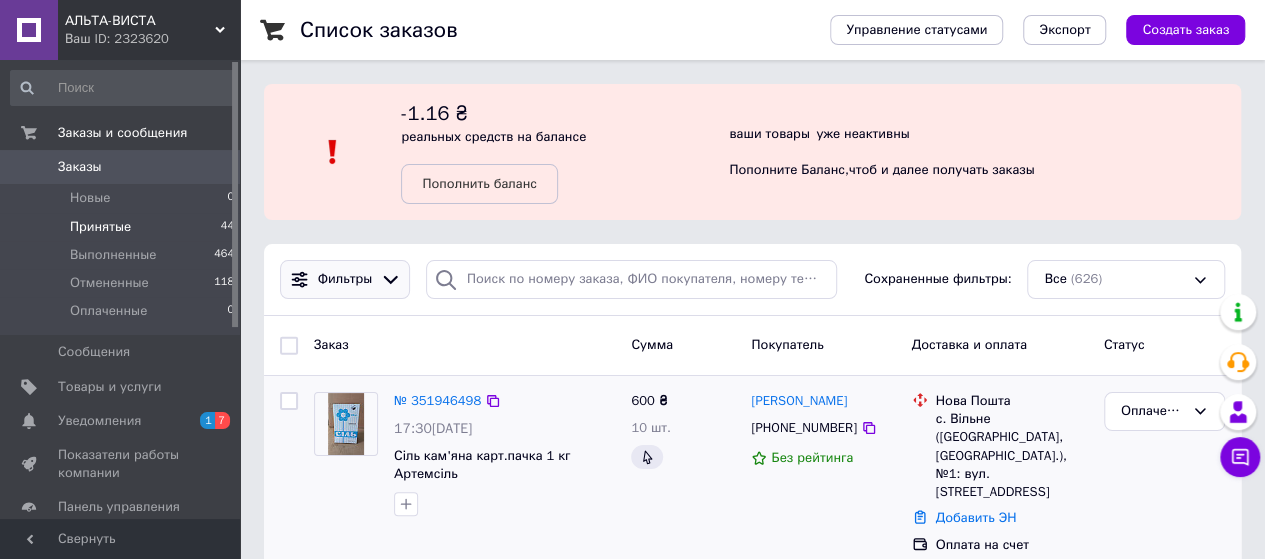 click 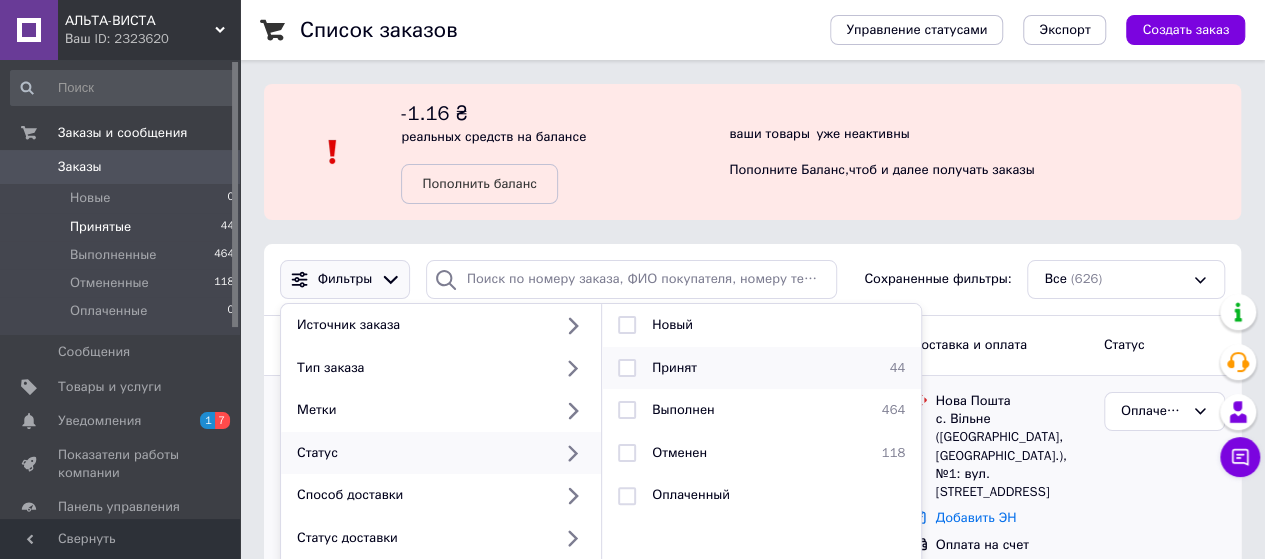 click at bounding box center (627, 368) 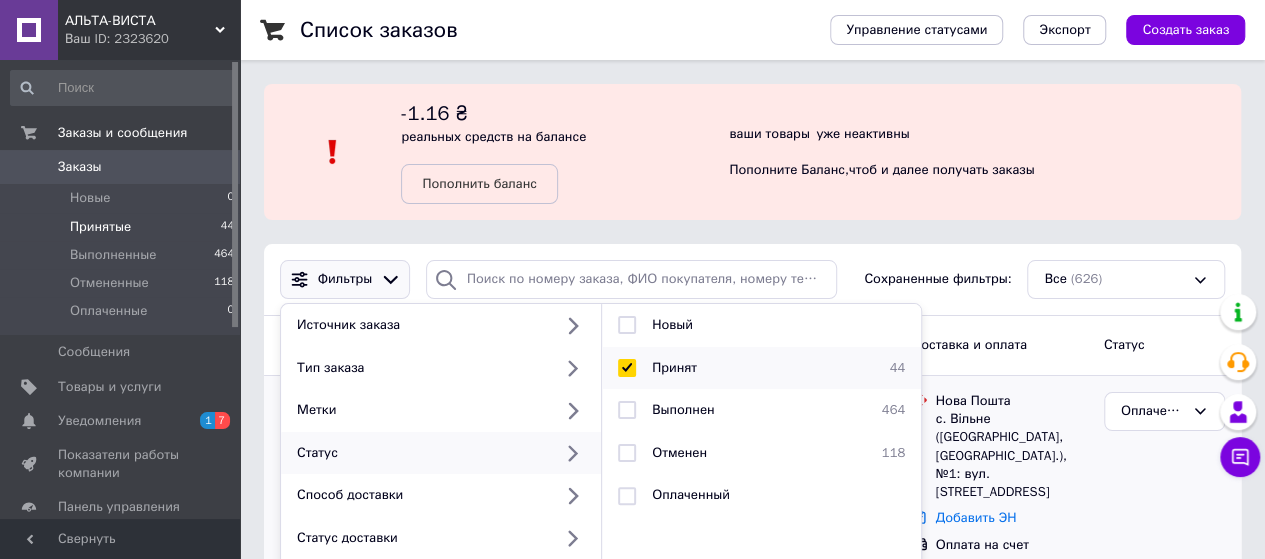 checkbox on "true" 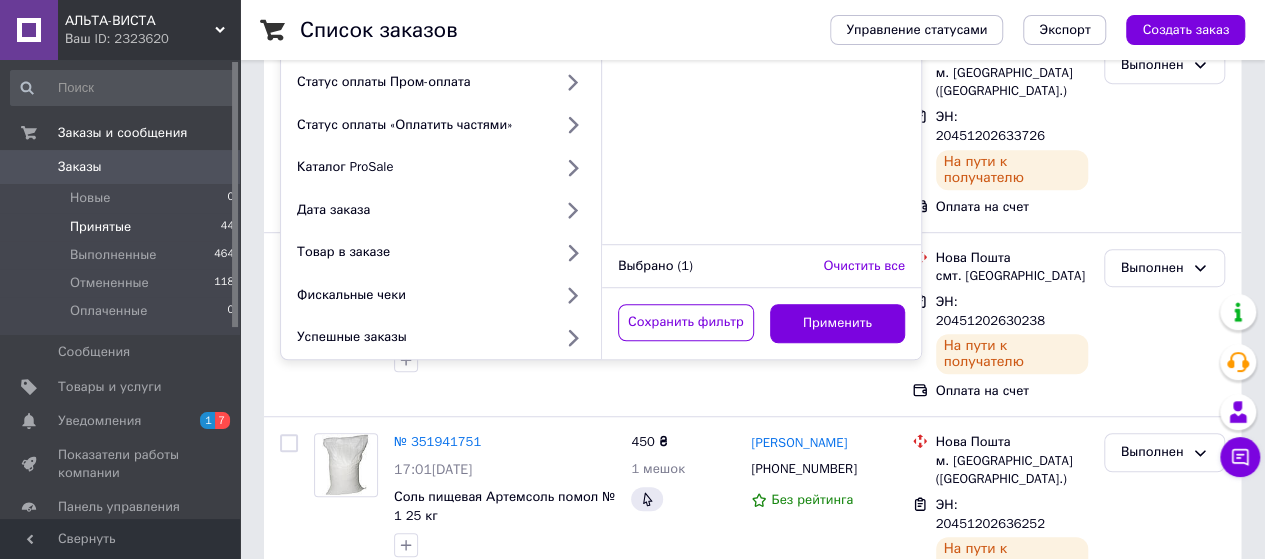 scroll, scrollTop: 700, scrollLeft: 0, axis: vertical 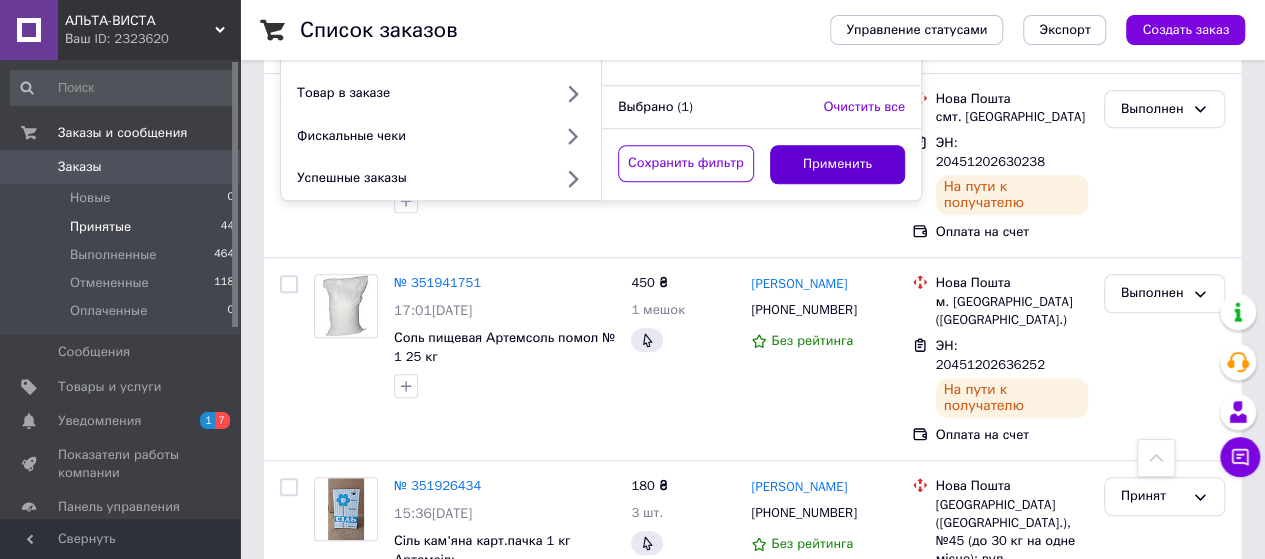 click on "Применить" at bounding box center (838, 164) 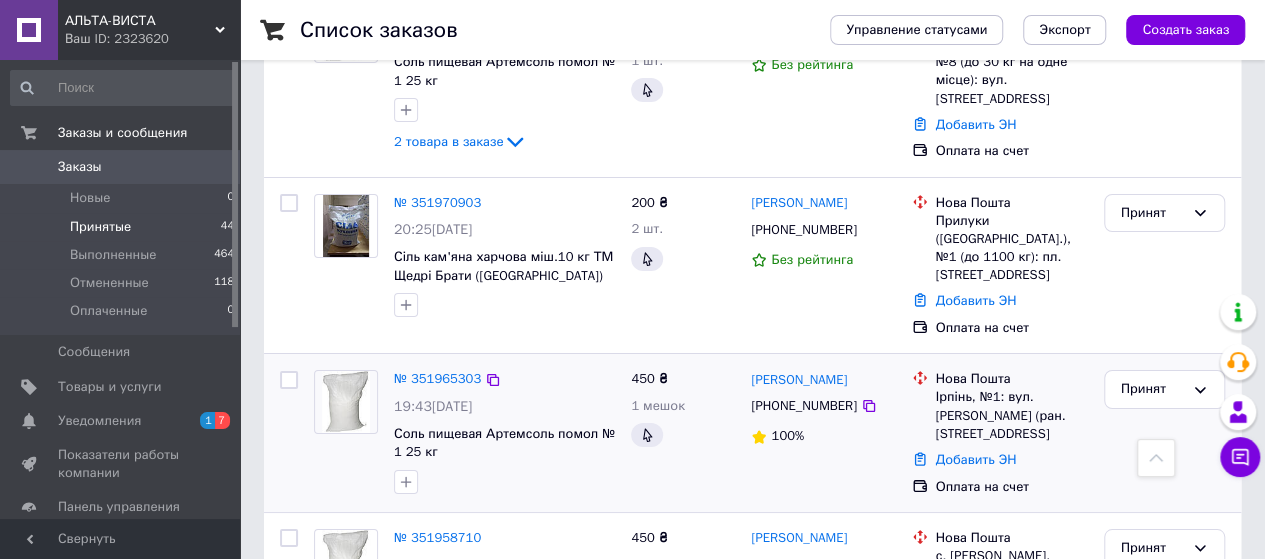 scroll, scrollTop: 3541, scrollLeft: 0, axis: vertical 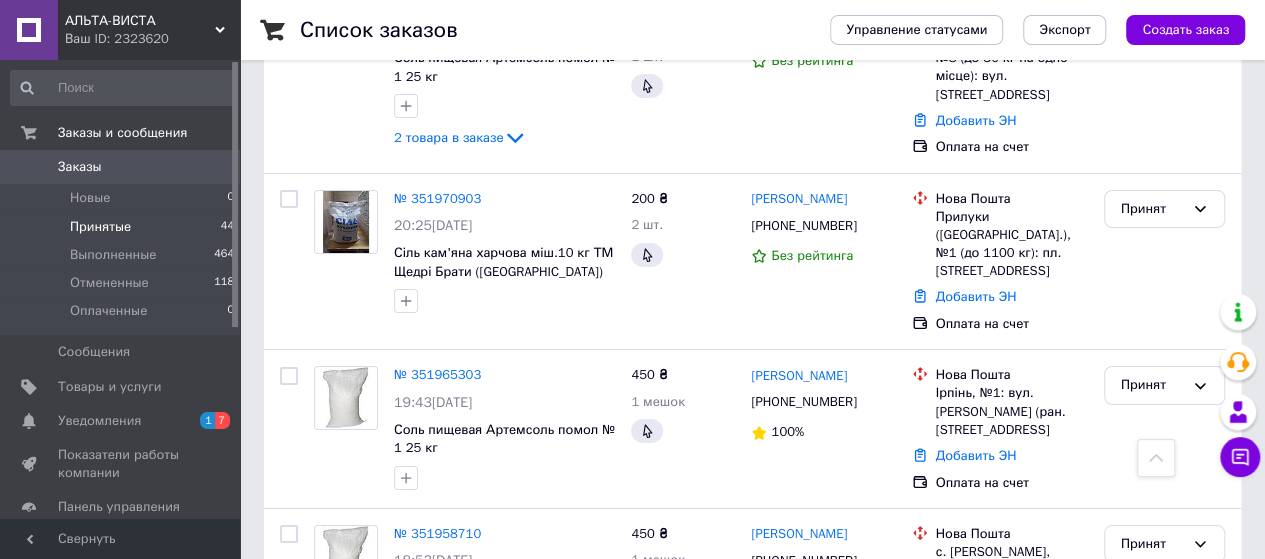 click on "2" at bounding box center [327, 729] 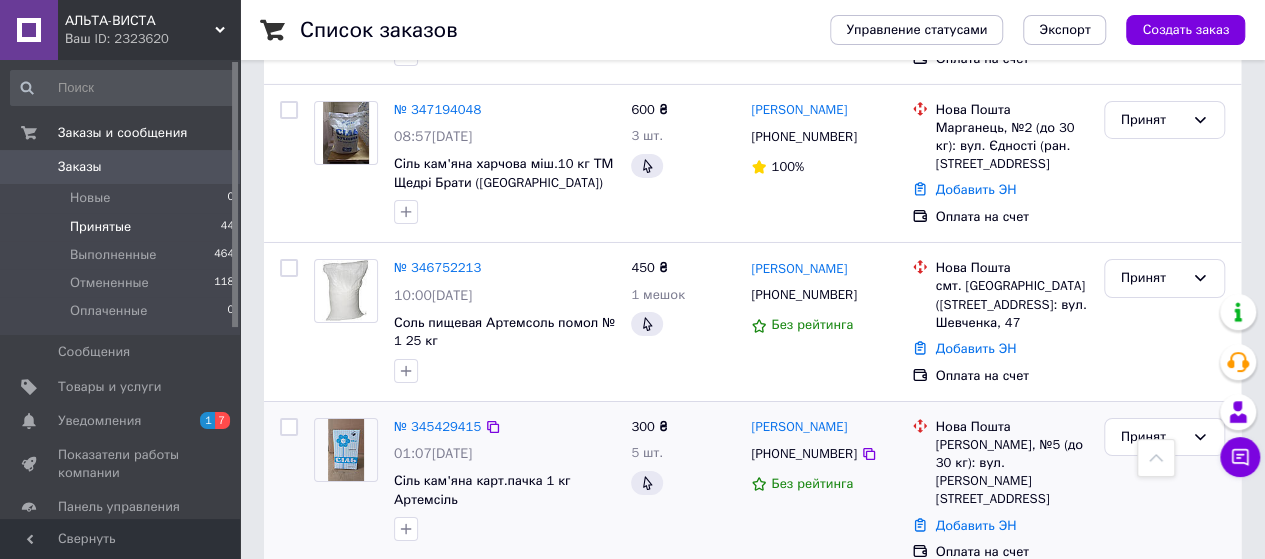 scroll, scrollTop: 3399, scrollLeft: 0, axis: vertical 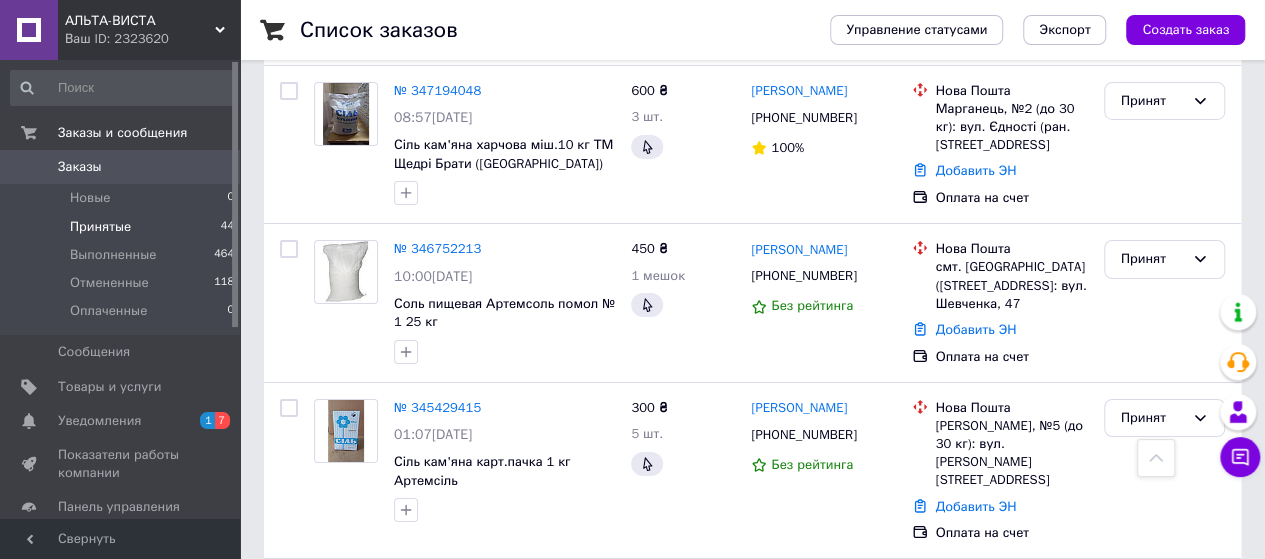 click on "1" at bounding box center (415, 798) 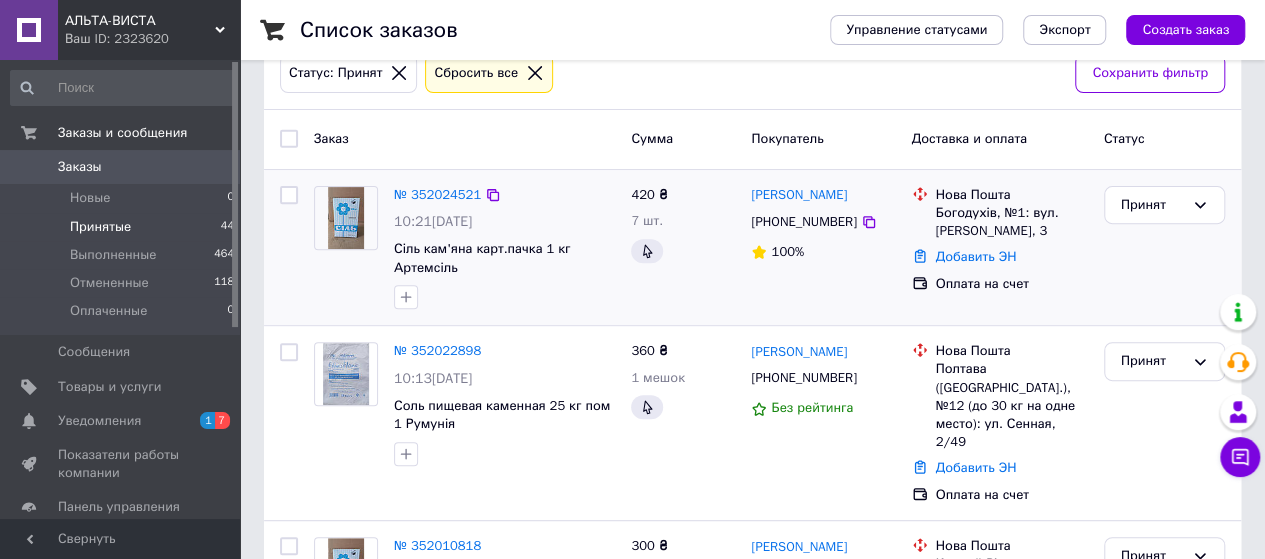 scroll, scrollTop: 300, scrollLeft: 0, axis: vertical 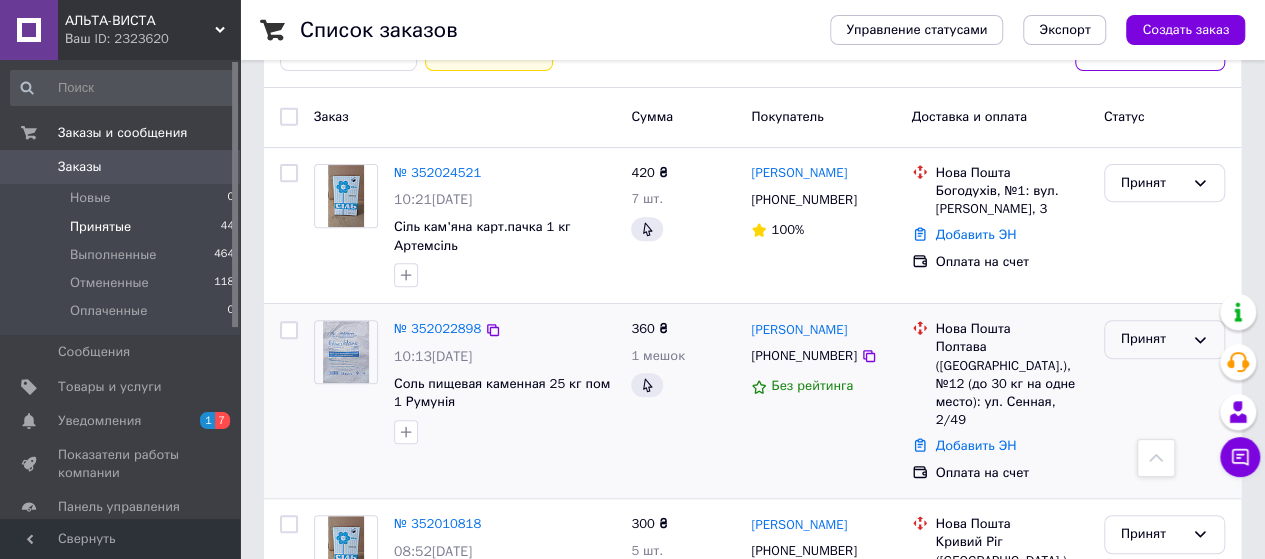 click 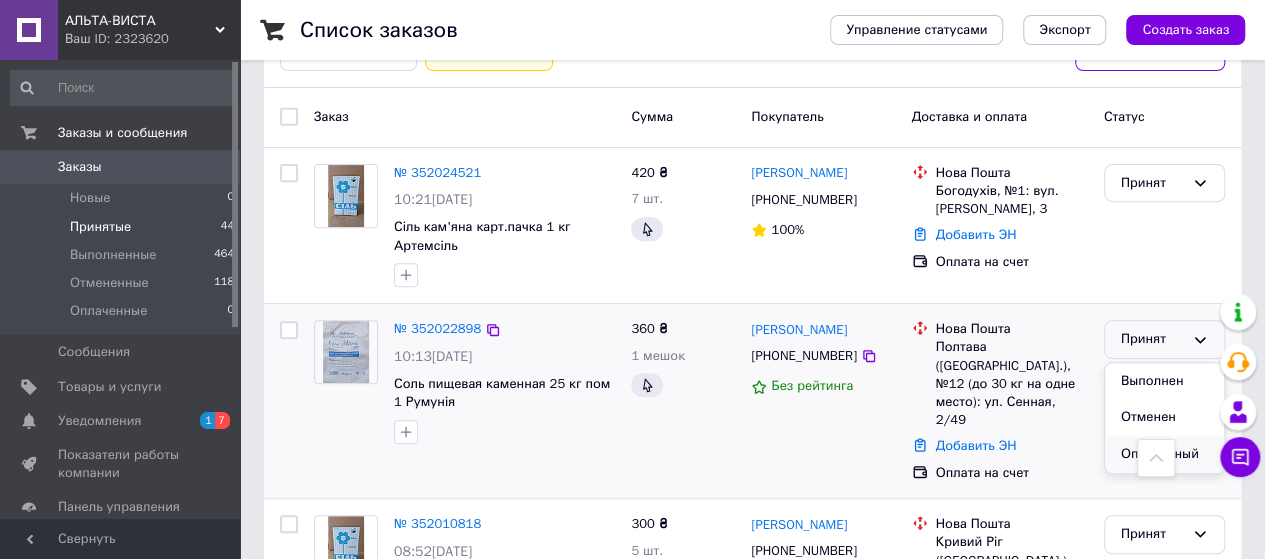 click on "Оплаченный" at bounding box center [1164, 454] 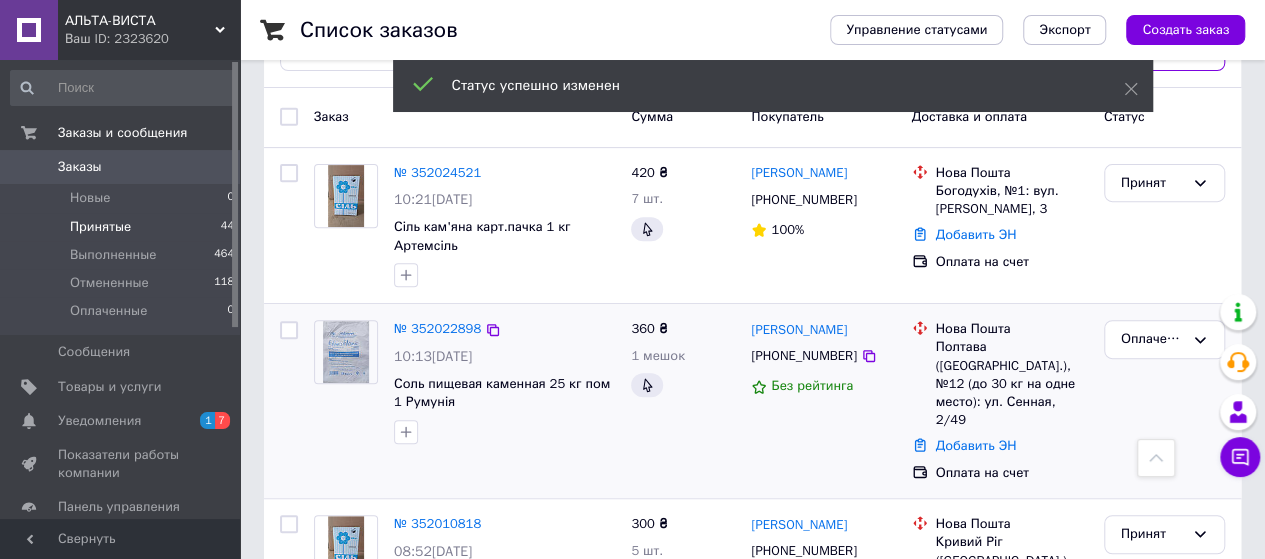 drag, startPoint x: 1138, startPoint y: 82, endPoint x: 1062, endPoint y: 131, distance: 90.426765 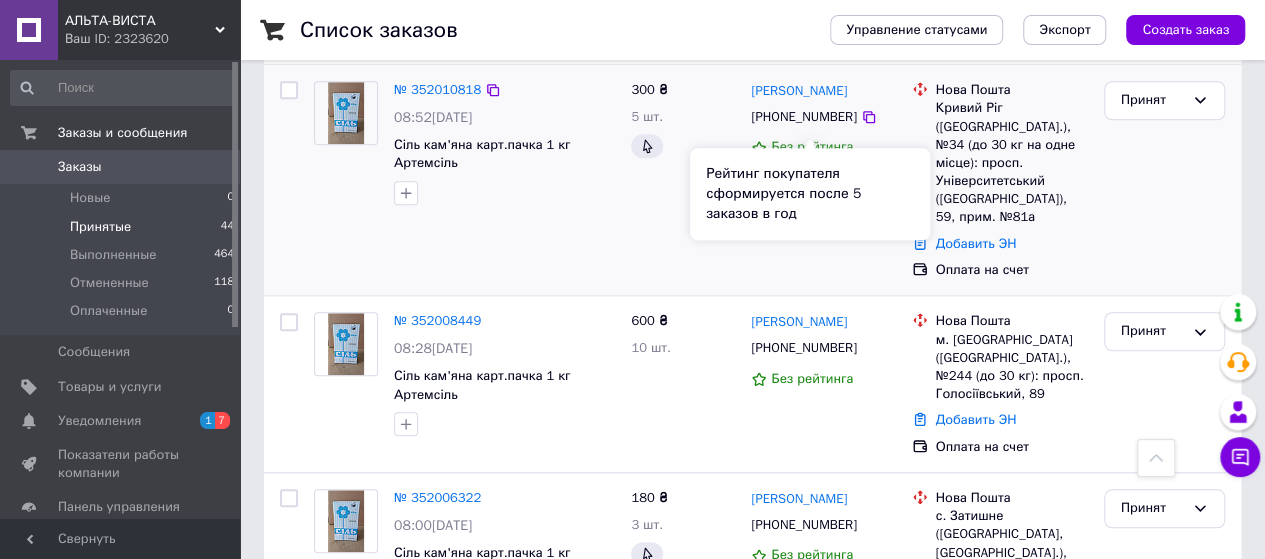 scroll, scrollTop: 800, scrollLeft: 0, axis: vertical 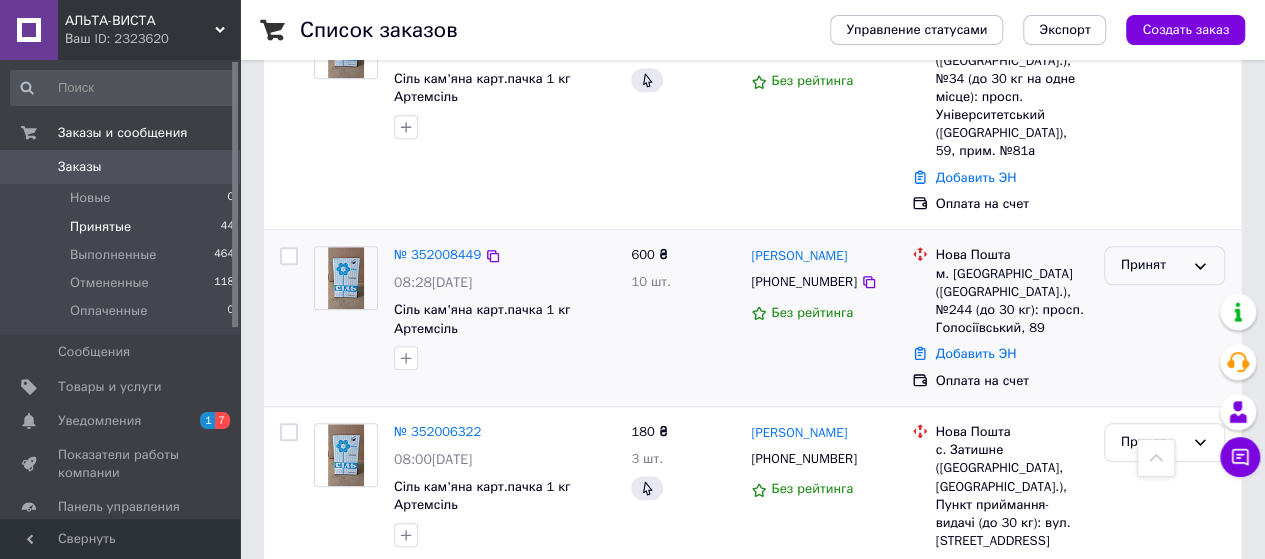 click 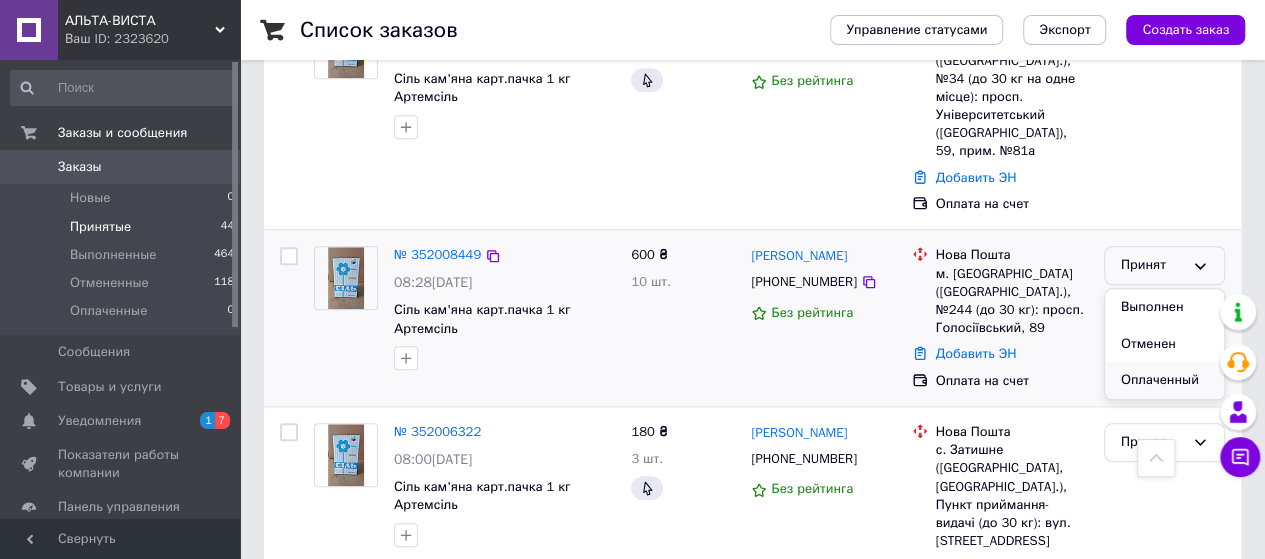 click on "Оплаченный" at bounding box center (1164, 380) 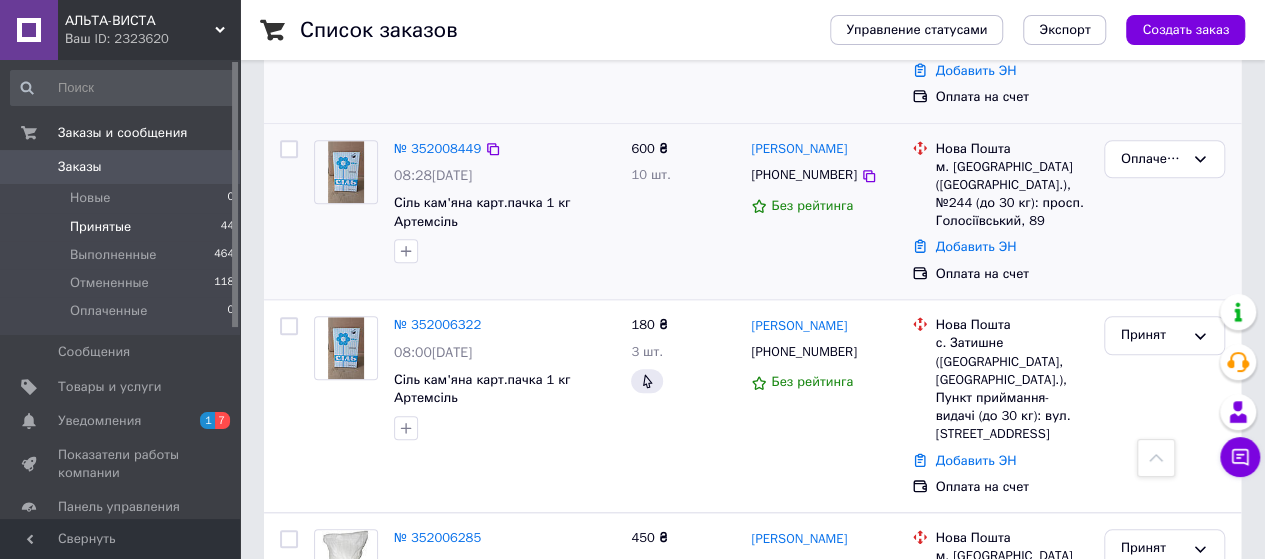scroll, scrollTop: 724, scrollLeft: 0, axis: vertical 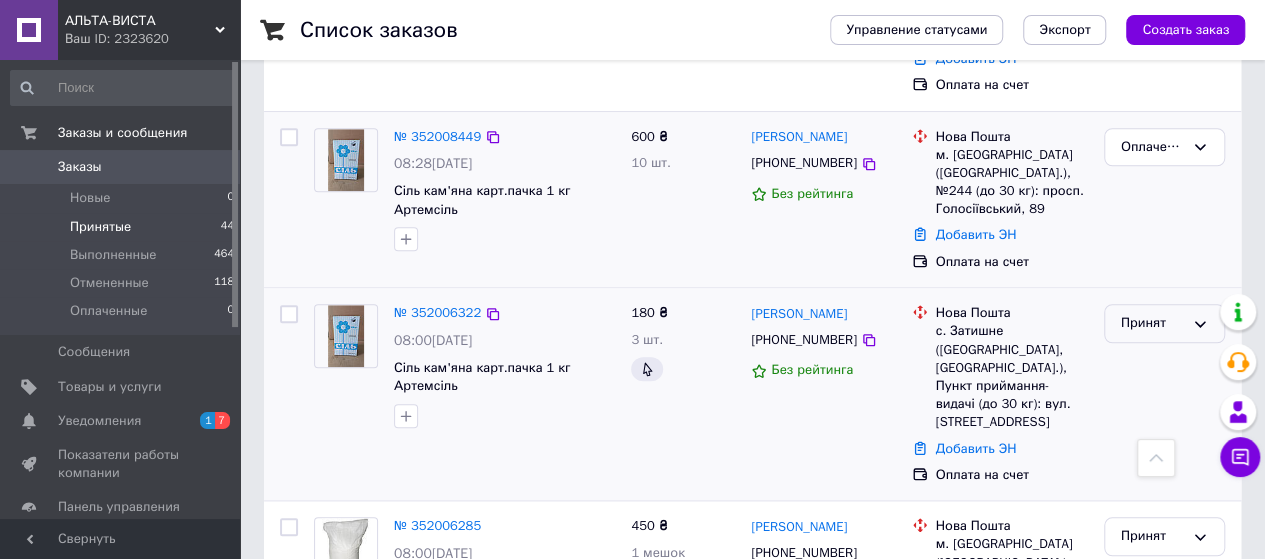 click 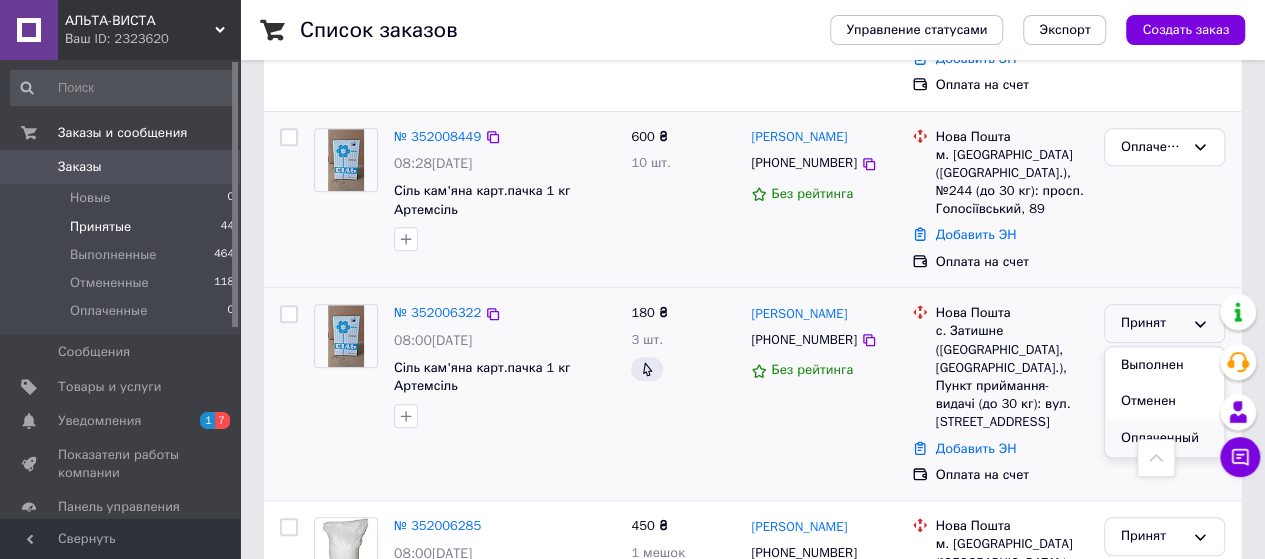 click on "Оплаченный" at bounding box center (1164, 438) 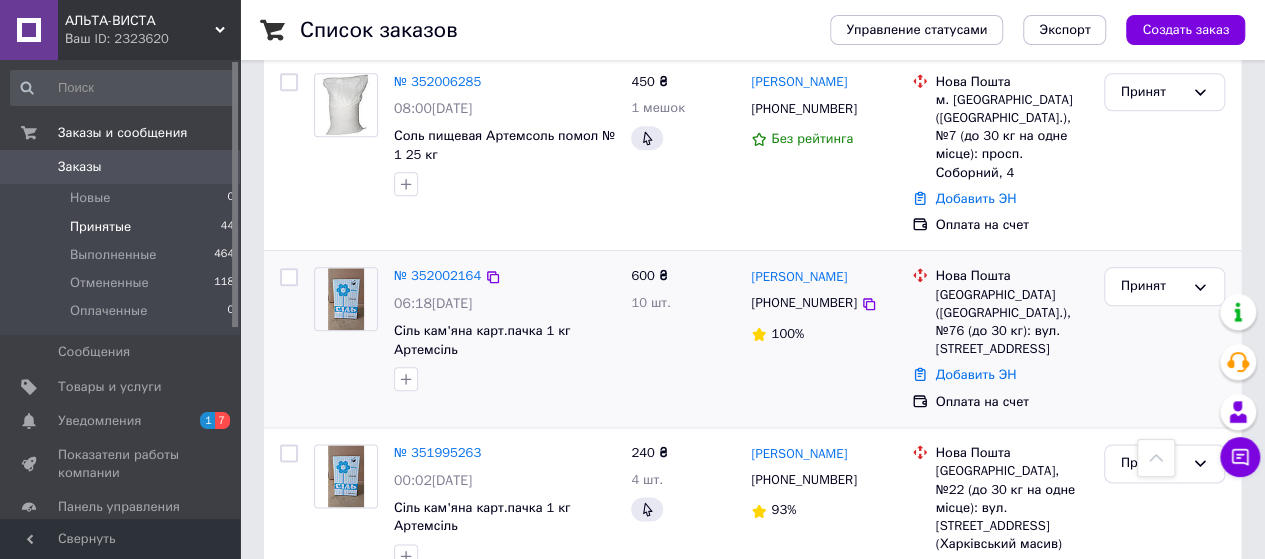 scroll, scrollTop: 1024, scrollLeft: 0, axis: vertical 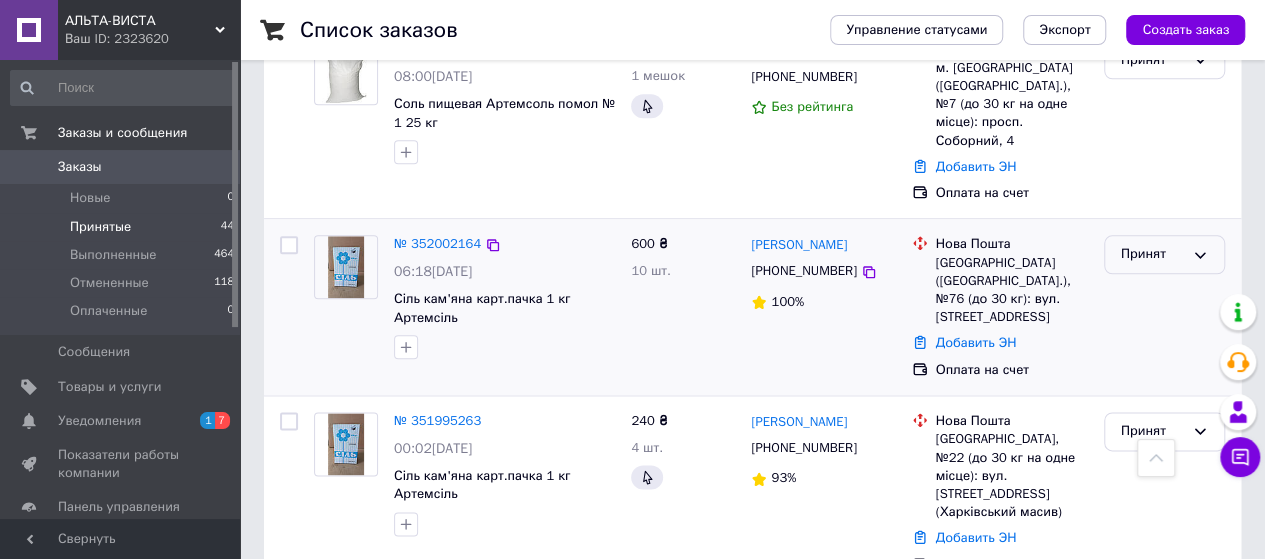 click 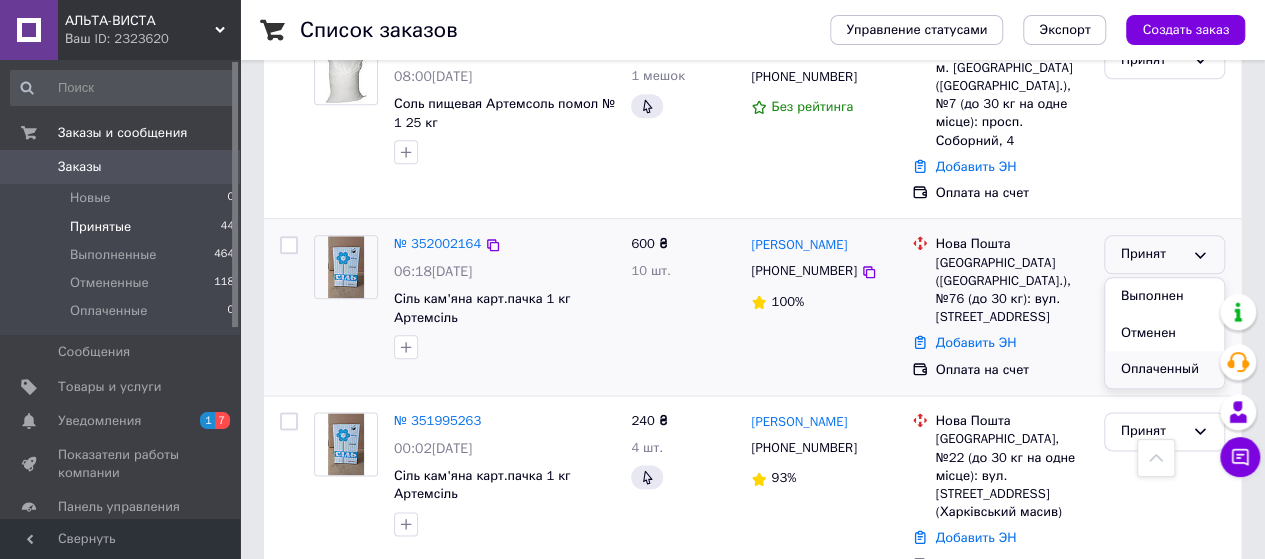 click on "Оплаченный" at bounding box center [1164, 369] 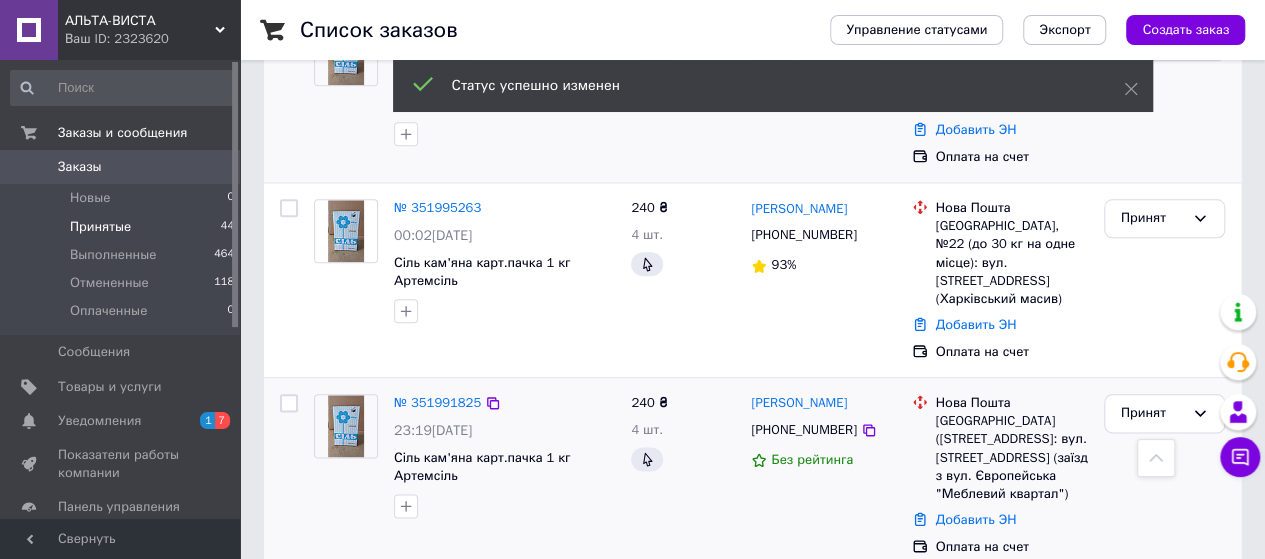 scroll, scrollTop: 829, scrollLeft: 0, axis: vertical 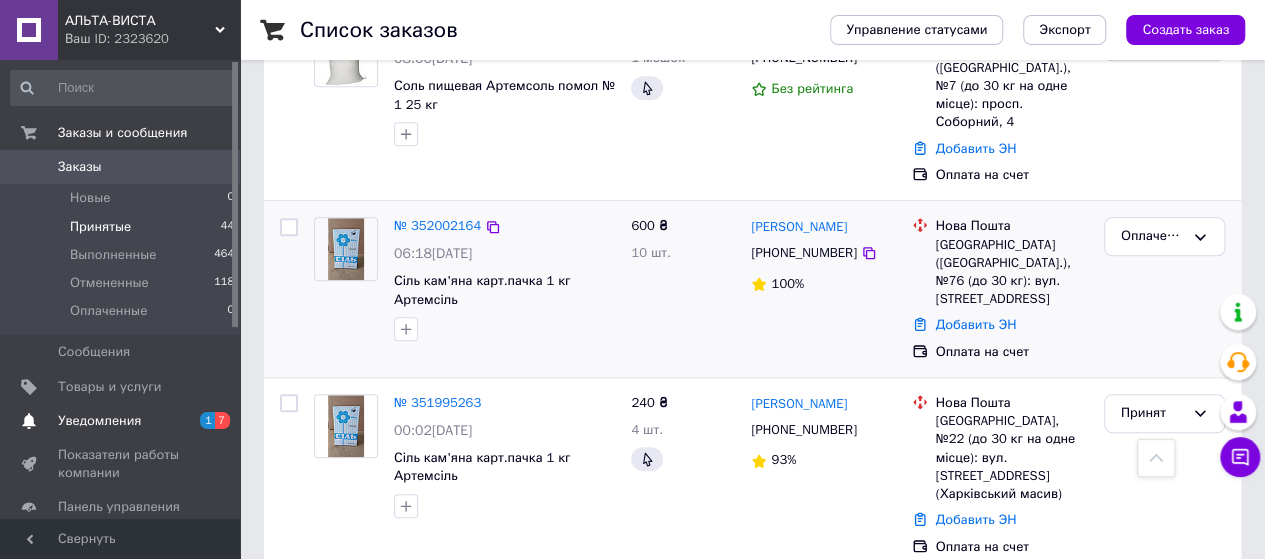 click on "Уведомления" at bounding box center (99, 421) 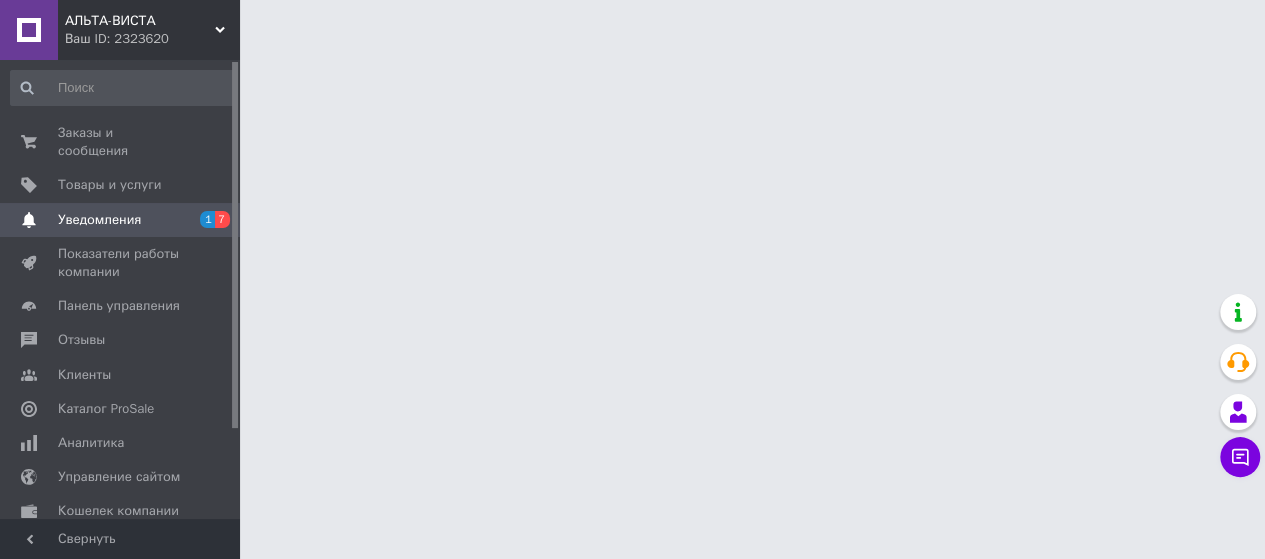 scroll, scrollTop: 0, scrollLeft: 0, axis: both 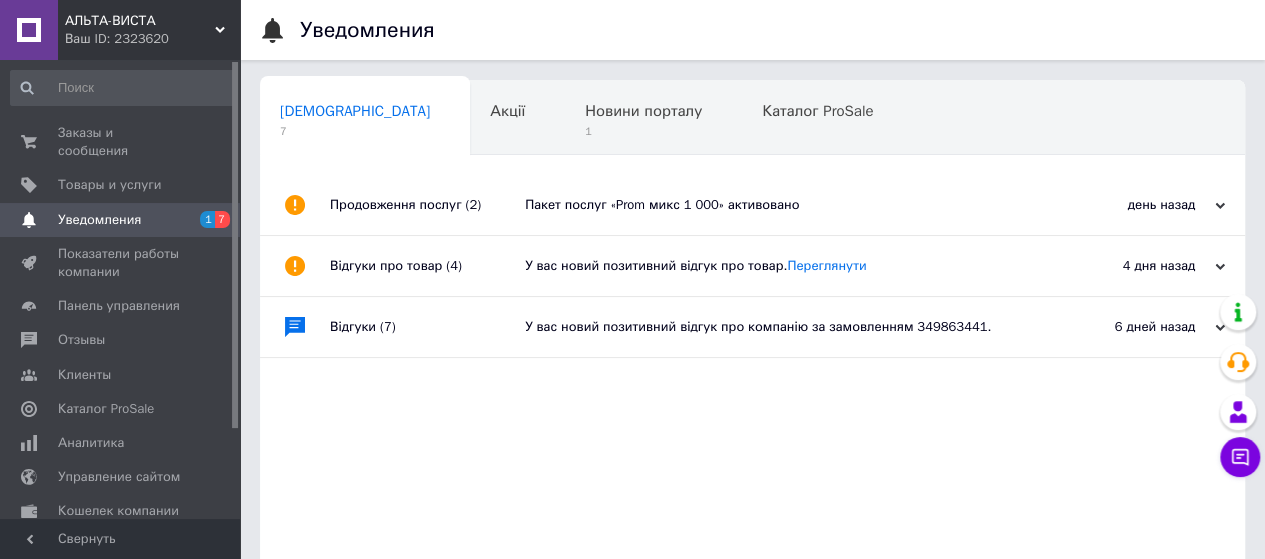 click on "Пакет послуг «Prom микс 1 000» активовано" at bounding box center (775, 205) 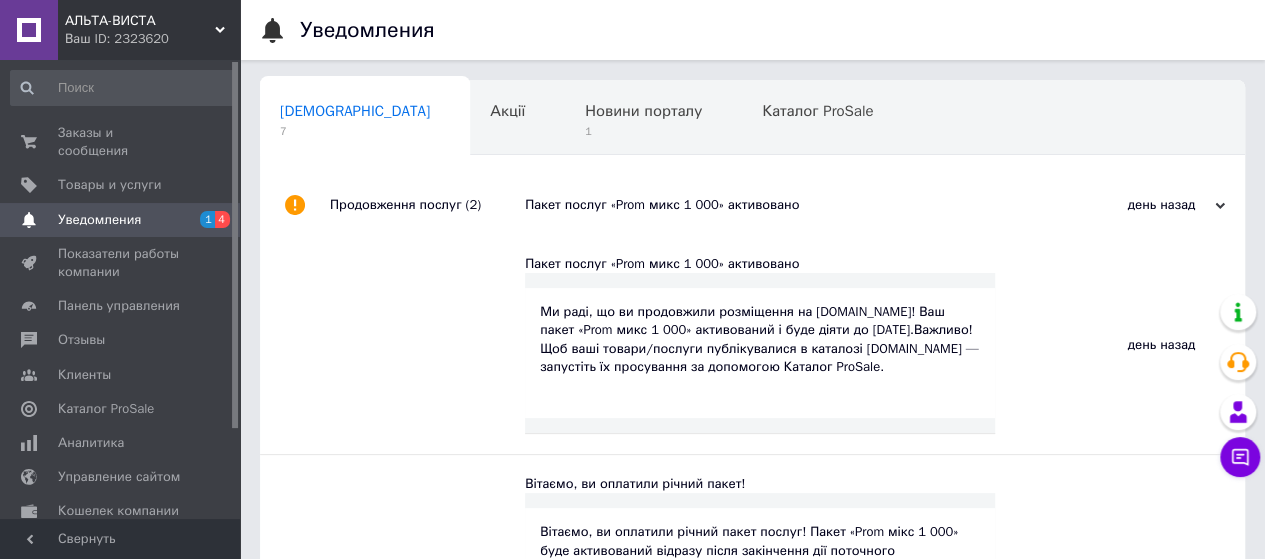 click on "Сповіщення 7" at bounding box center [365, 119] 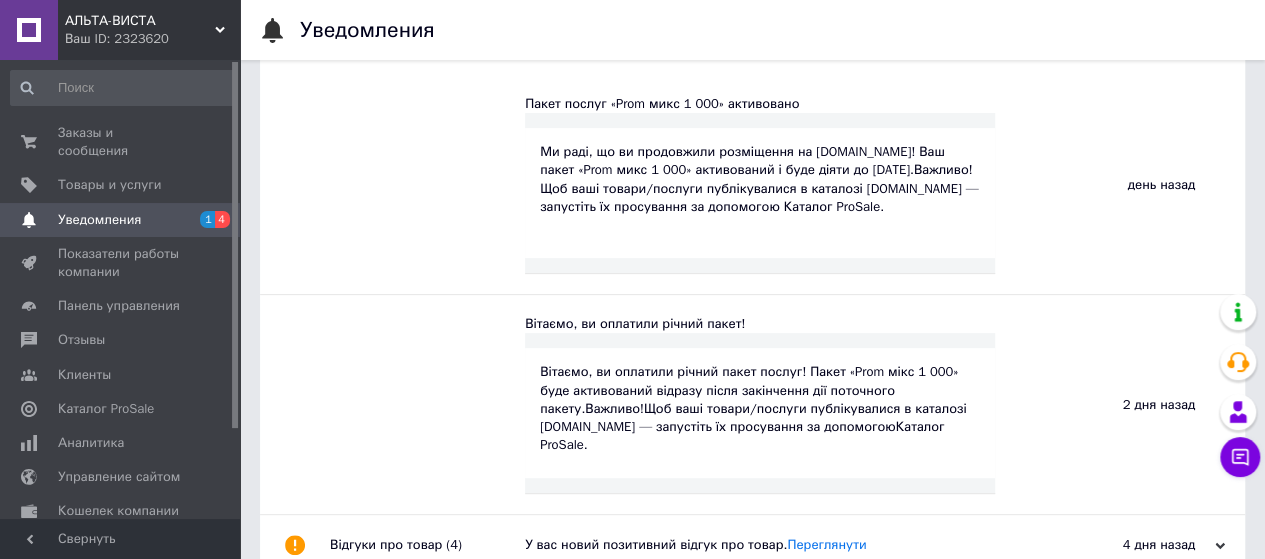 scroll, scrollTop: 257, scrollLeft: 0, axis: vertical 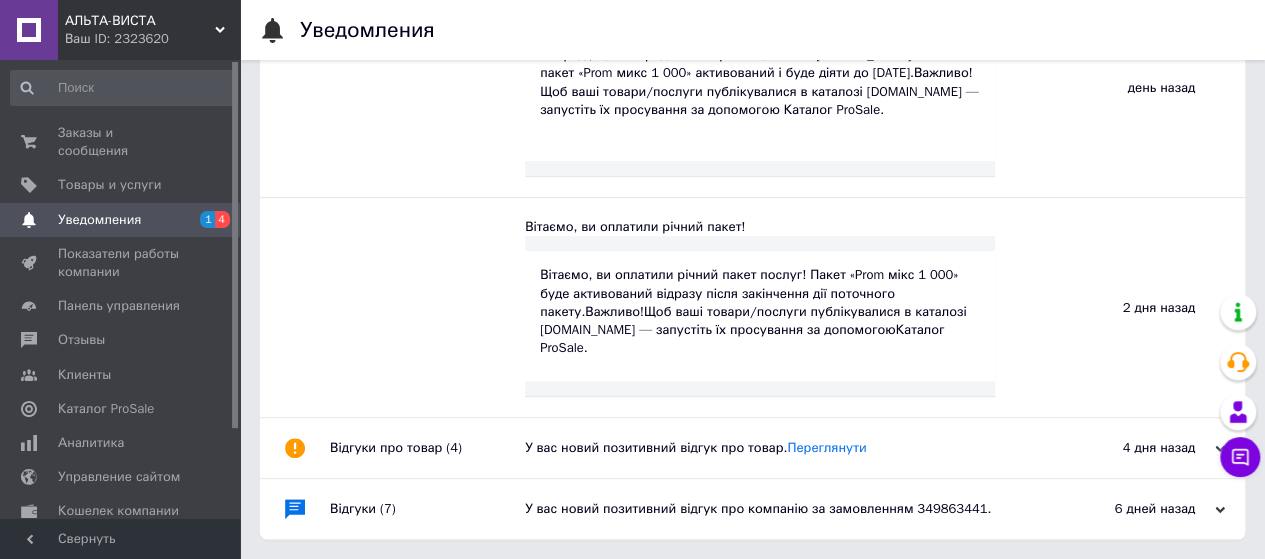 click on "У вас новий позитивний відгук про товар.  Переглянути" at bounding box center [775, 448] 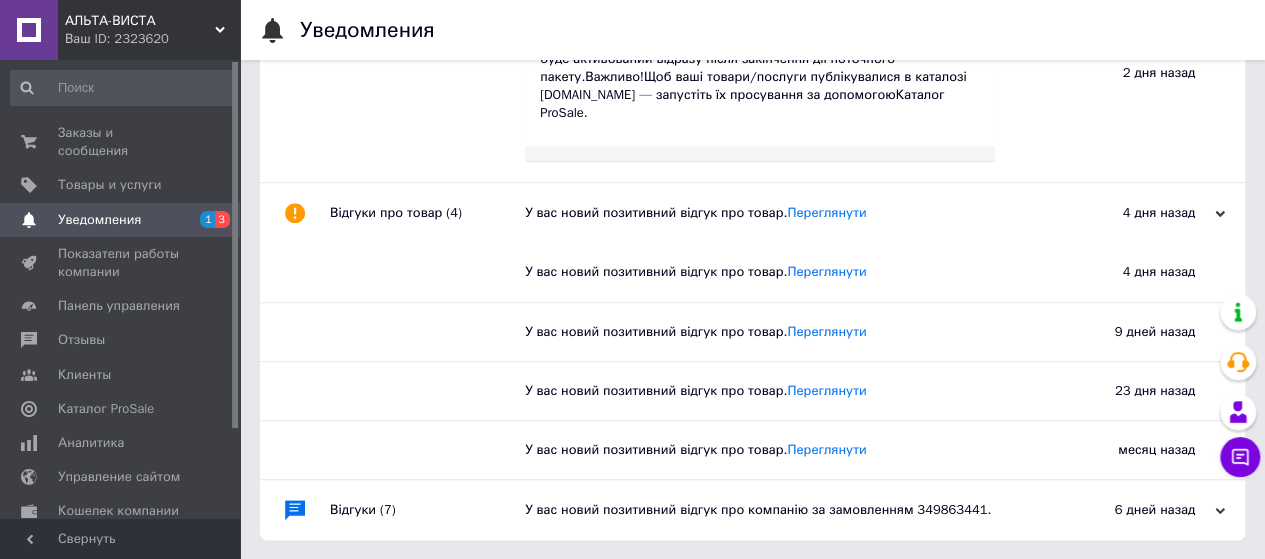scroll, scrollTop: 492, scrollLeft: 0, axis: vertical 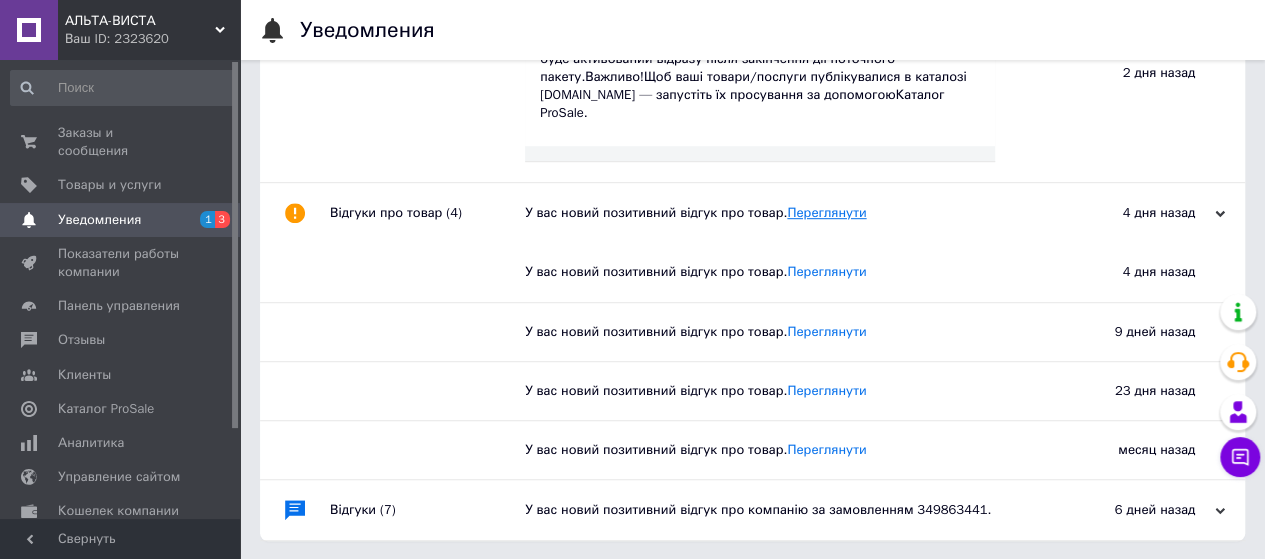 click on "Переглянути" at bounding box center [826, 212] 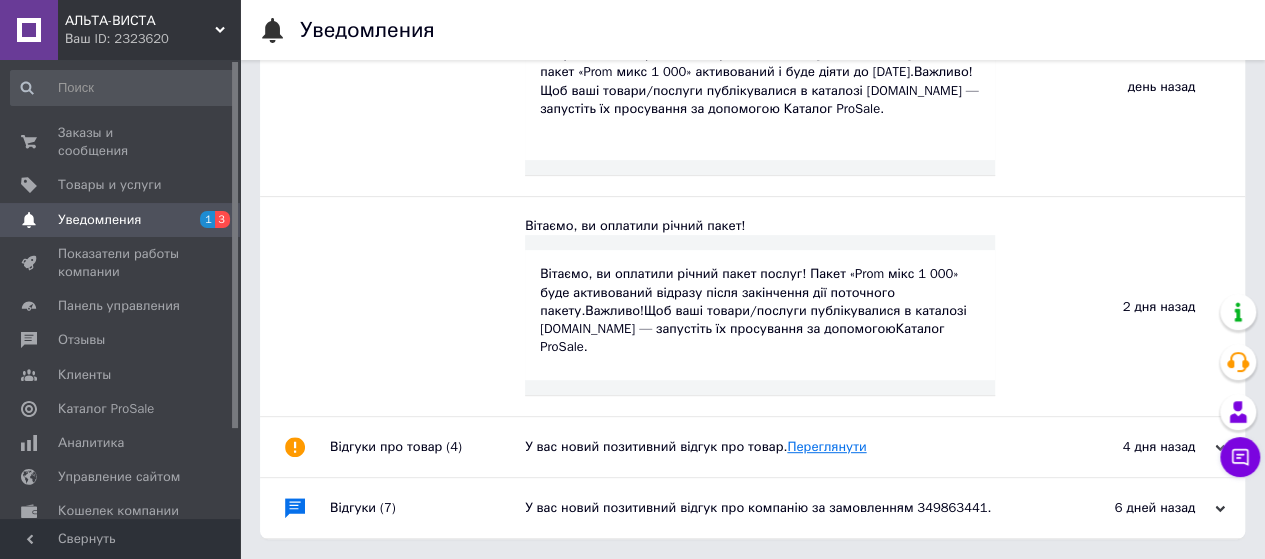 scroll, scrollTop: 257, scrollLeft: 0, axis: vertical 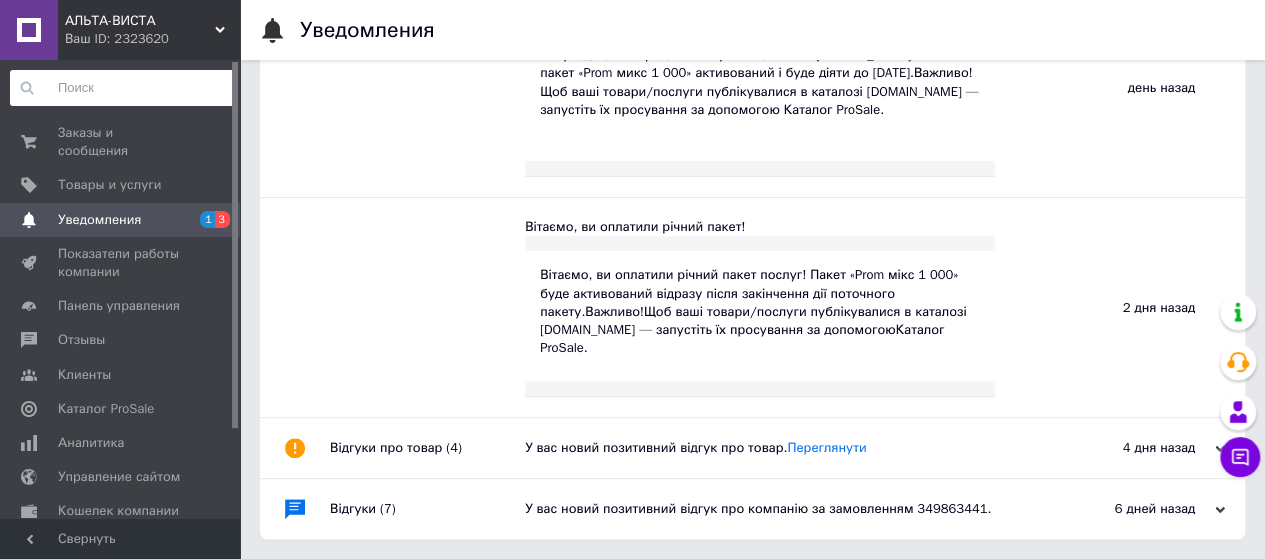 click at bounding box center (123, 88) 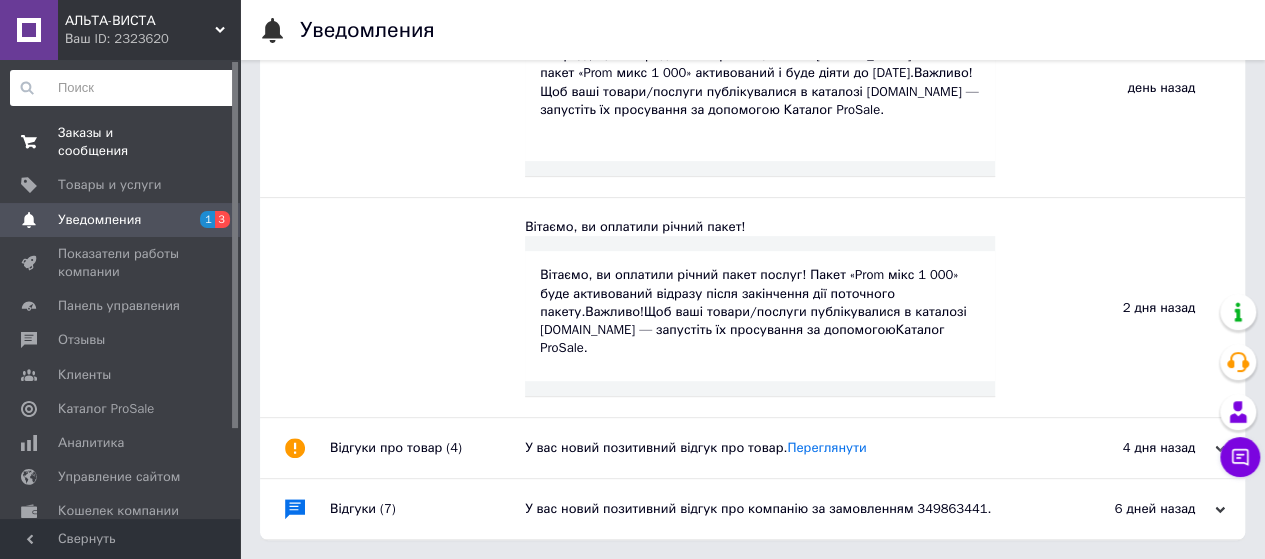 click on "Заказы и сообщения" at bounding box center (121, 142) 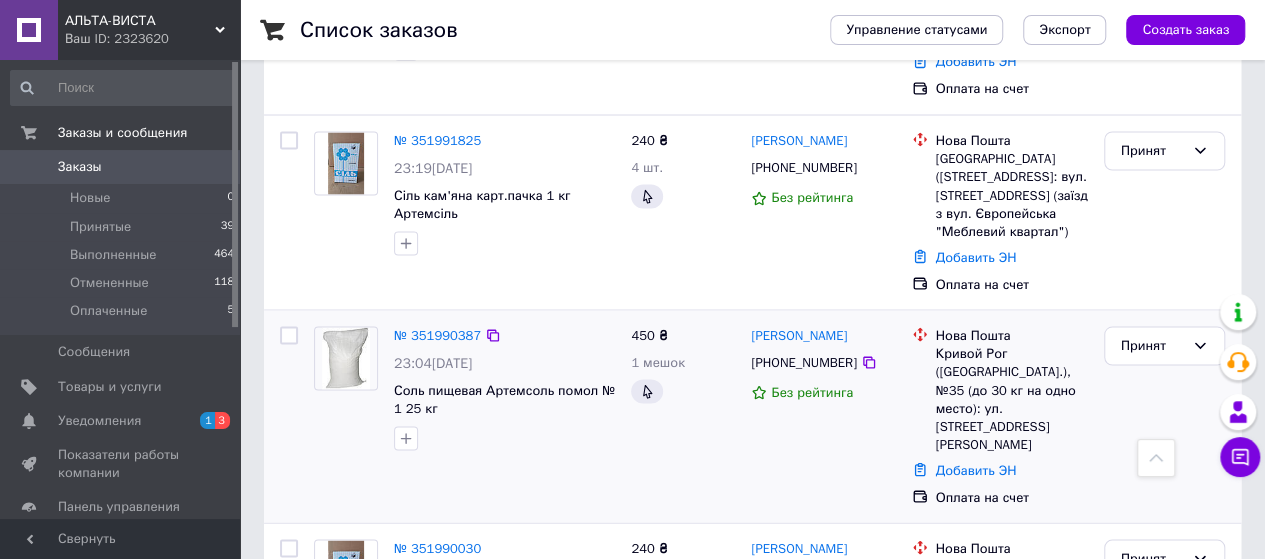 scroll, scrollTop: 1800, scrollLeft: 0, axis: vertical 